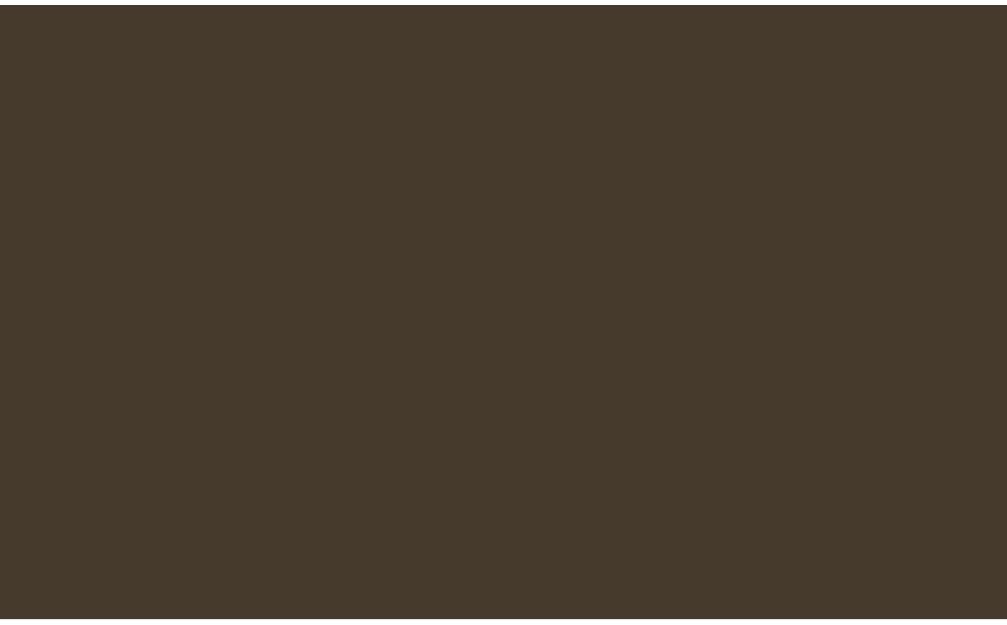 scroll, scrollTop: 0, scrollLeft: 0, axis: both 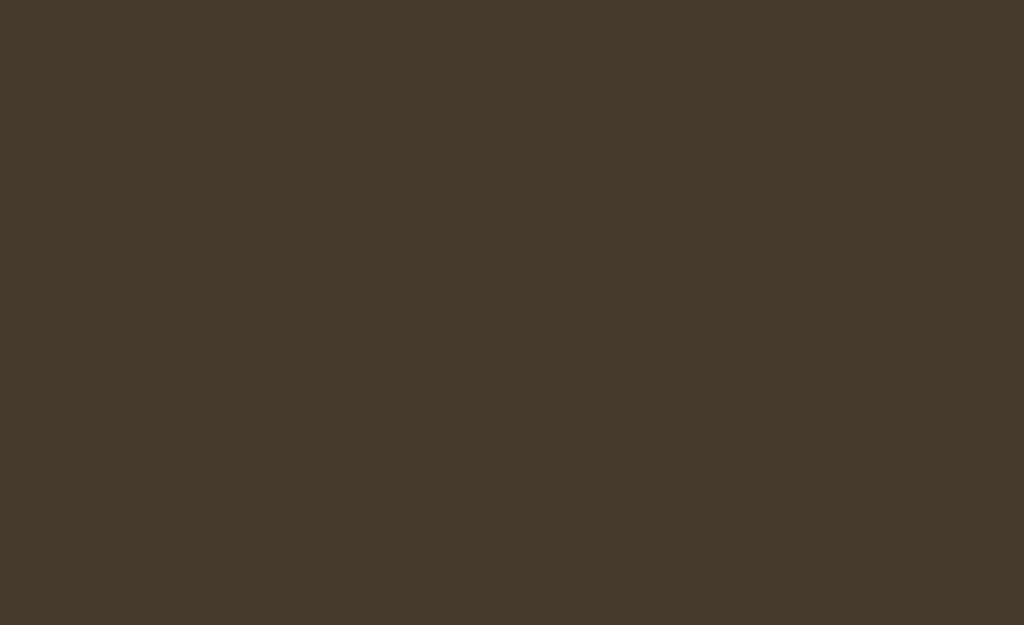 click at bounding box center [512, 0] 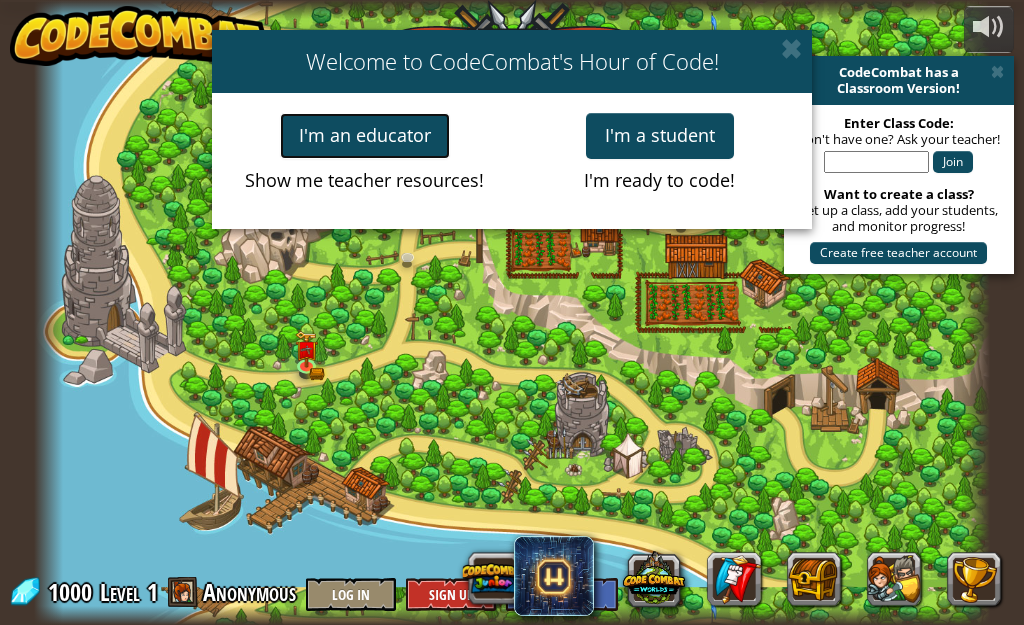 click on "I'm an educator" at bounding box center (365, 136) 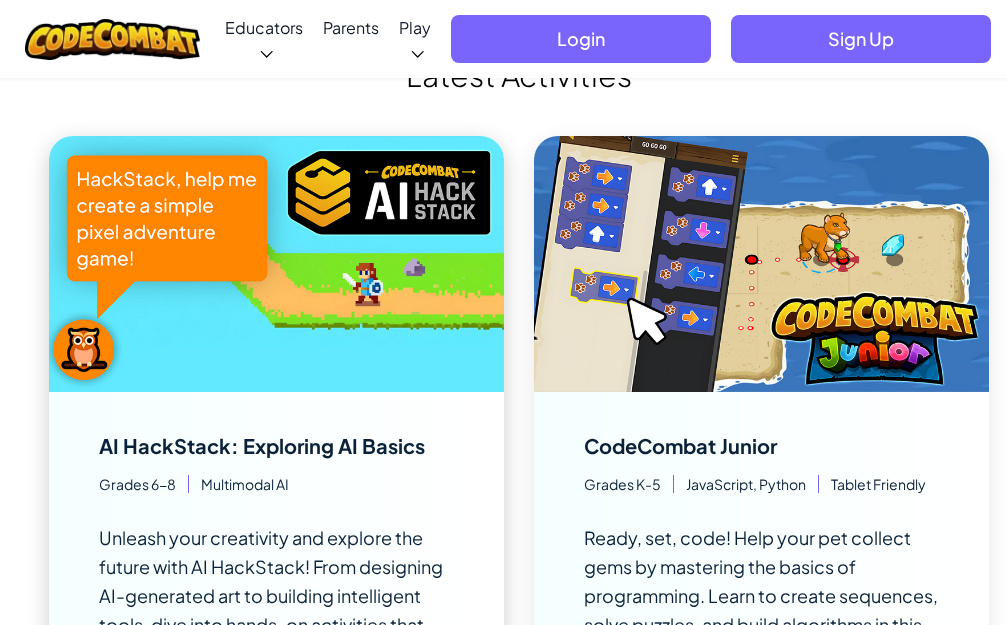 scroll, scrollTop: 600, scrollLeft: 0, axis: vertical 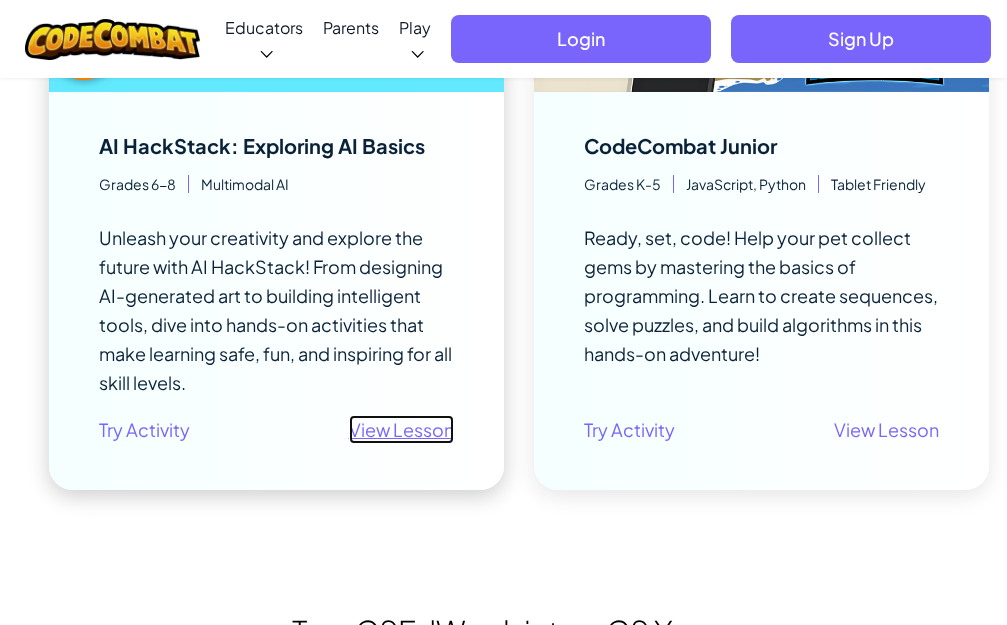 click on "View Lesson" at bounding box center (401, 429) 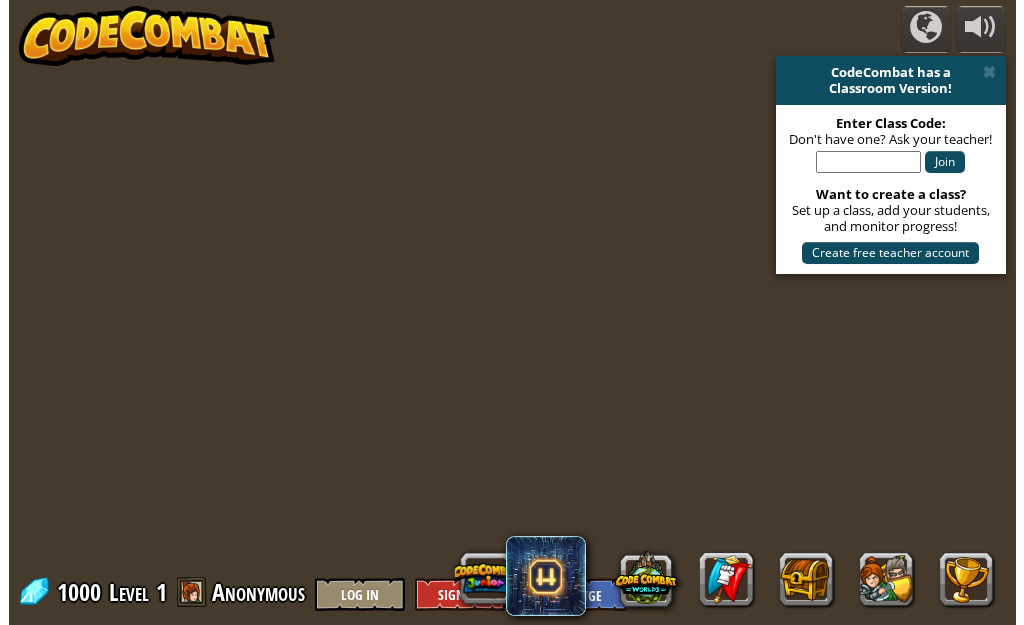 scroll, scrollTop: 0, scrollLeft: 0, axis: both 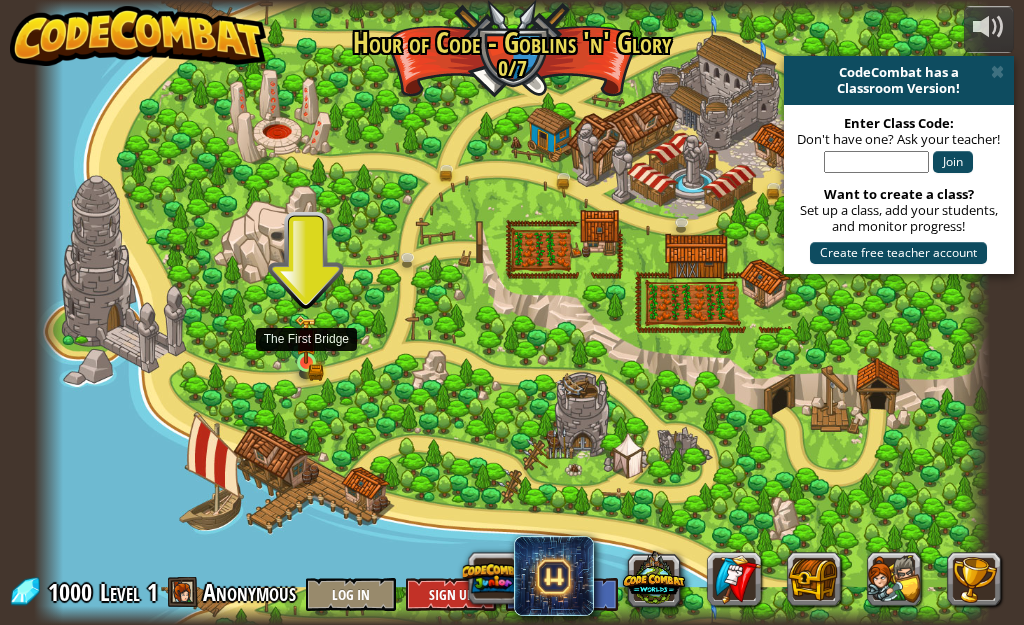 click at bounding box center [306, 340] 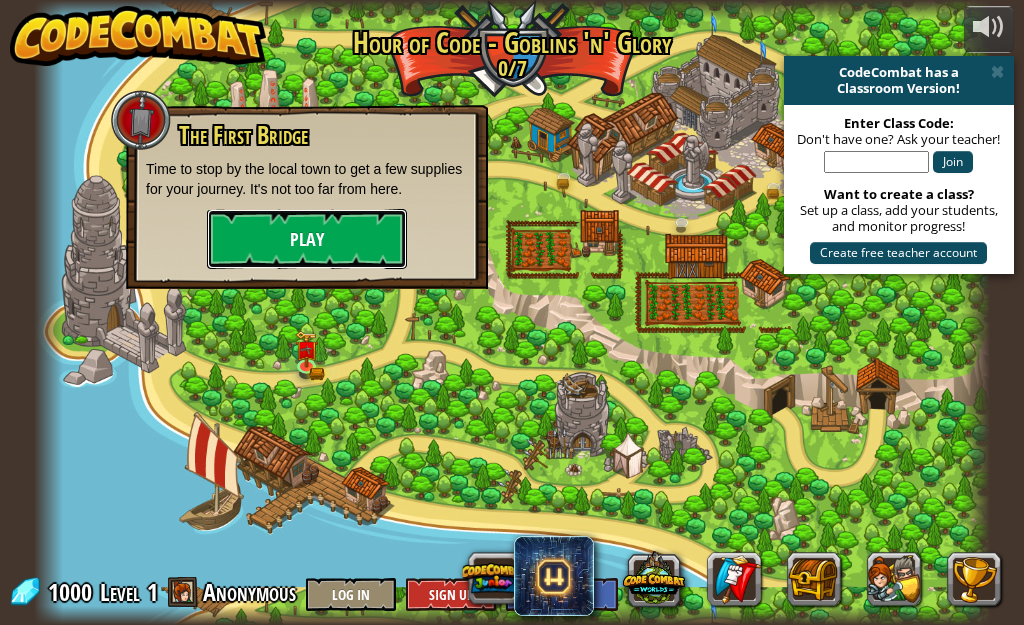 click on "Play" at bounding box center [307, 239] 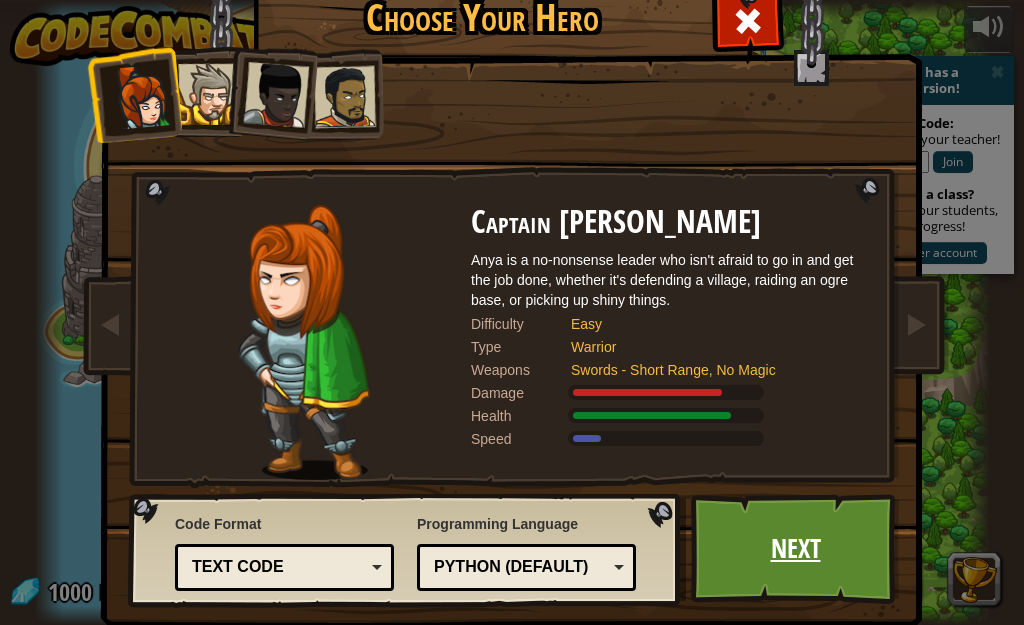 click on "Next" at bounding box center [795, 549] 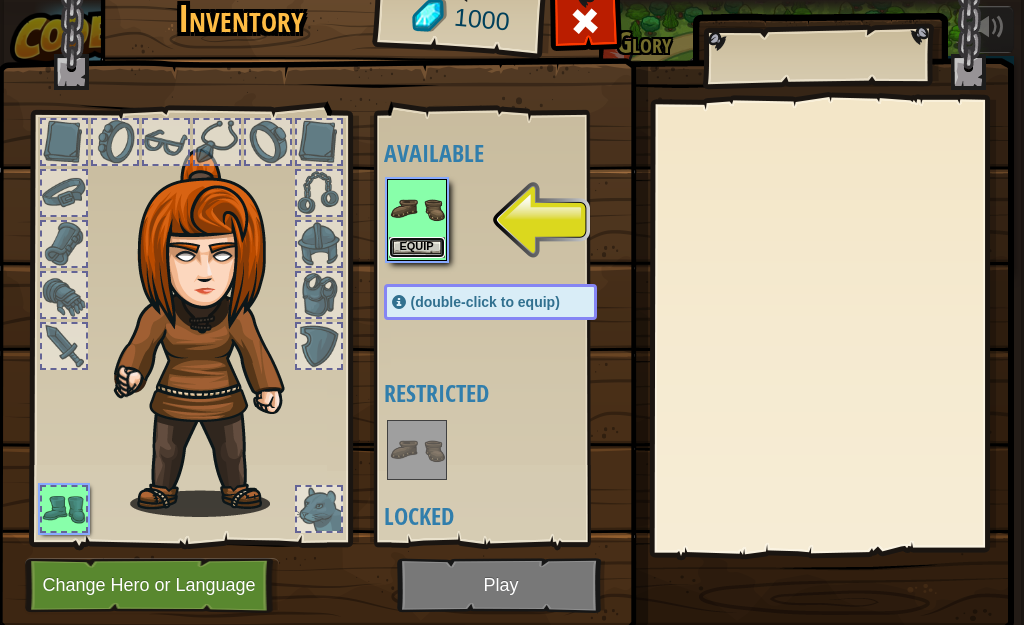 click on "Equip" at bounding box center [417, 247] 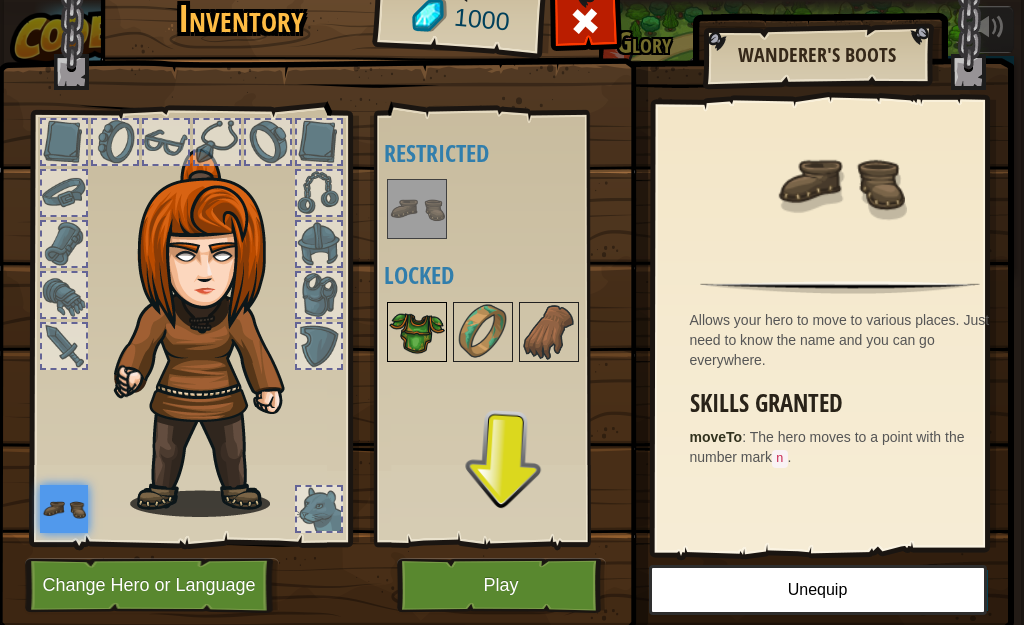 click on "Available Equip (double-click to equip) Restricted Locked" at bounding box center (497, 328) 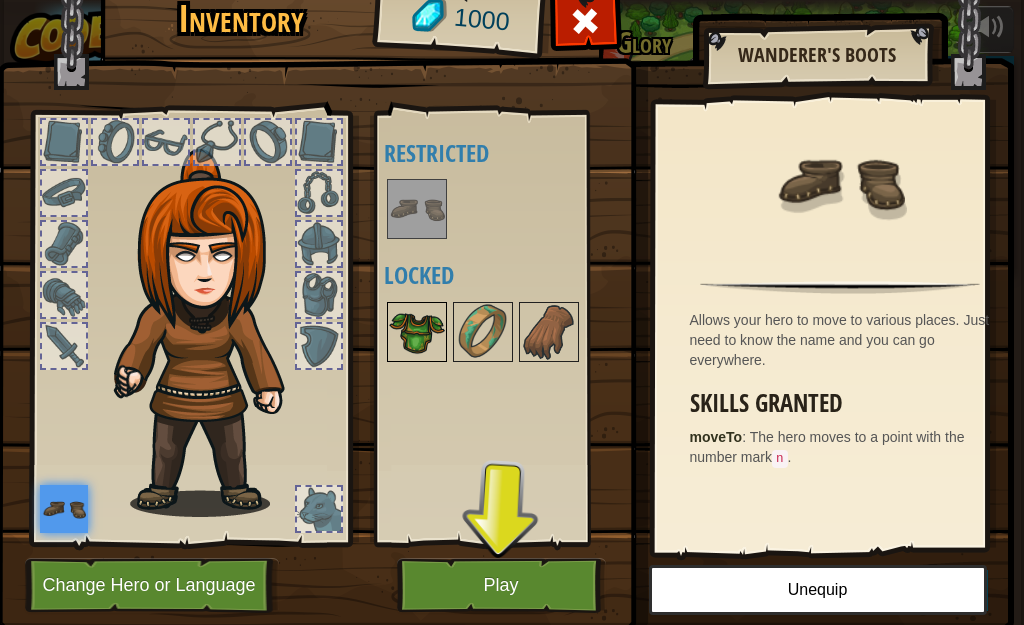 click at bounding box center [417, 332] 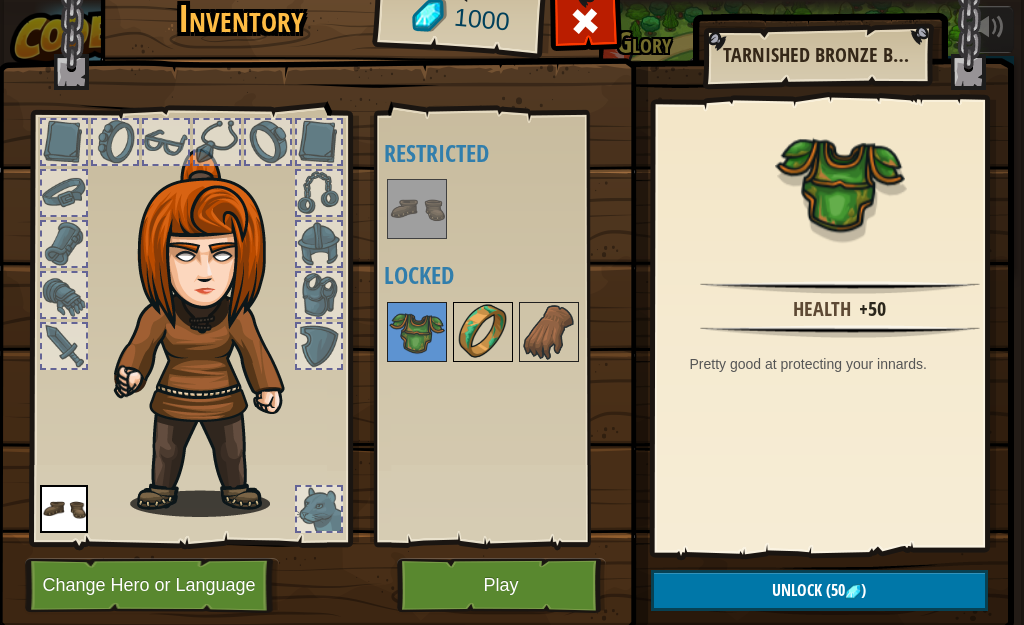click at bounding box center [483, 332] 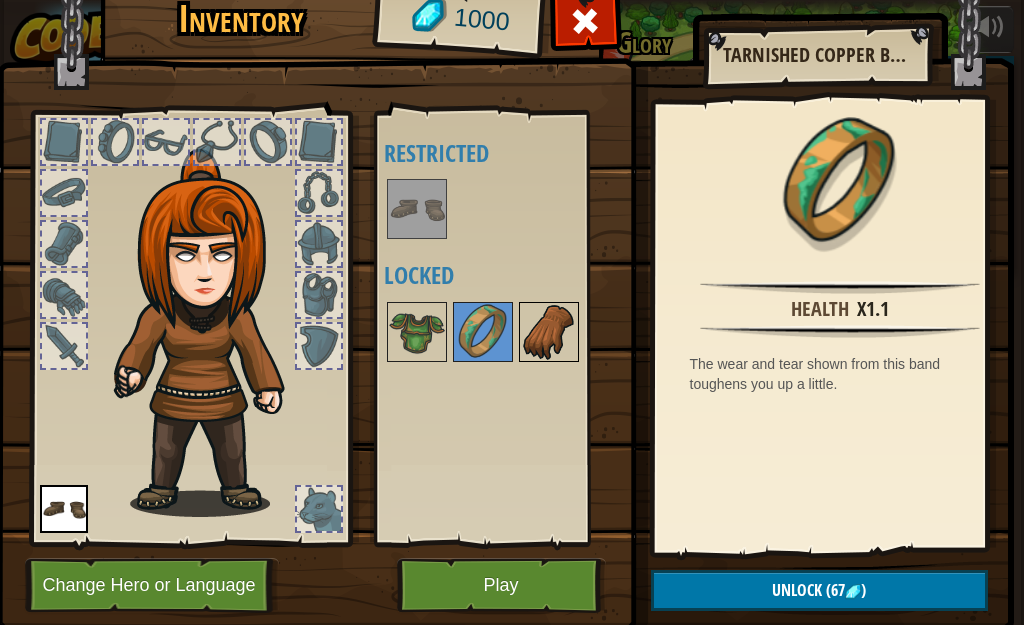 drag, startPoint x: 544, startPoint y: 329, endPoint x: 535, endPoint y: 311, distance: 20.12461 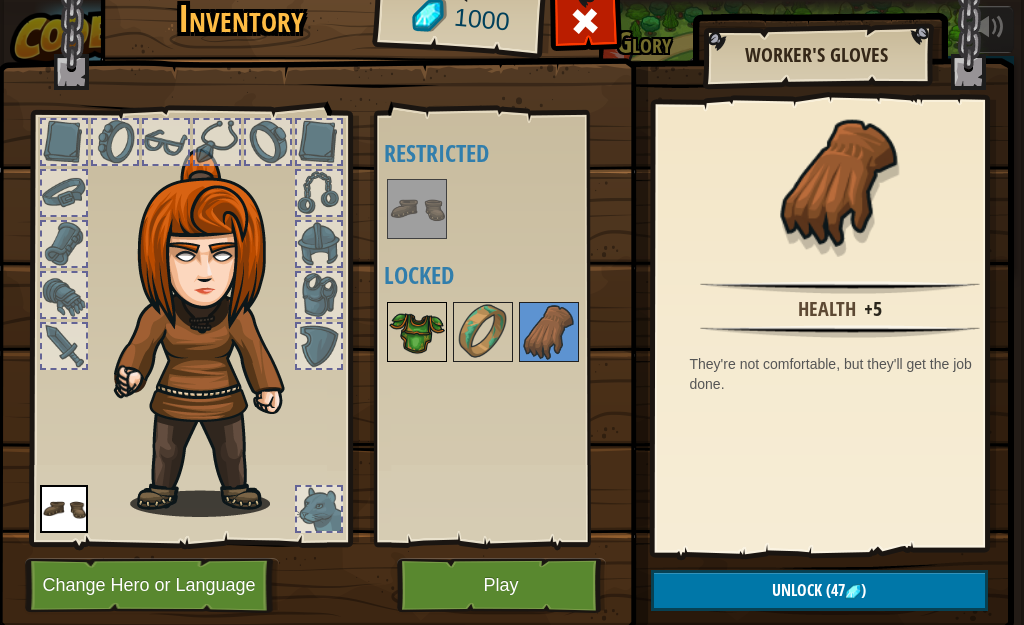 click at bounding box center [417, 332] 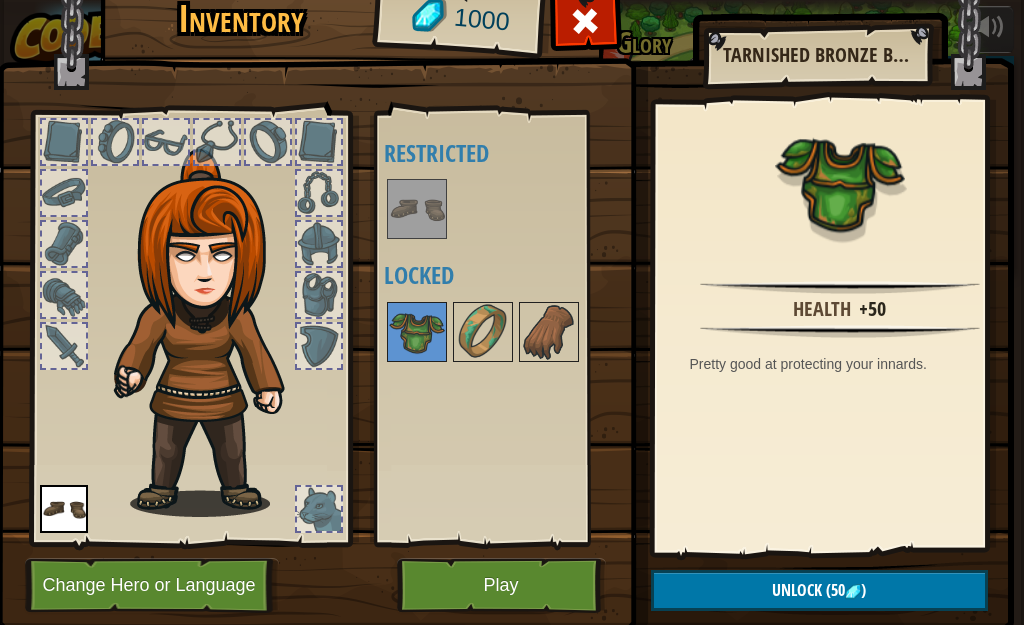click at bounding box center (417, 209) 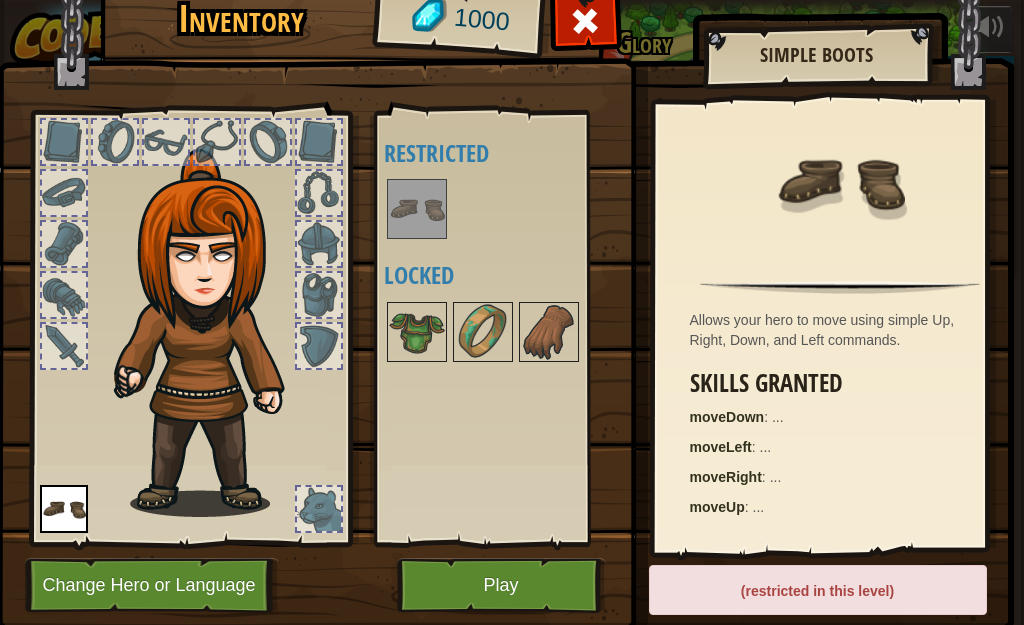 click at bounding box center [417, 209] 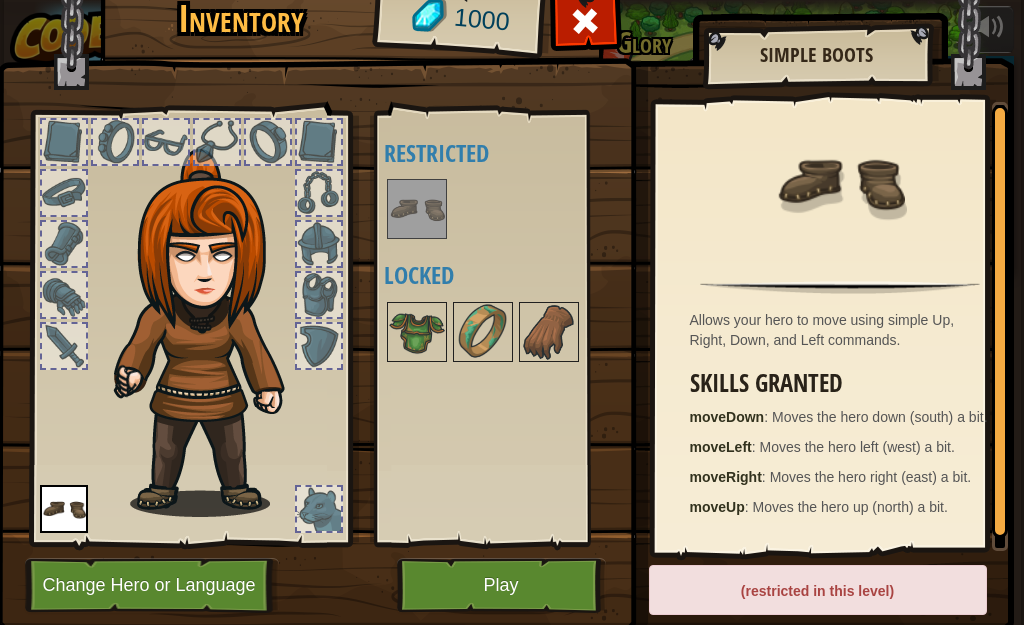 click on "(restricted in this level)" at bounding box center [818, 590] 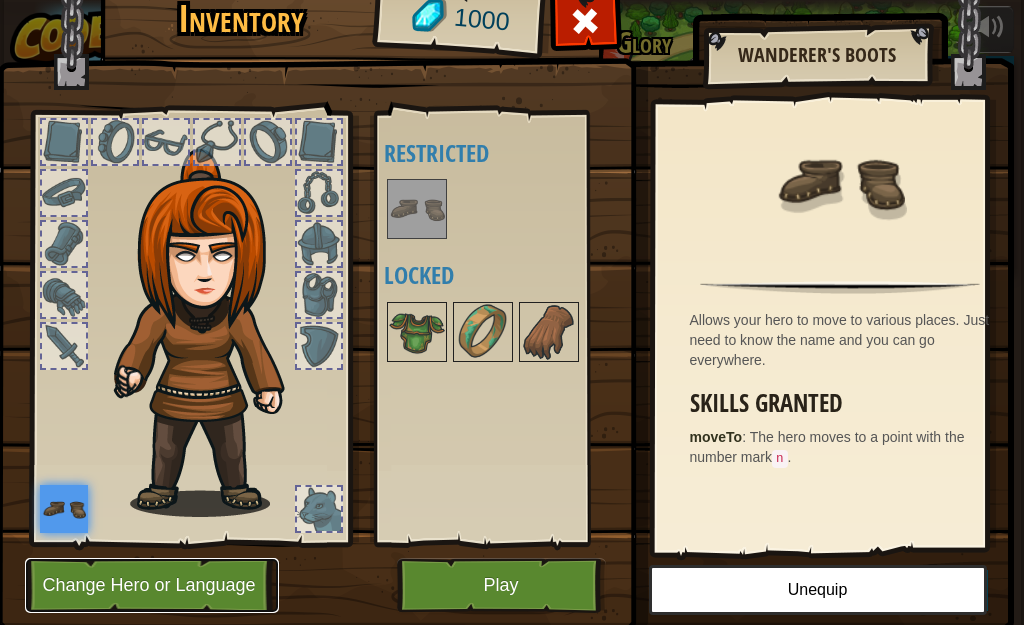 click on "Change Hero or Language" at bounding box center (152, 585) 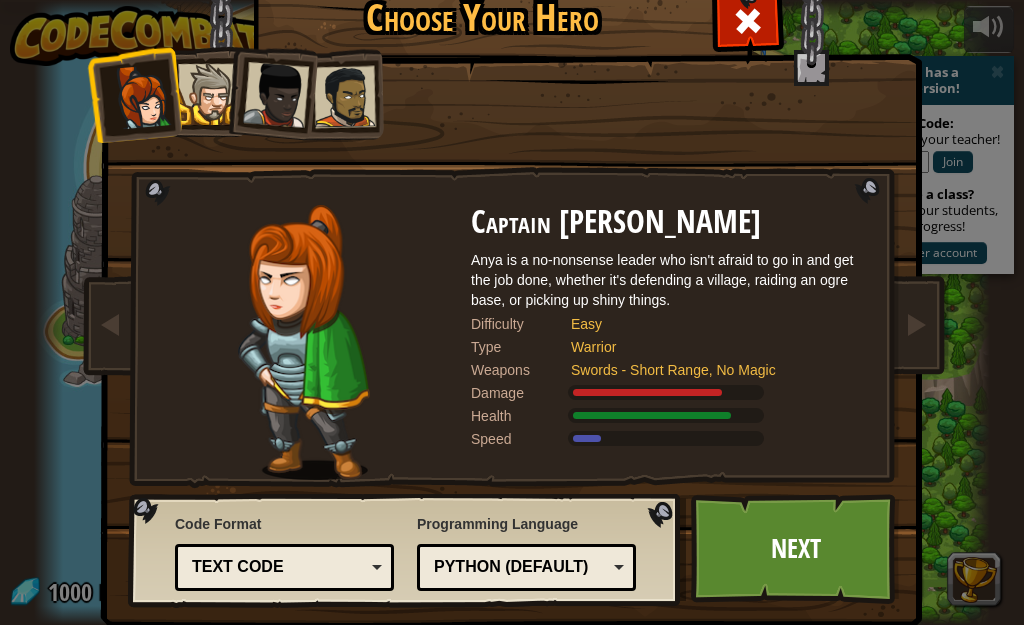 click on "Python (Default)" at bounding box center (526, 567) 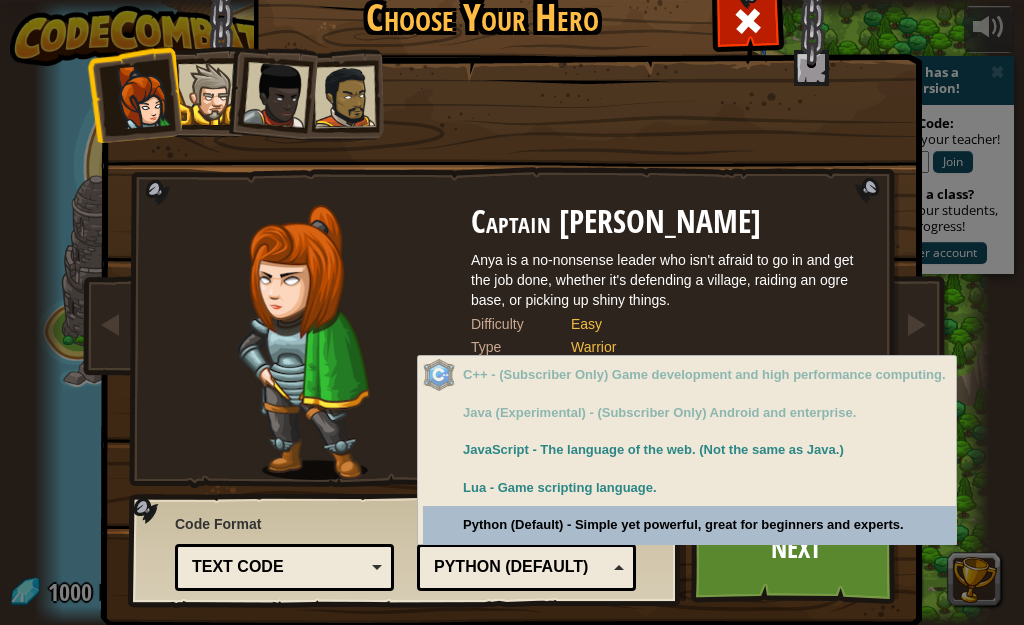 click on "Programming Language Python (Default) JavaScript Lua C++ Java (Experimental) Python (Default) C++ - (Subscriber Only) Game development and high performance computing. Java (Experimental) - (Subscriber Only) Android and enterprise. JavaScript - The language of the web. (Not the same as Java.) Lua - Game scripting language. Python (Default) - Simple yet powerful, great for beginners and experts." at bounding box center (526, 550) 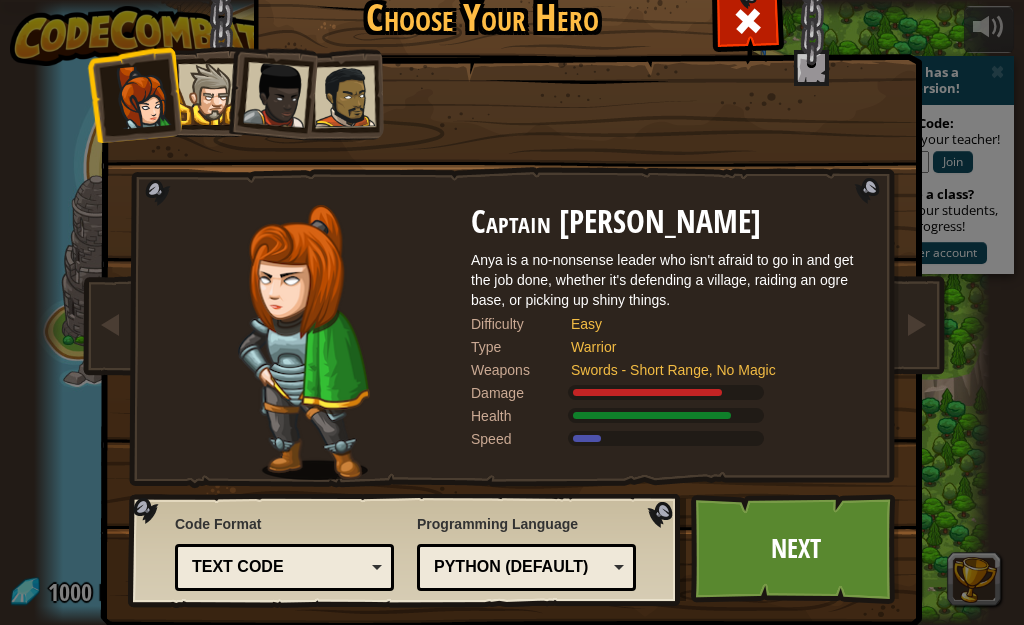 scroll, scrollTop: 34, scrollLeft: 0, axis: vertical 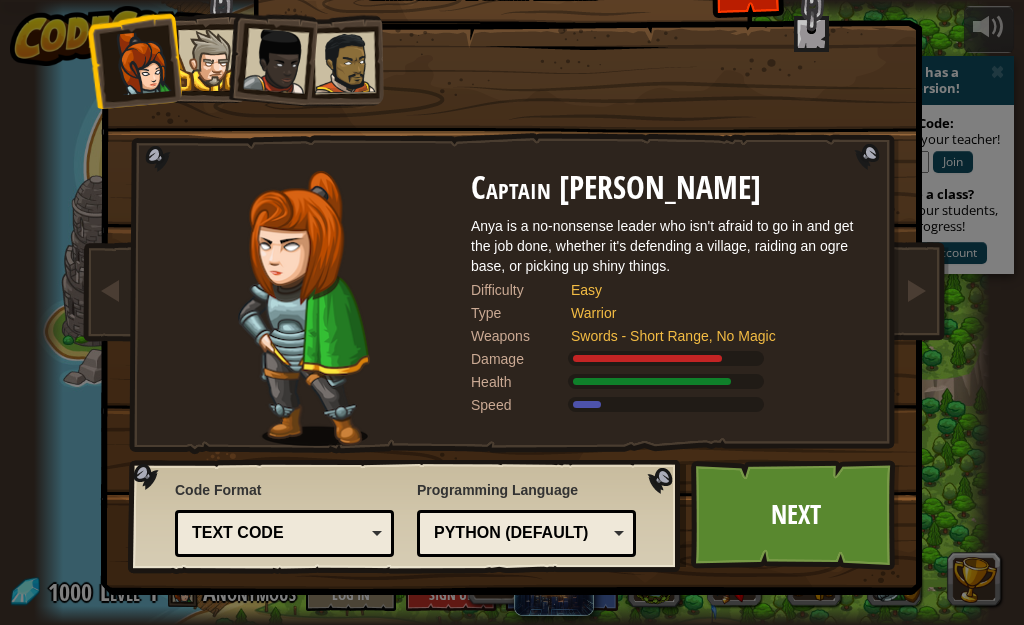 drag, startPoint x: 612, startPoint y: 317, endPoint x: 613, endPoint y: 288, distance: 29.017237 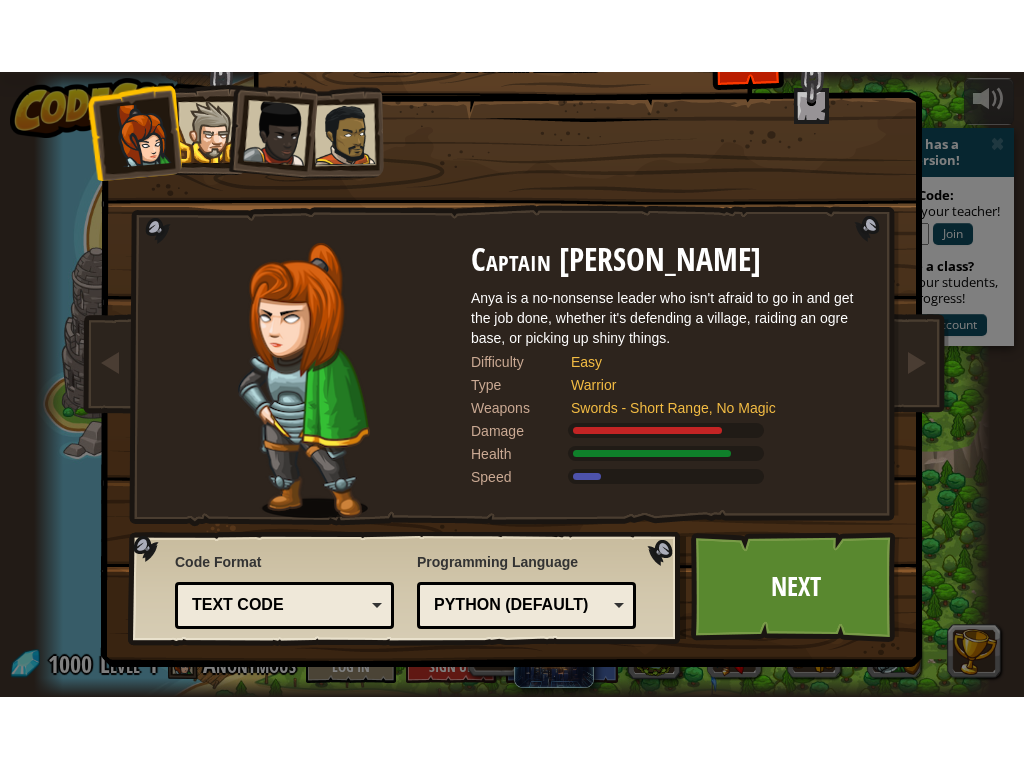 scroll, scrollTop: 0, scrollLeft: 0, axis: both 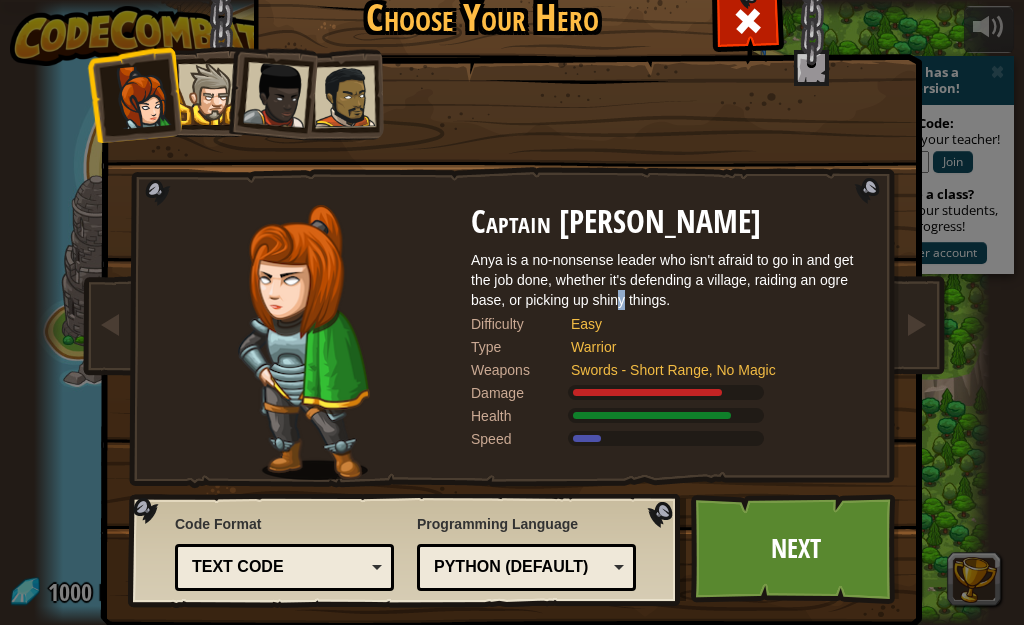 click on "Anya is a no-nonsense leader who isn't afraid to go in and get the job done, whether it's defending a village, raiding an ogre base, or picking up shiny things." at bounding box center (671, 280) 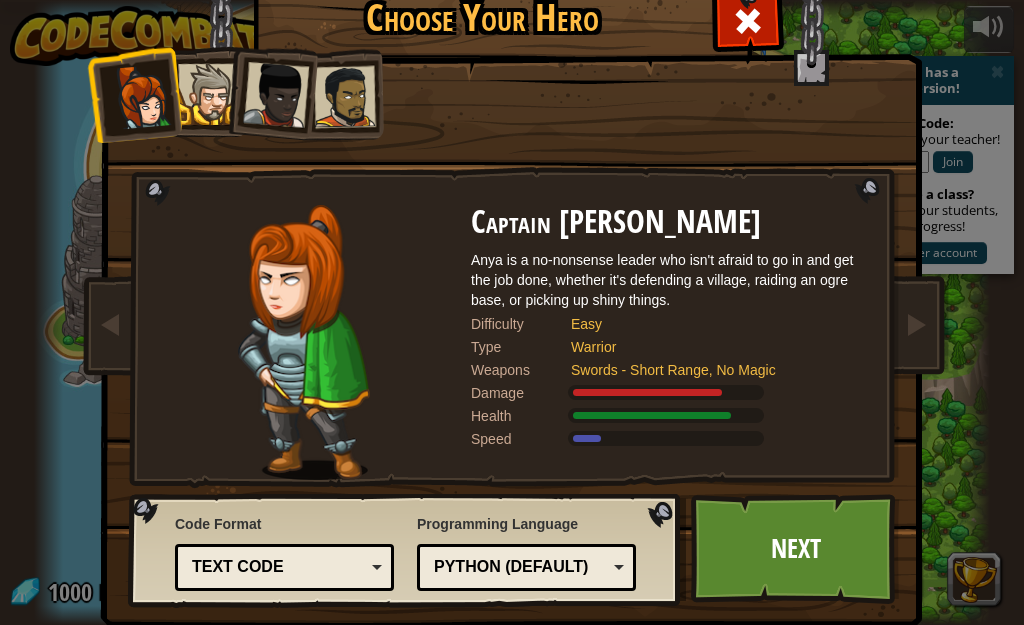 click on "Easy" at bounding box center (711, 324) 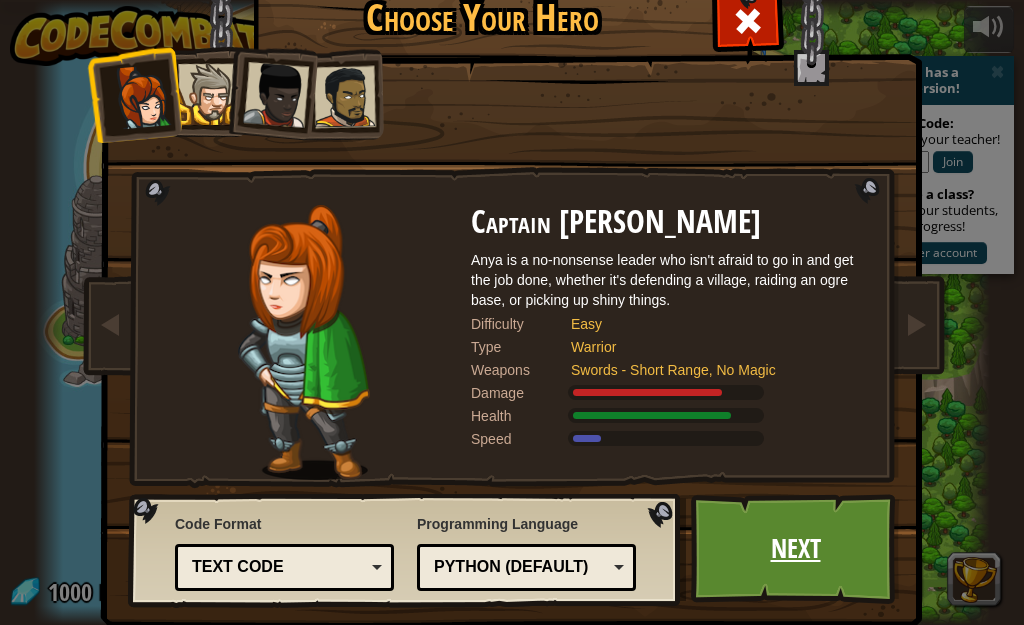 click on "Next" at bounding box center (795, 549) 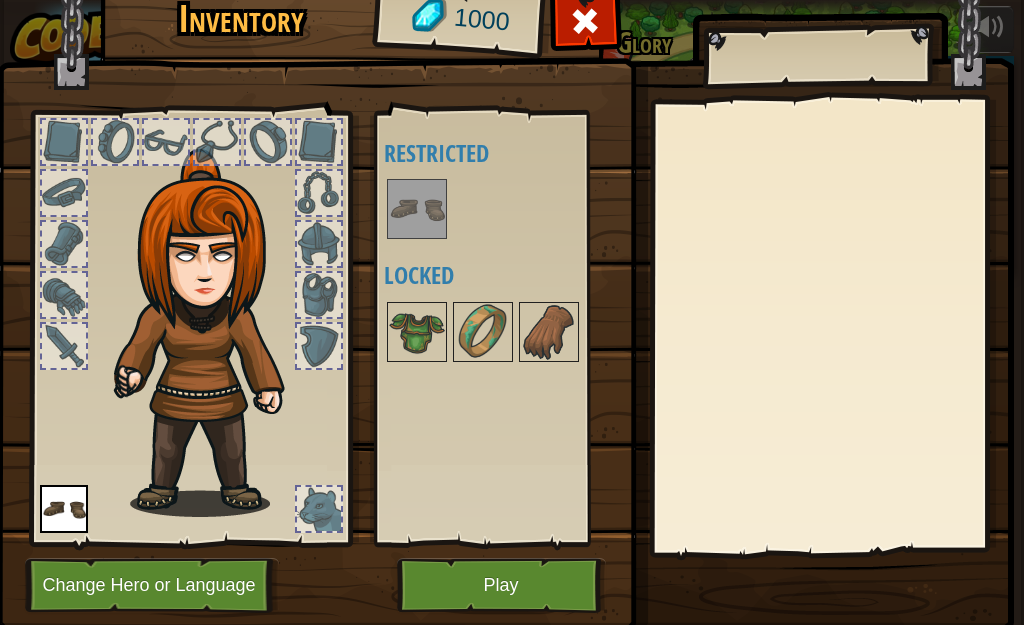 click at bounding box center (417, 209) 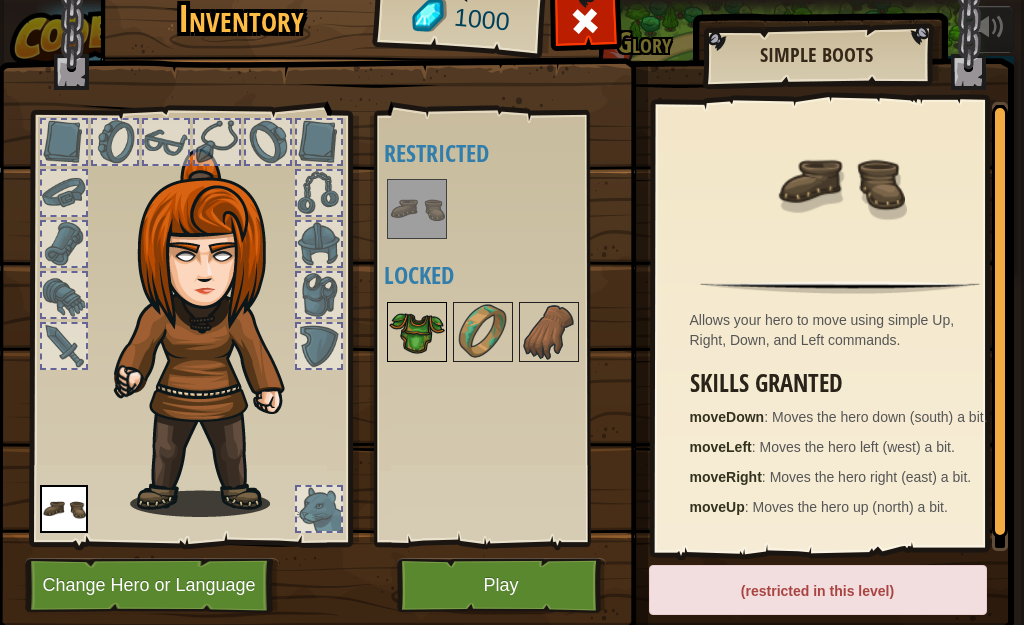 click at bounding box center (417, 332) 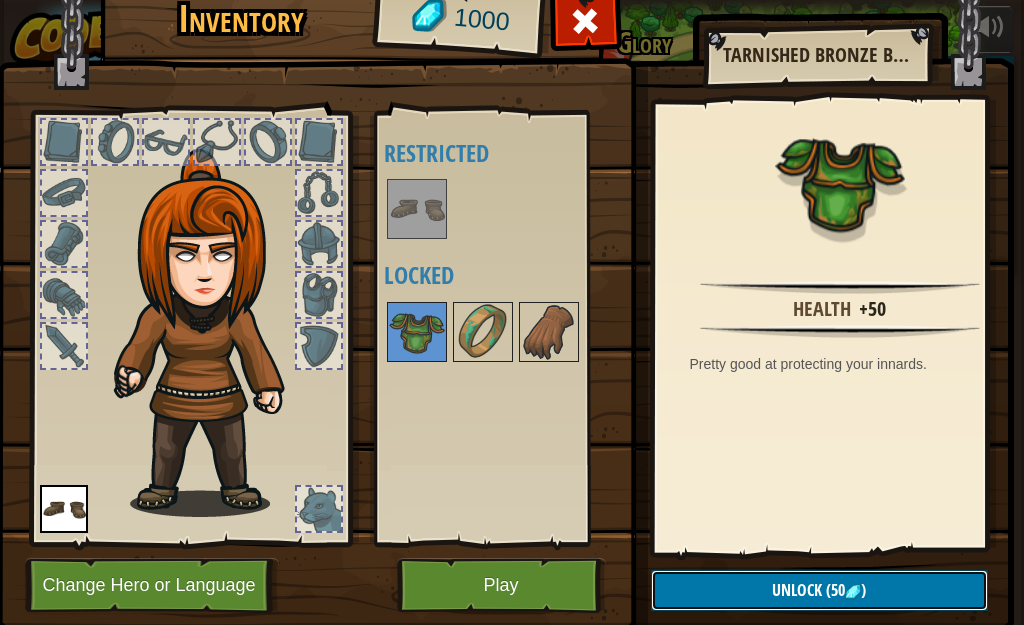 click on "Unlock (50 )" at bounding box center [819, 590] 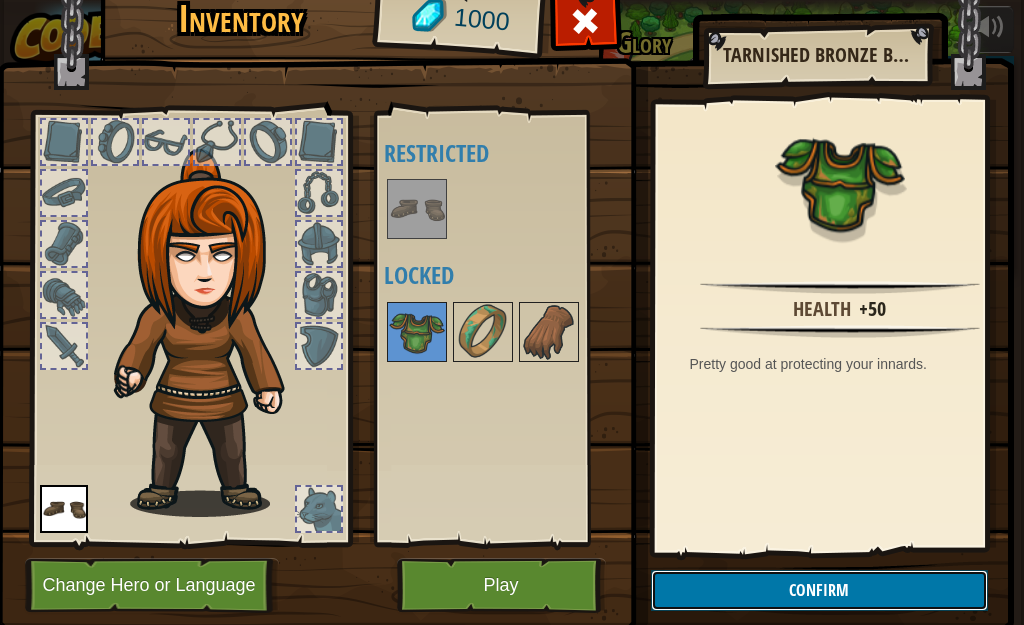 click on "Confirm" at bounding box center (819, 590) 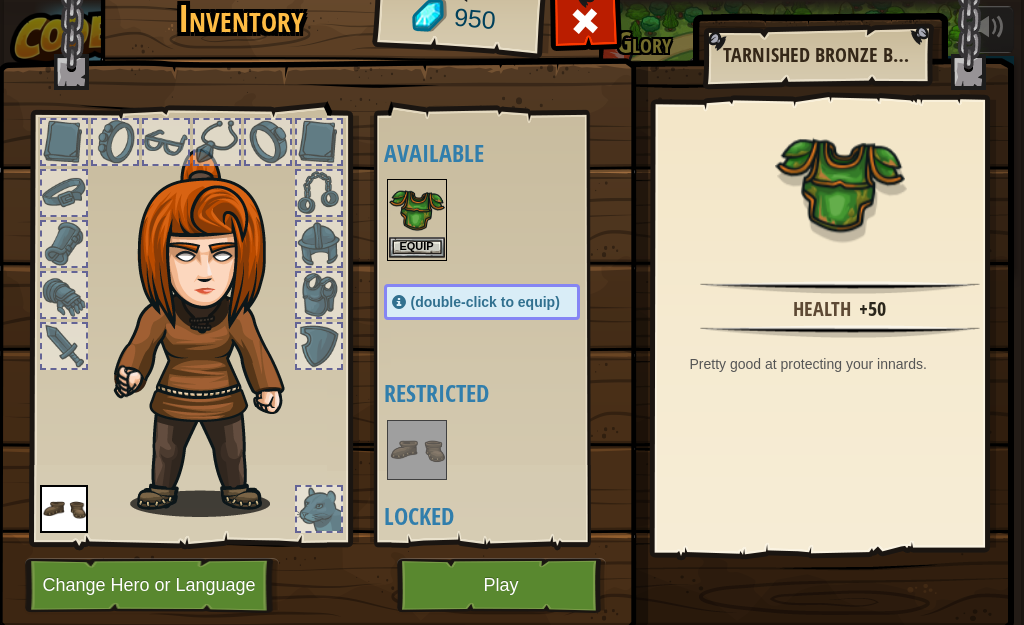click at bounding box center (417, 209) 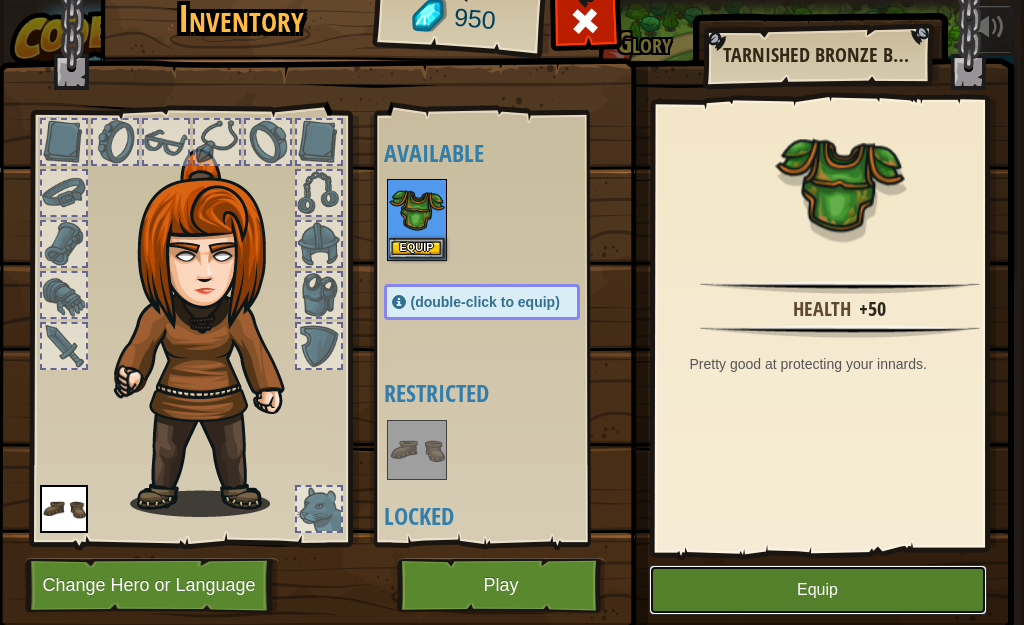 drag, startPoint x: 754, startPoint y: 580, endPoint x: 711, endPoint y: 553, distance: 50.77401 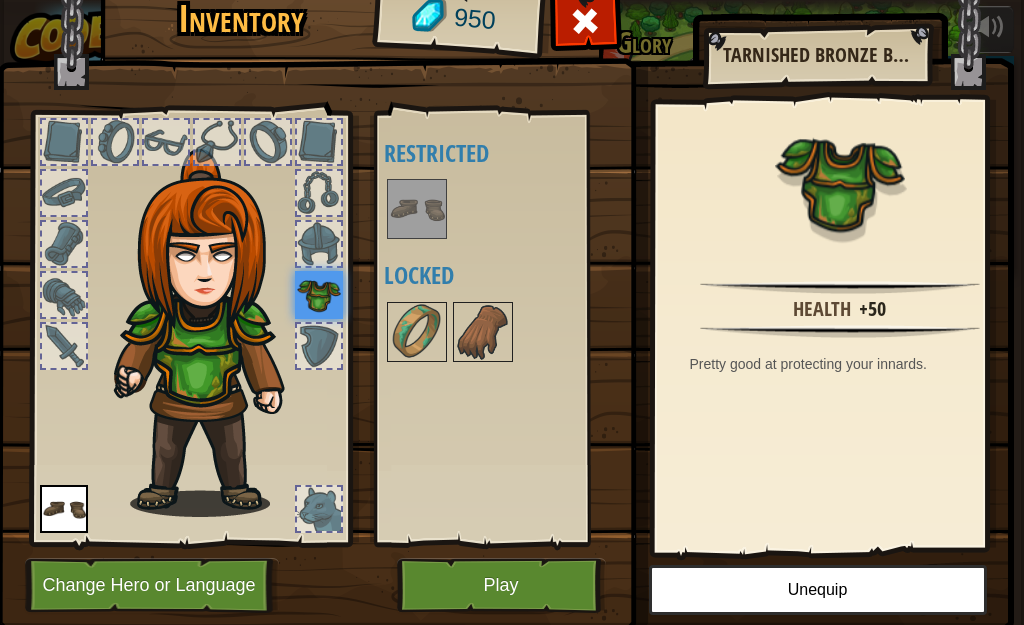 click on "Available Equip Equip (double-click to equip) Restricted Locked" at bounding box center [502, 328] 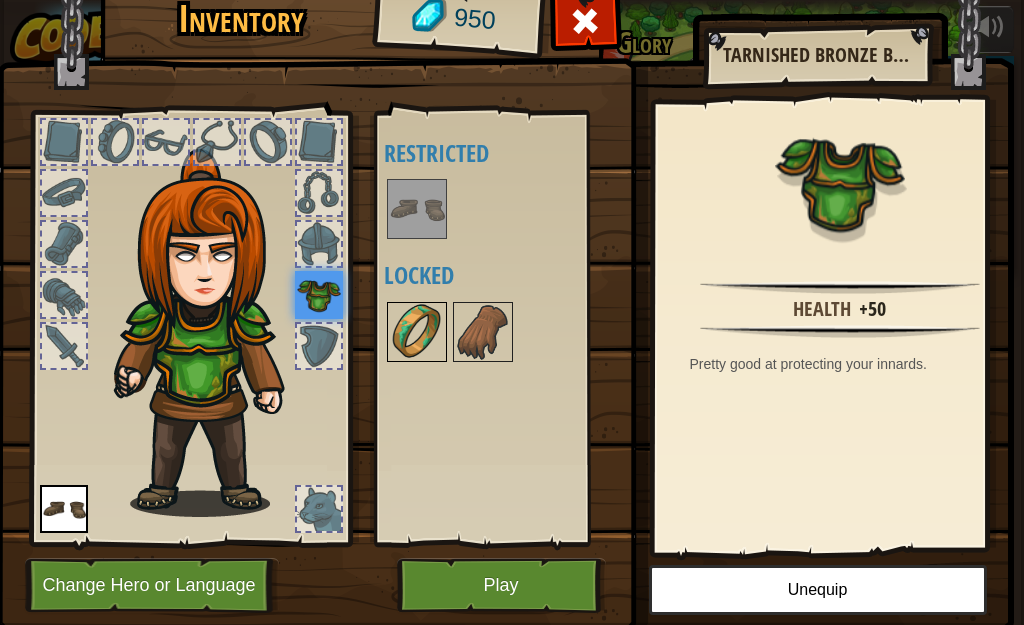 click at bounding box center [417, 332] 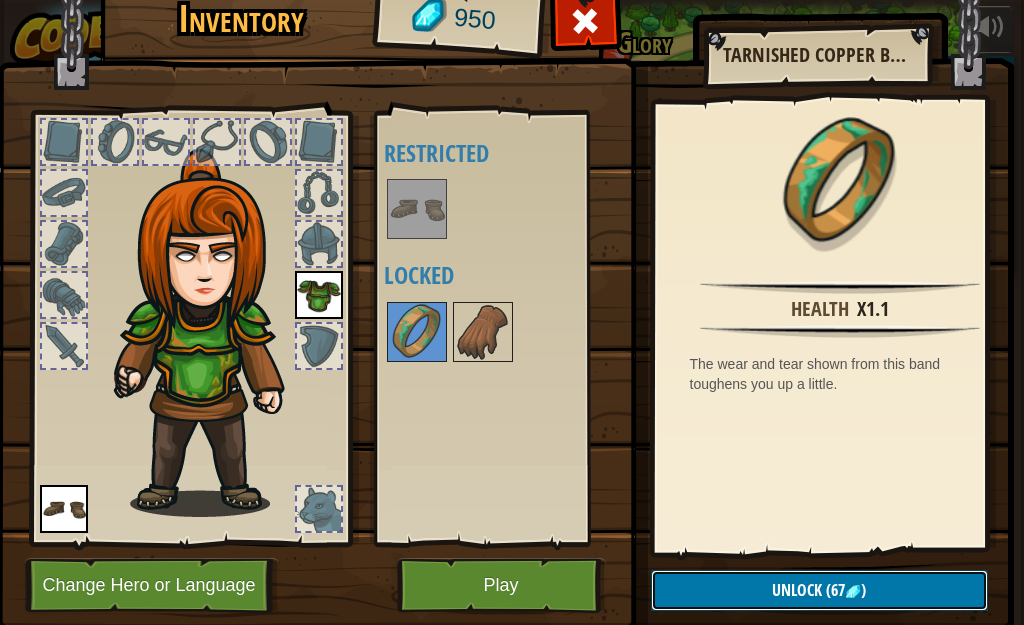 click on "Unlock (67 )" at bounding box center [819, 590] 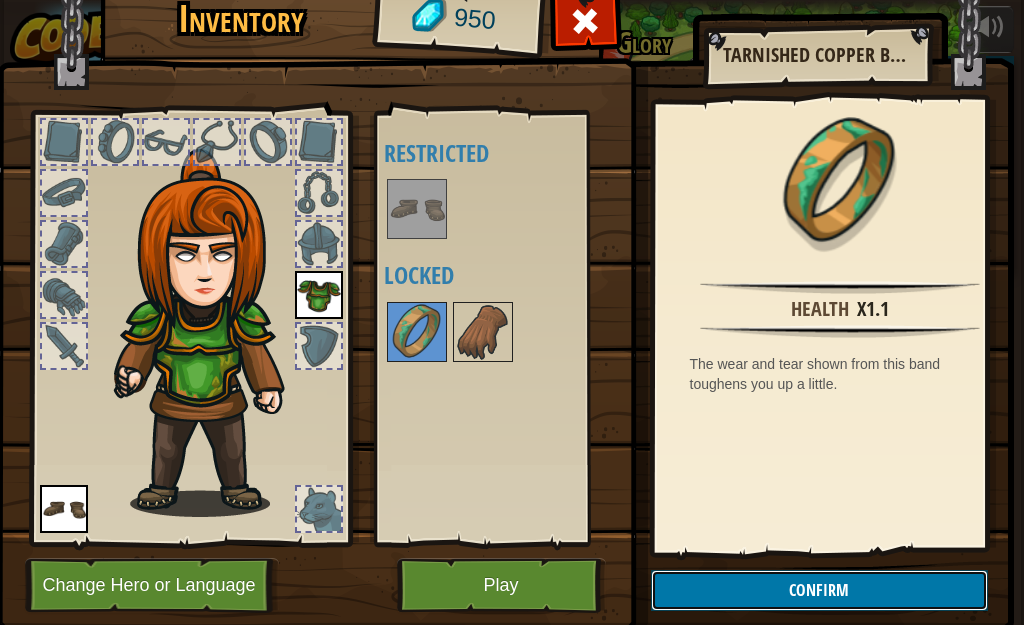 click on "Confirm" at bounding box center (819, 590) 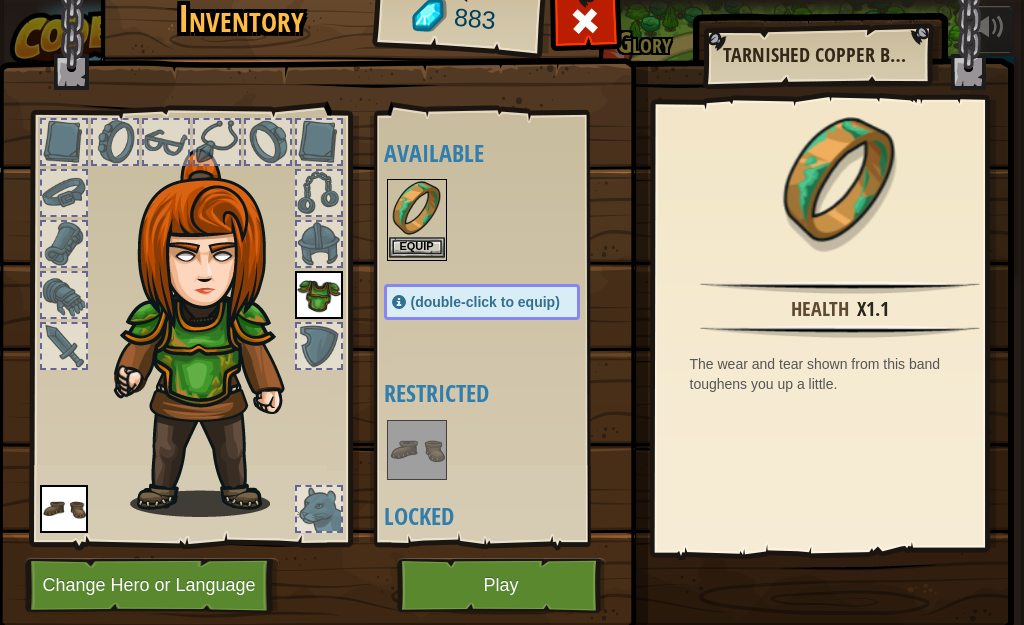 drag, startPoint x: 410, startPoint y: 233, endPoint x: 415, endPoint y: 245, distance: 13 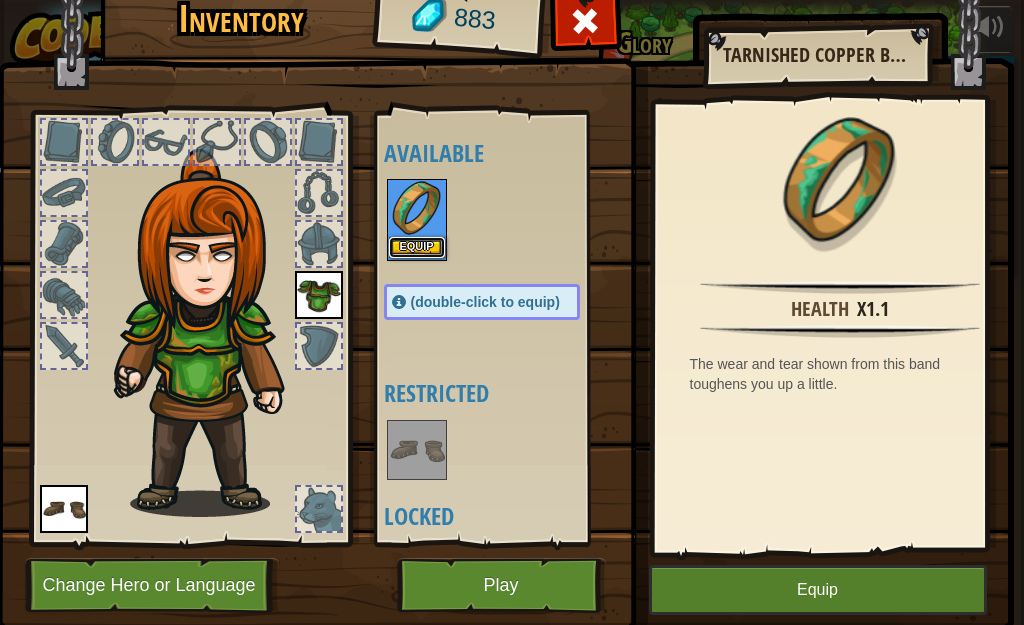 click on "Equip" at bounding box center [417, 247] 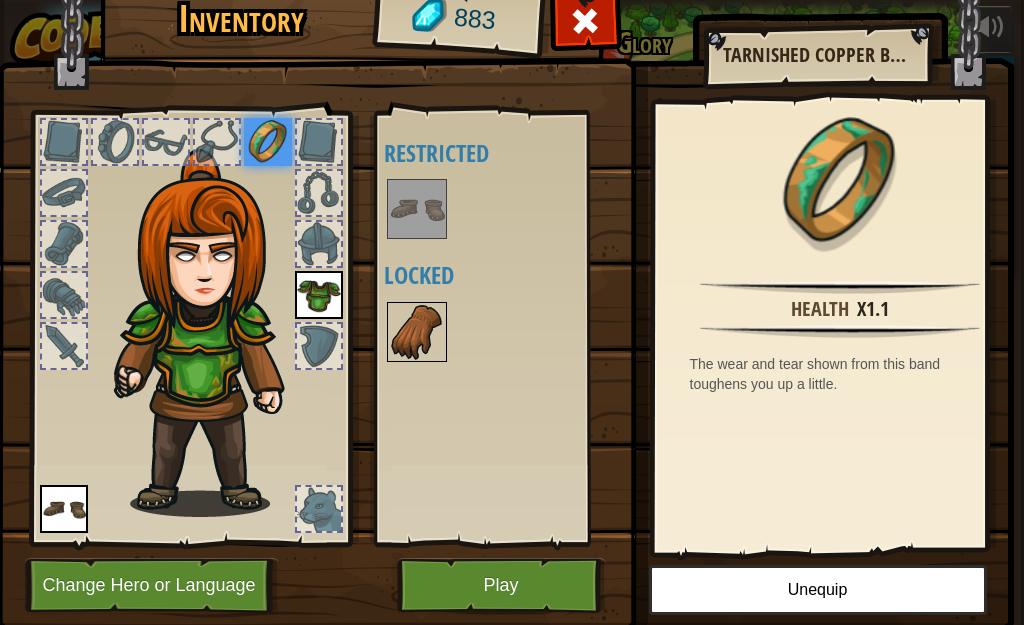 click at bounding box center [417, 332] 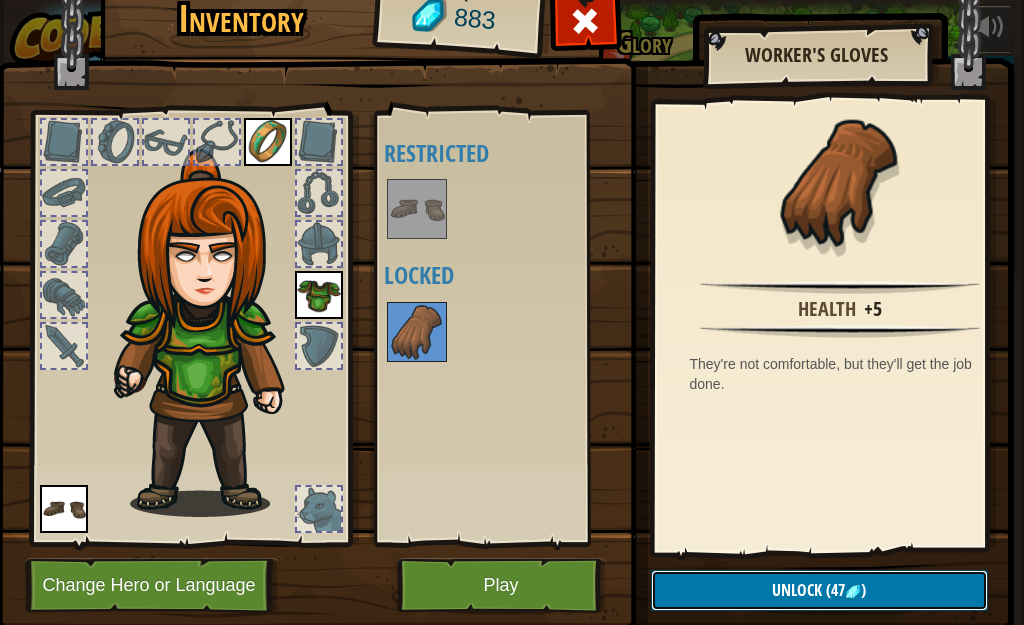 click on "Unlock (47 )" at bounding box center (819, 590) 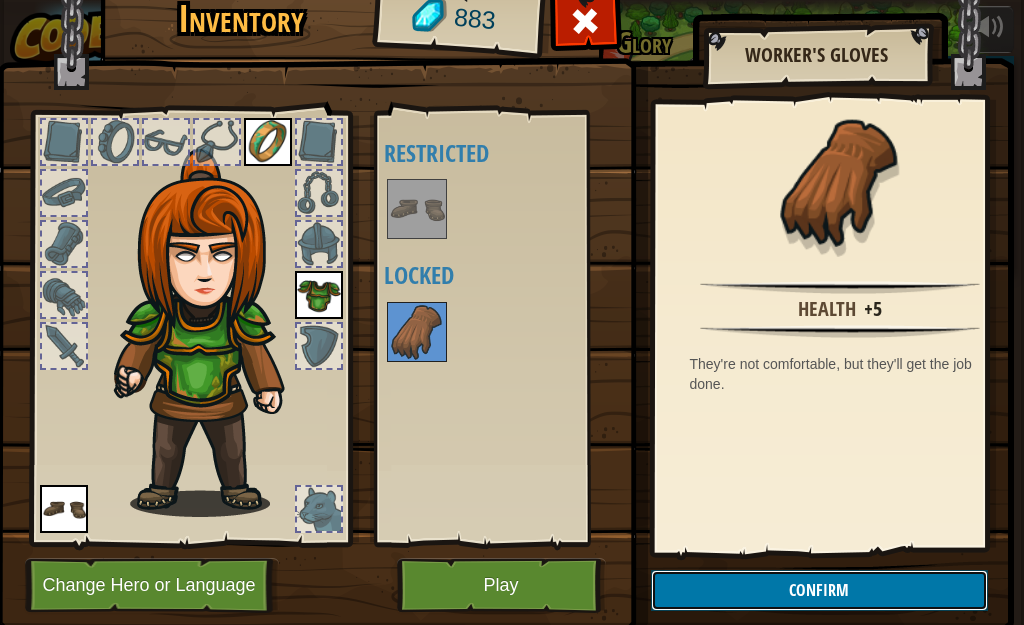 click on "Confirm" at bounding box center [819, 590] 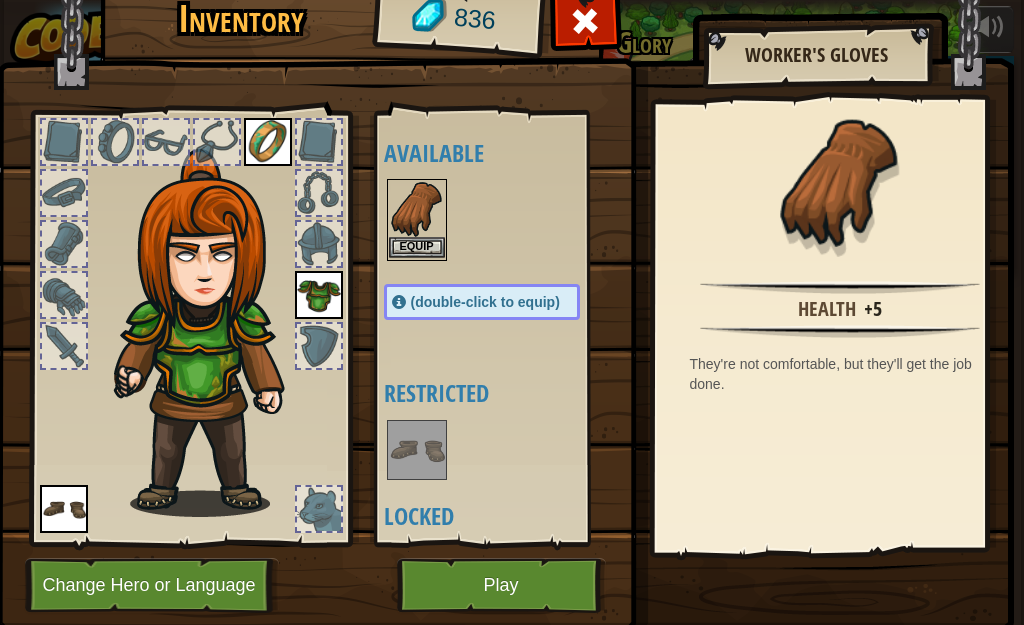 click at bounding box center (417, 209) 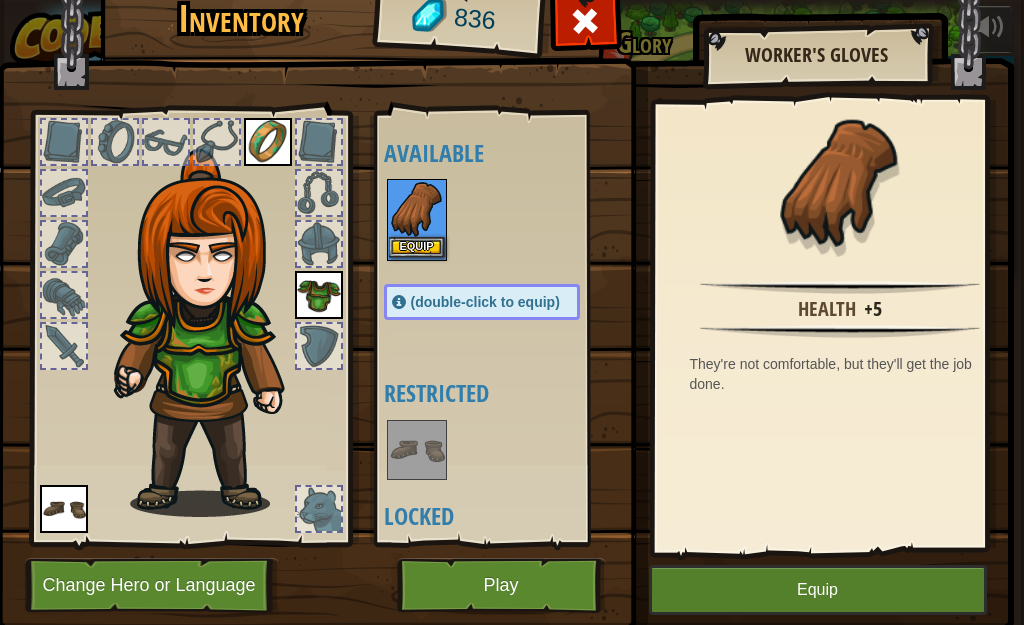 click on "Inventory 836 Available Equip Equip Equip Equip (double-click to equip) Restricted Locked Worker's Gloves Health +5 They're not comfortable, but they'll get the job done. Equip Unequip Subscribe to Unlock! (restricted in this level) Change Hero or Language Play" at bounding box center [512, 312] 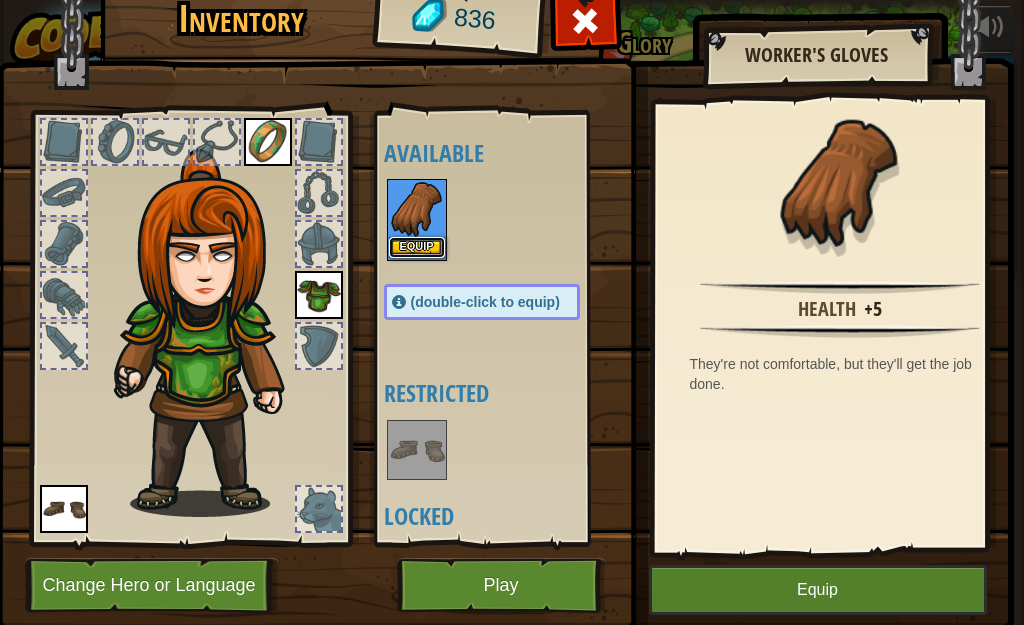 click on "Equip" at bounding box center [417, 247] 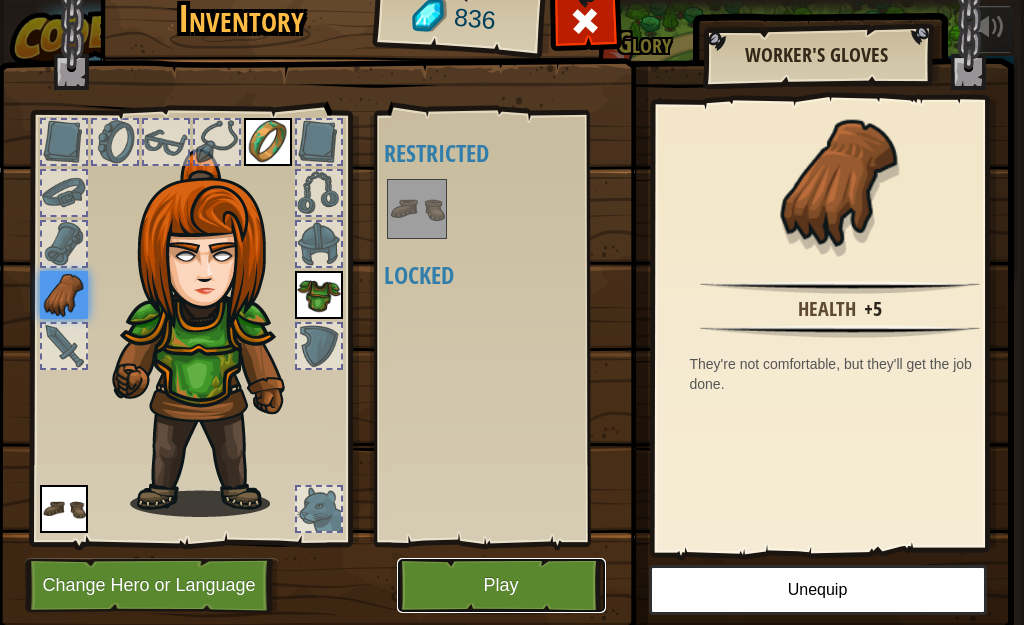 drag, startPoint x: 553, startPoint y: 577, endPoint x: 544, endPoint y: 553, distance: 25.632011 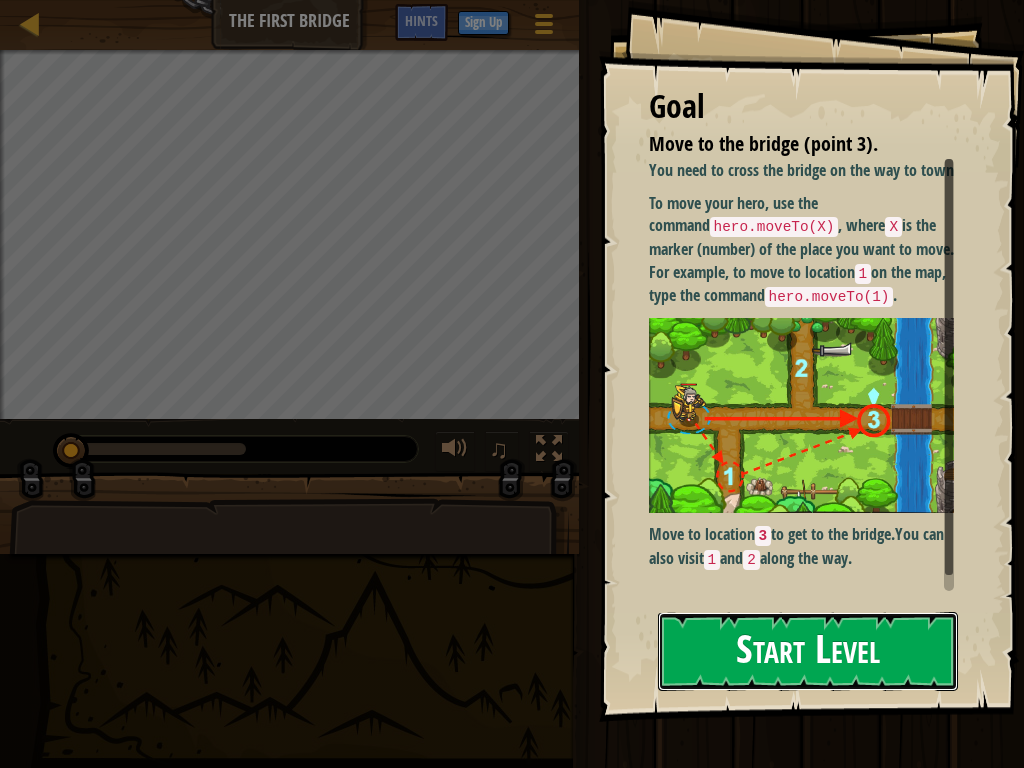 click on "Start Level" at bounding box center [808, 651] 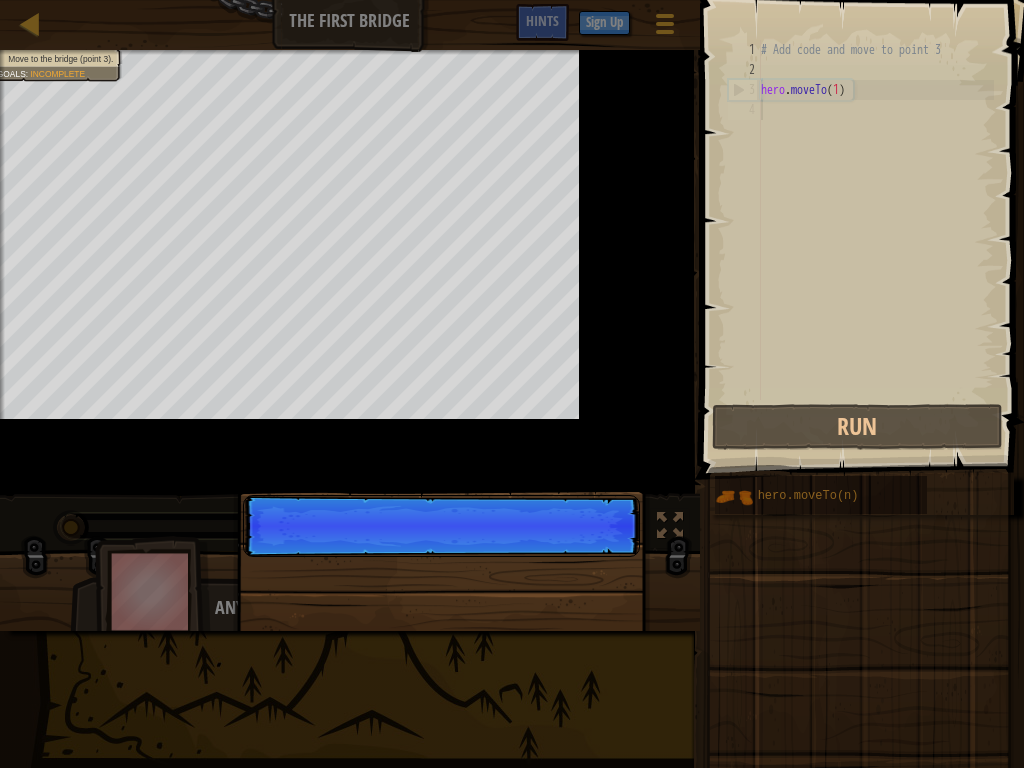 click on "# Add code and move to point 3 hero . moveTo ( 1 )" at bounding box center (936, 240) 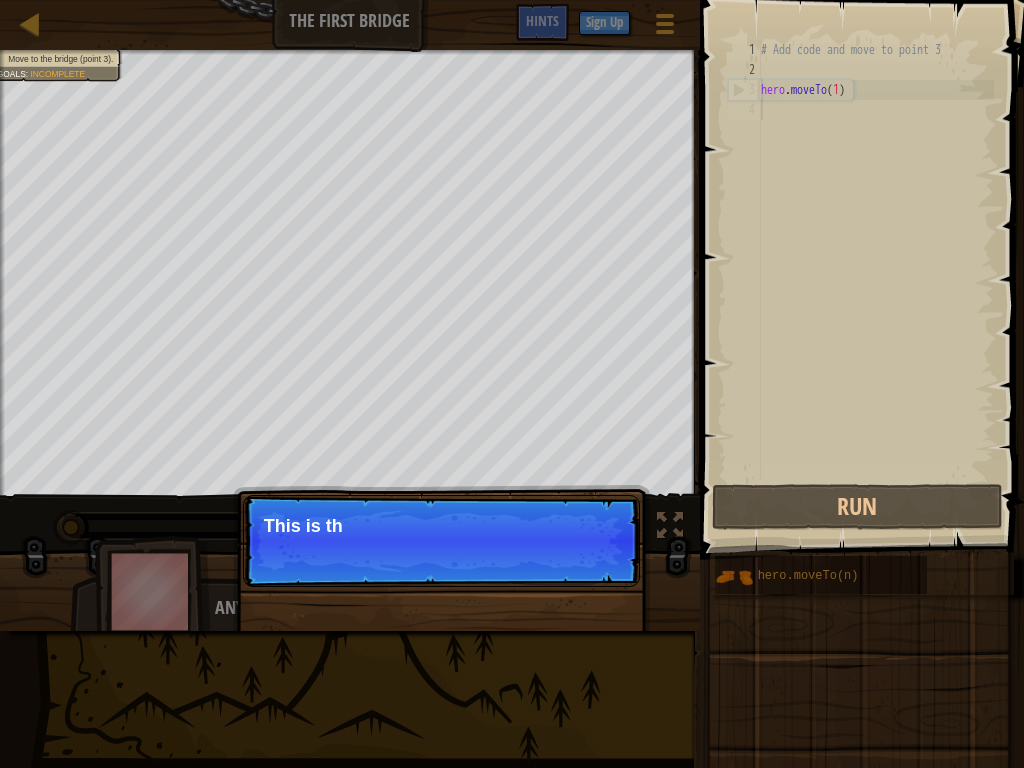 type on "hero.moveTo(1)" 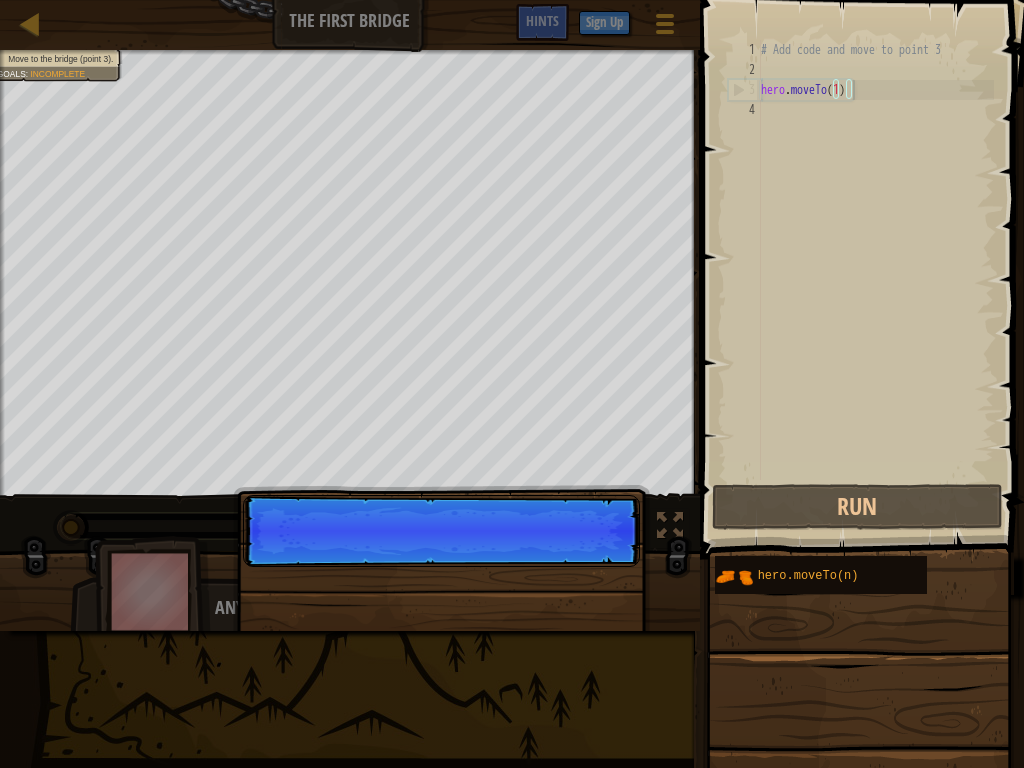 click on "Continue" at bounding box center (441, 531) 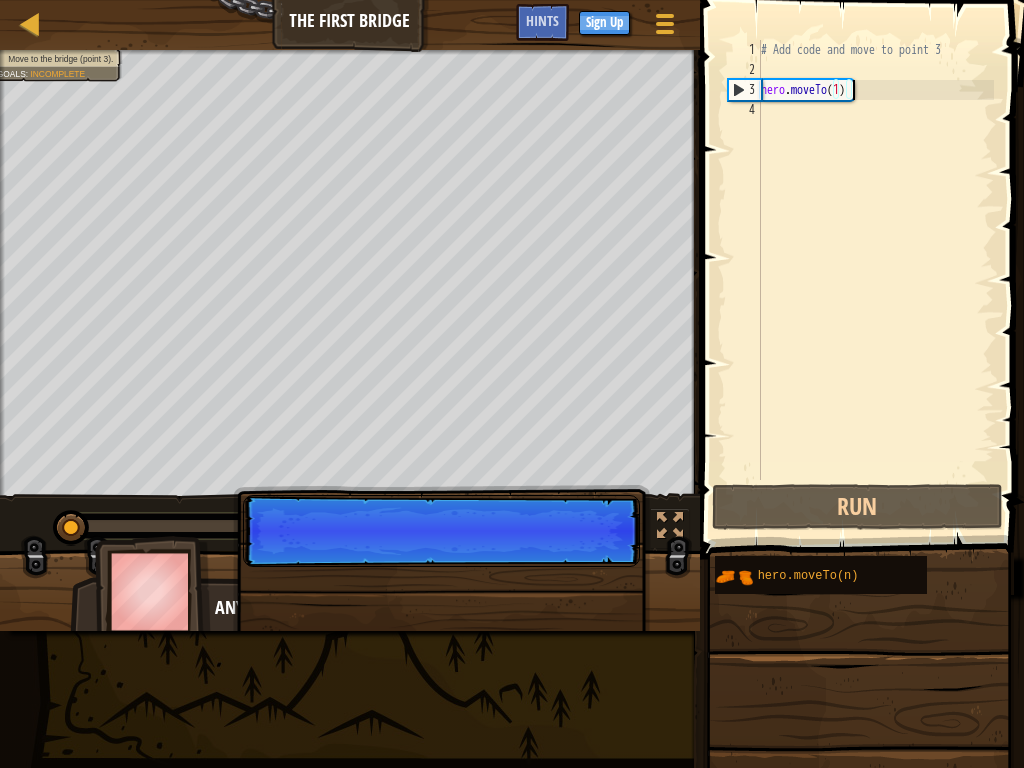 scroll, scrollTop: 9, scrollLeft: 6, axis: both 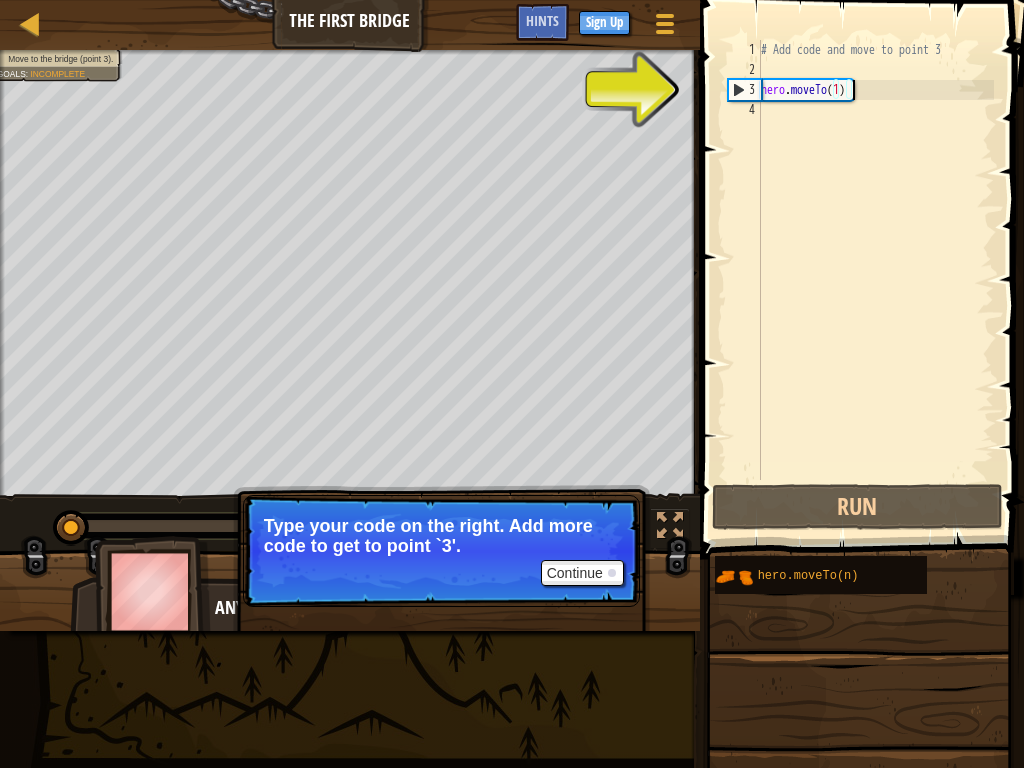 click on "# Add code and move to point 3 hero . moveTo ( 1 )" at bounding box center (875, 280) 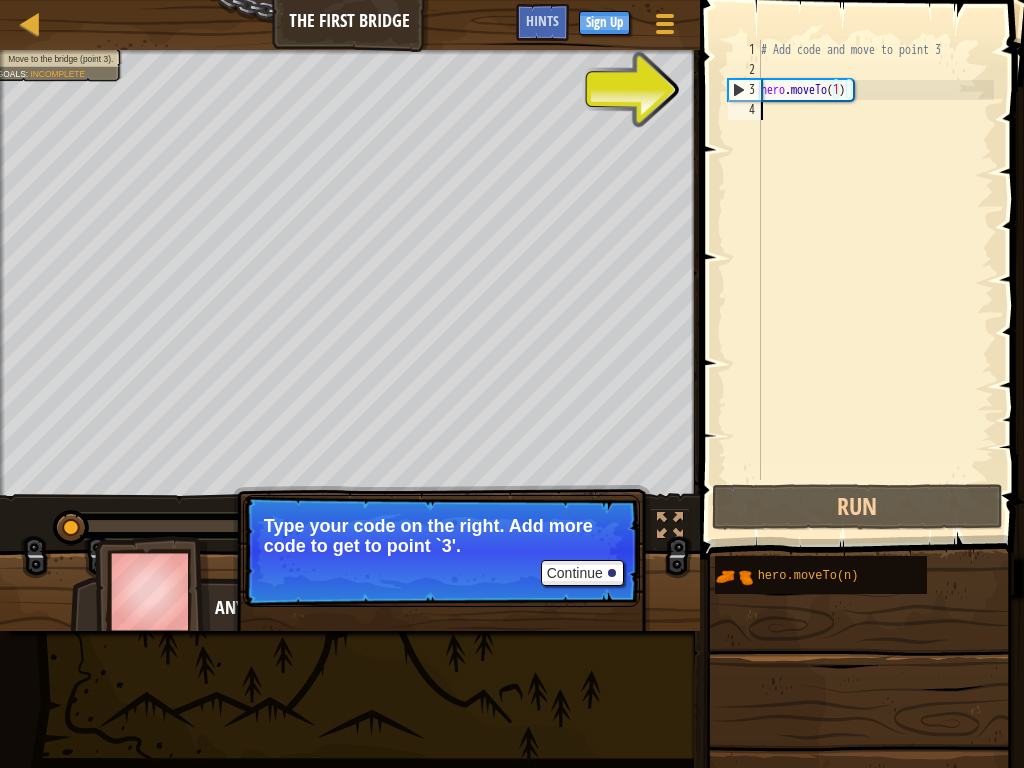 click on "# Add code and move to point 3 hero . moveTo ( 1 )" at bounding box center [875, 280] 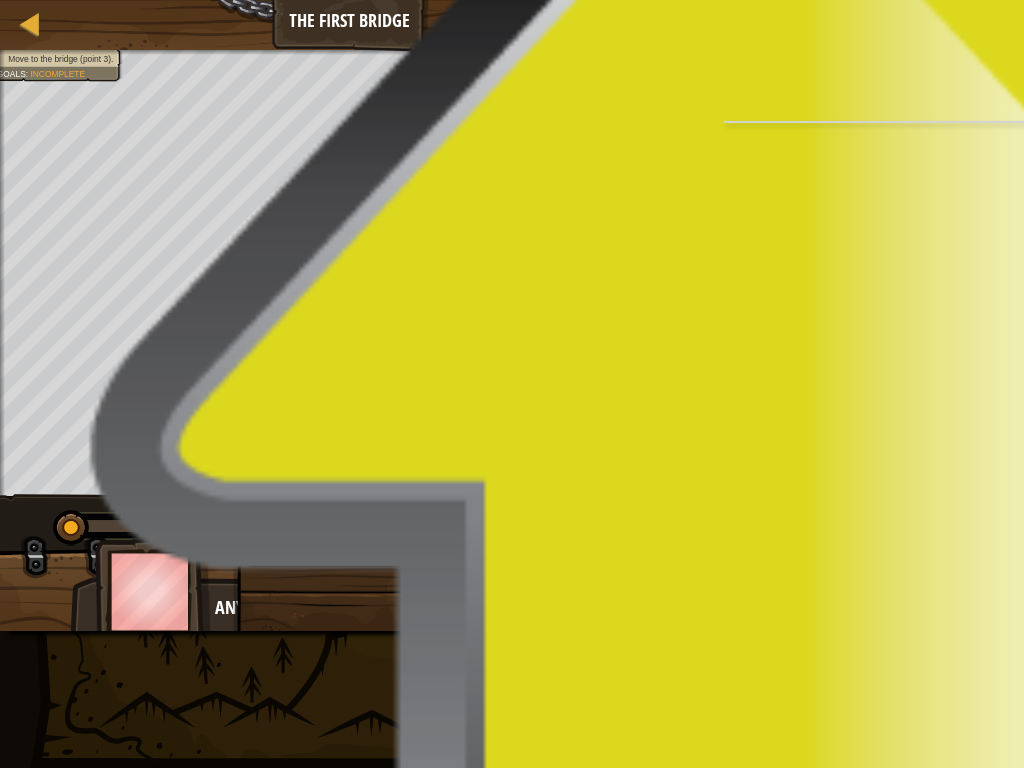 scroll, scrollTop: 9, scrollLeft: 0, axis: vertical 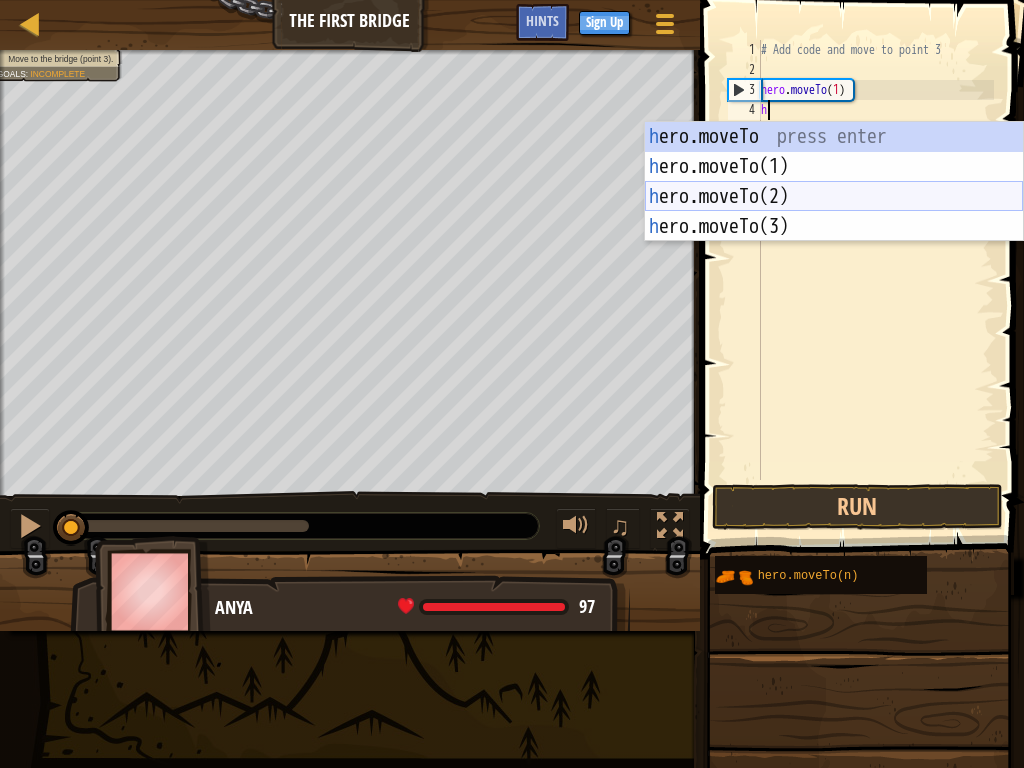 click on "h ero.moveTo press enter h ero.moveTo(1) press enter h ero.moveTo(2) press enter h ero.moveTo(3) press enter" at bounding box center [834, 212] 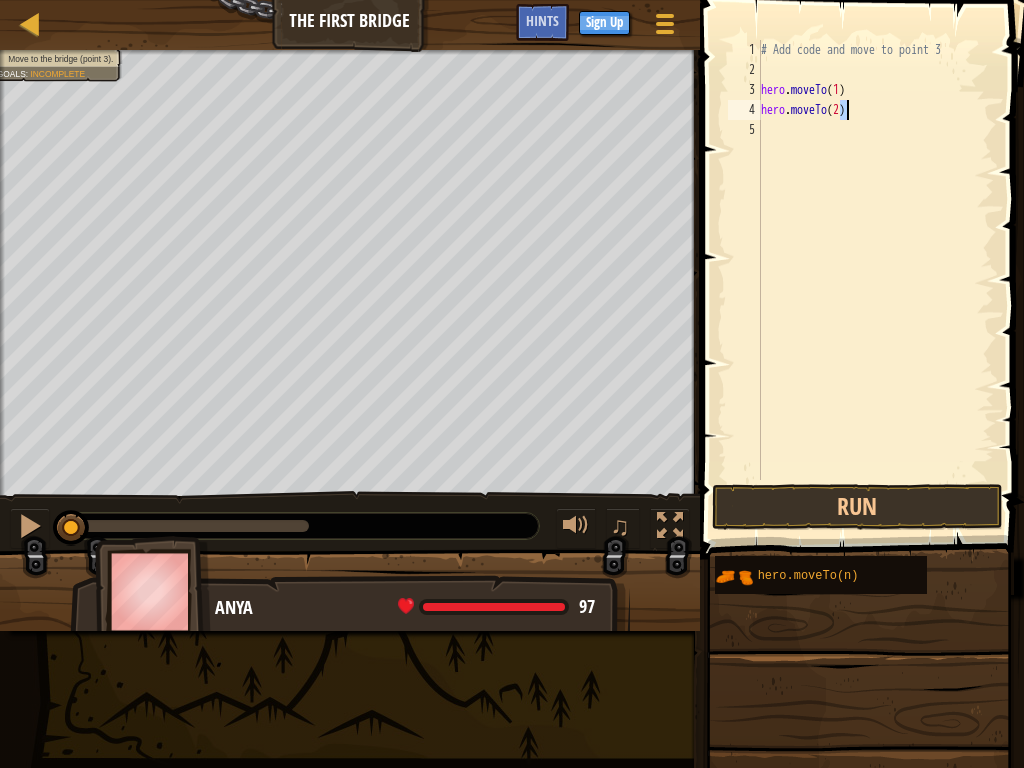 type on "hero.moveTo(2)" 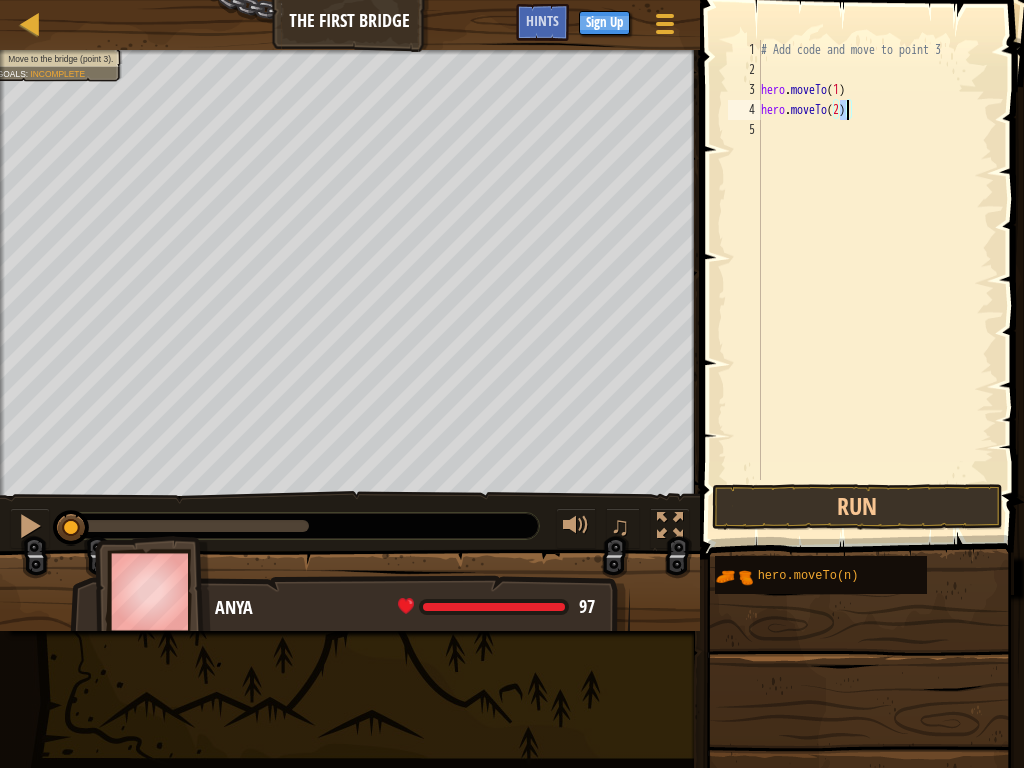 click on "# Add code and move to point 3 hero . moveTo ( 1 ) hero . moveTo ( 2 )" at bounding box center (875, 280) 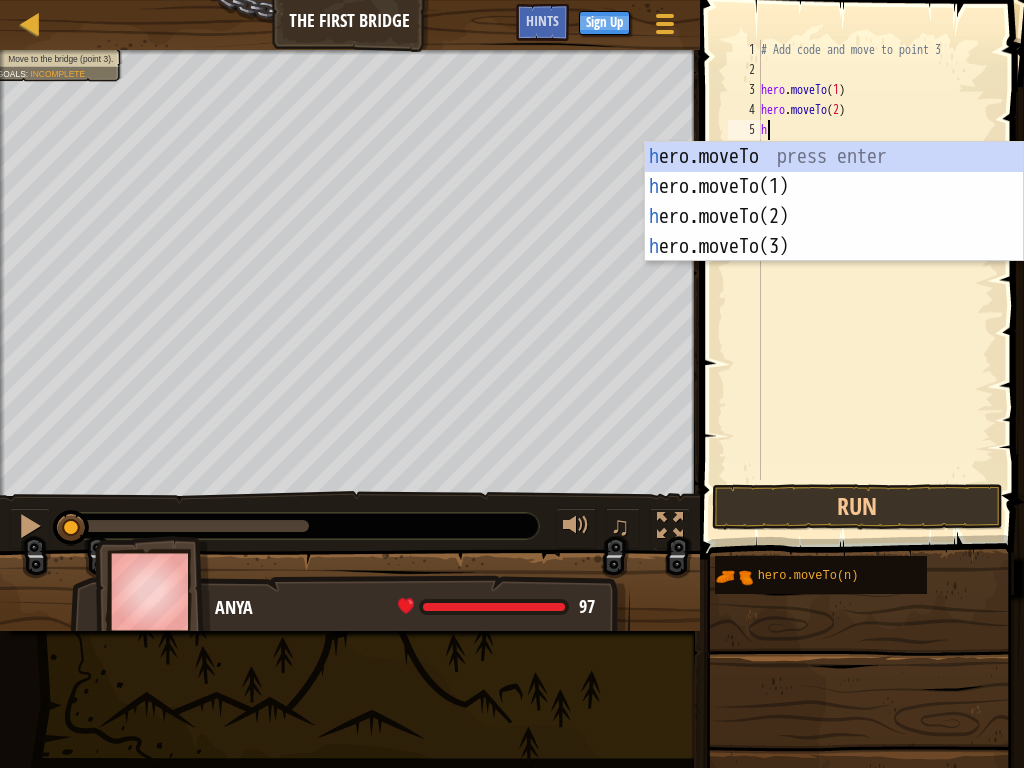 click on "h ero.moveTo press enter h ero.moveTo(1) press enter h ero.moveTo(2) press enter h ero.moveTo(3) press enter" at bounding box center (834, 232) 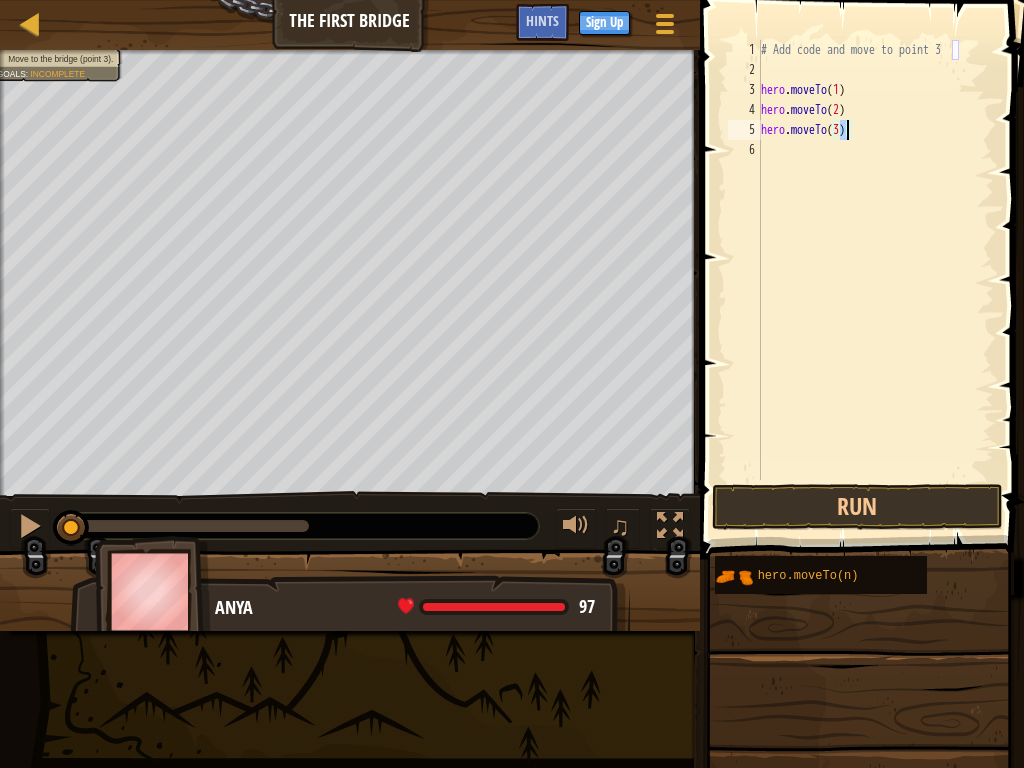 type on "hero.moveTo(3)" 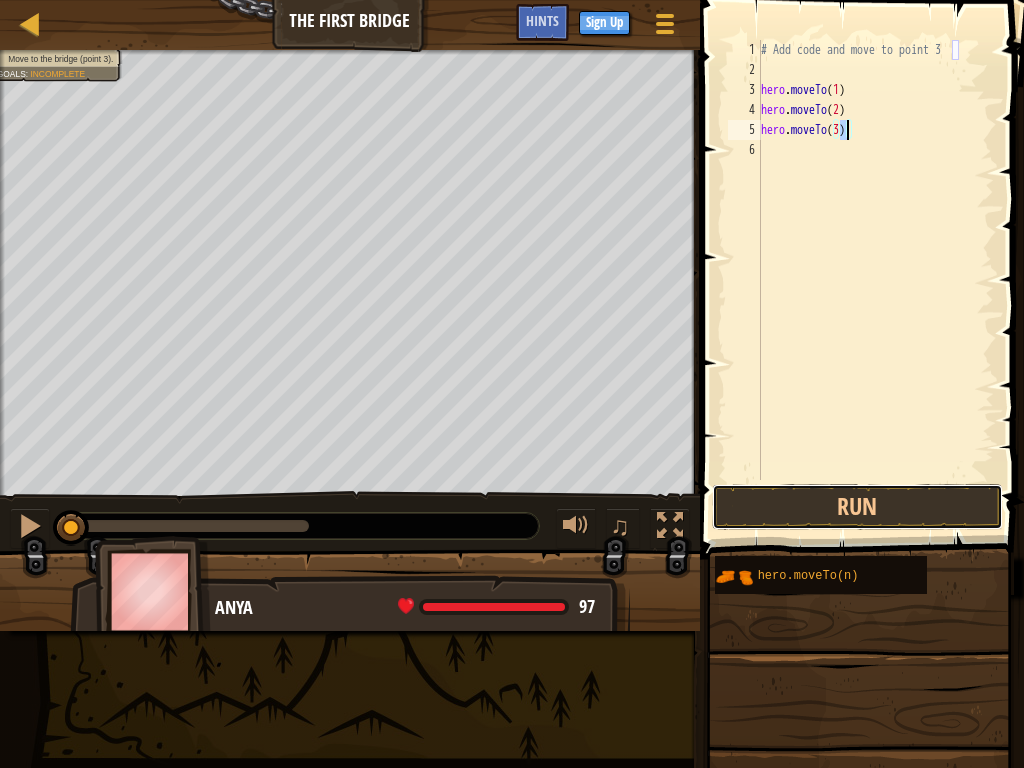 click on "Run" at bounding box center (857, 507) 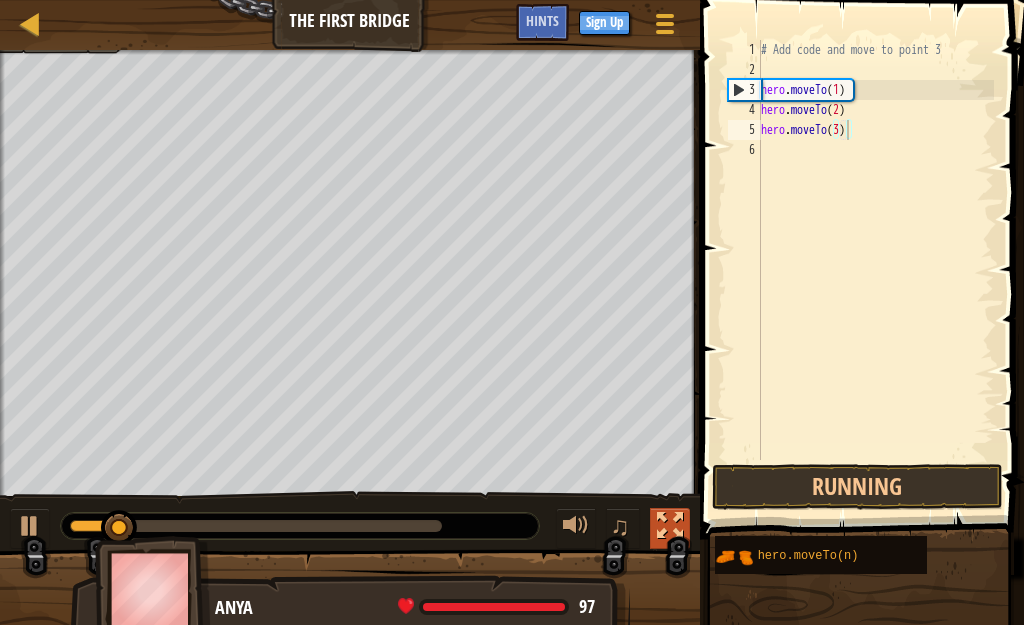 click at bounding box center (670, 526) 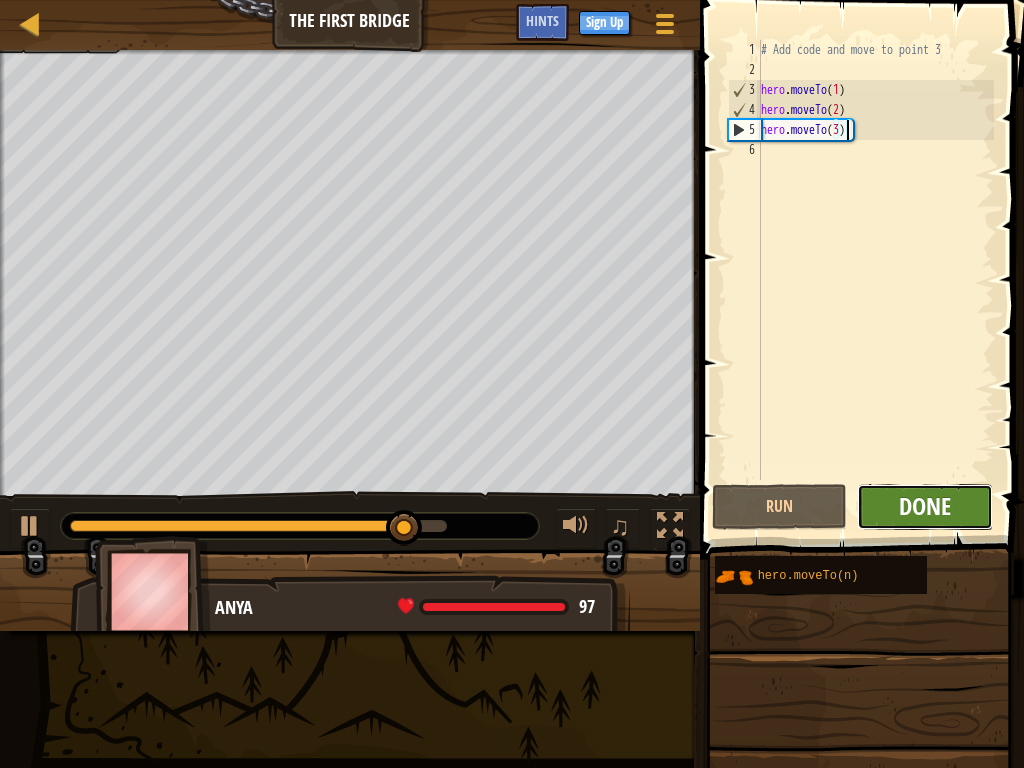 click on "Done" at bounding box center [925, 506] 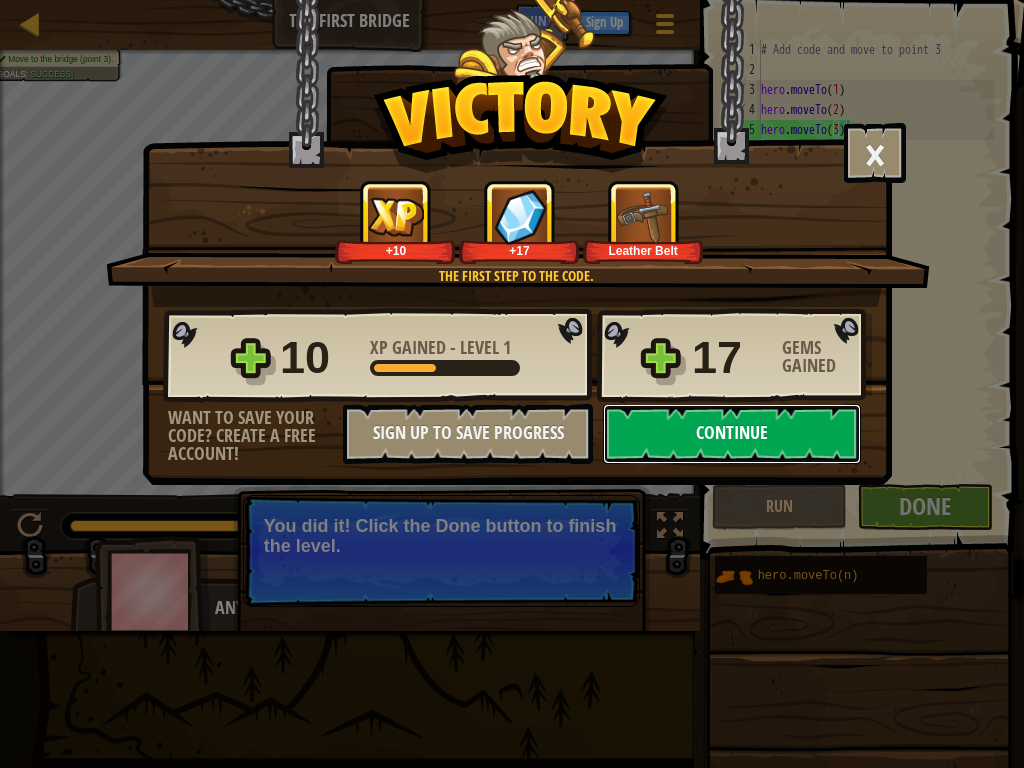 click on "Continue" at bounding box center [732, 434] 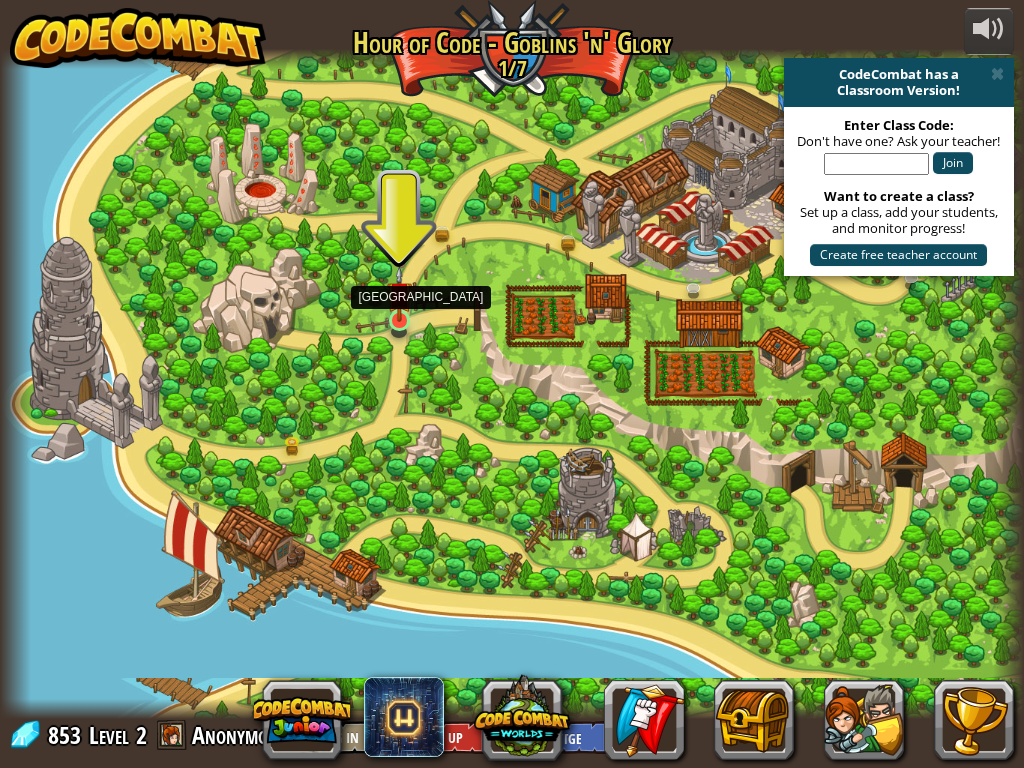 click at bounding box center (399, 294) 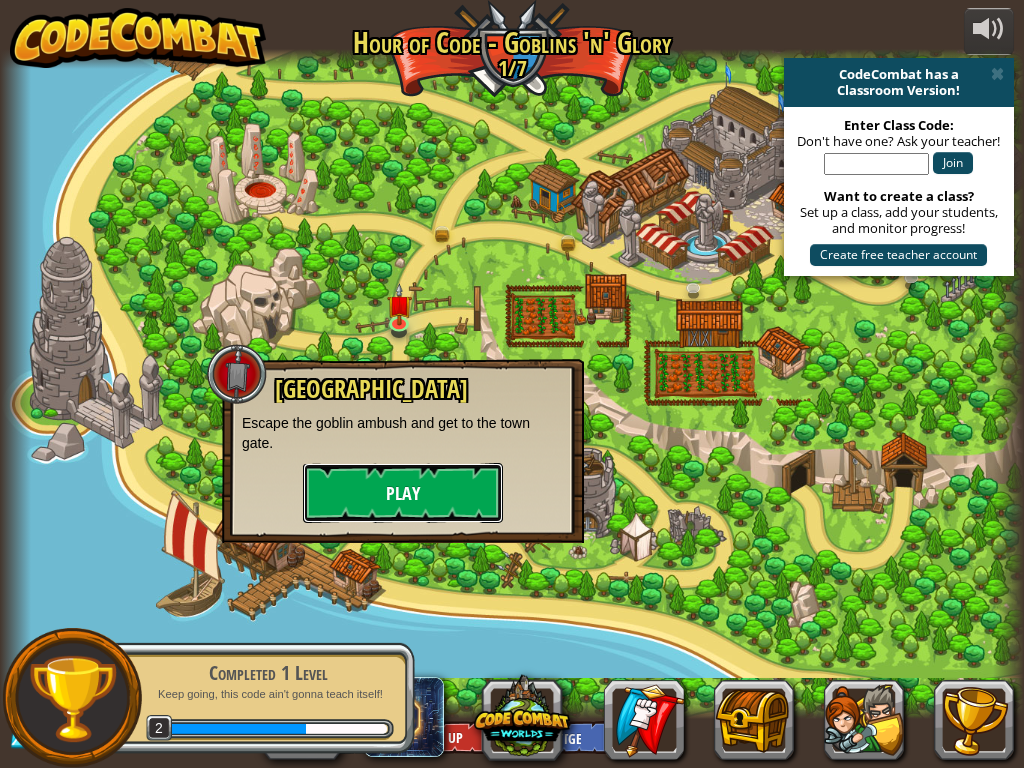 click on "Play" at bounding box center [403, 493] 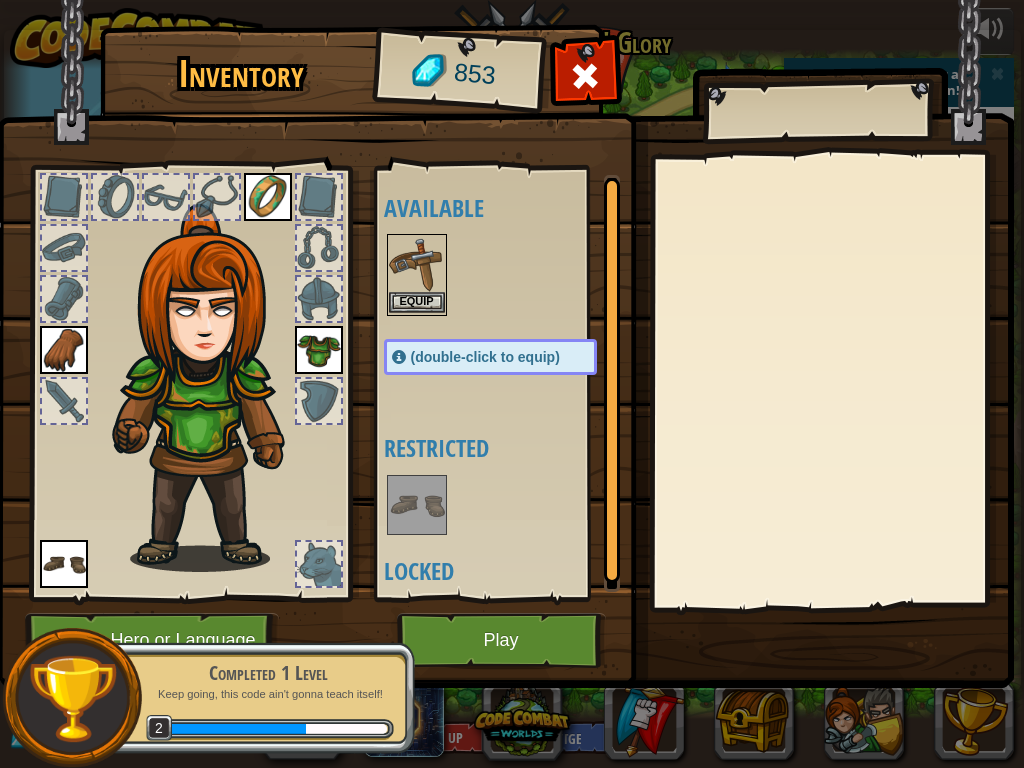 click at bounding box center (417, 264) 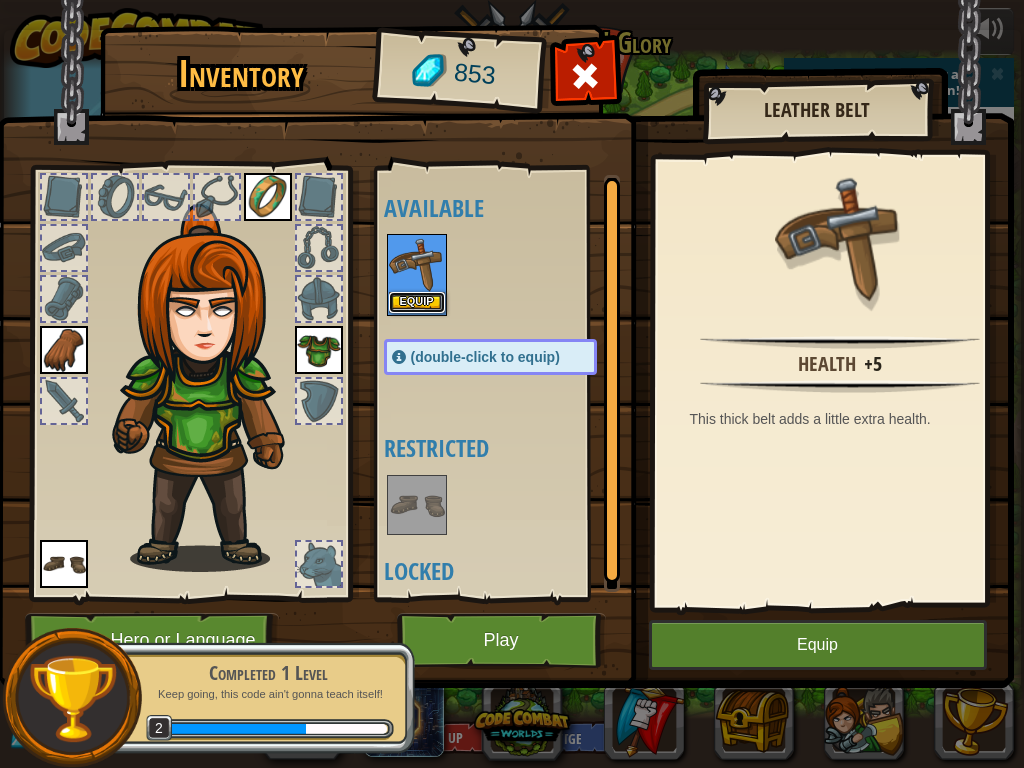 click on "Equip" at bounding box center [417, 302] 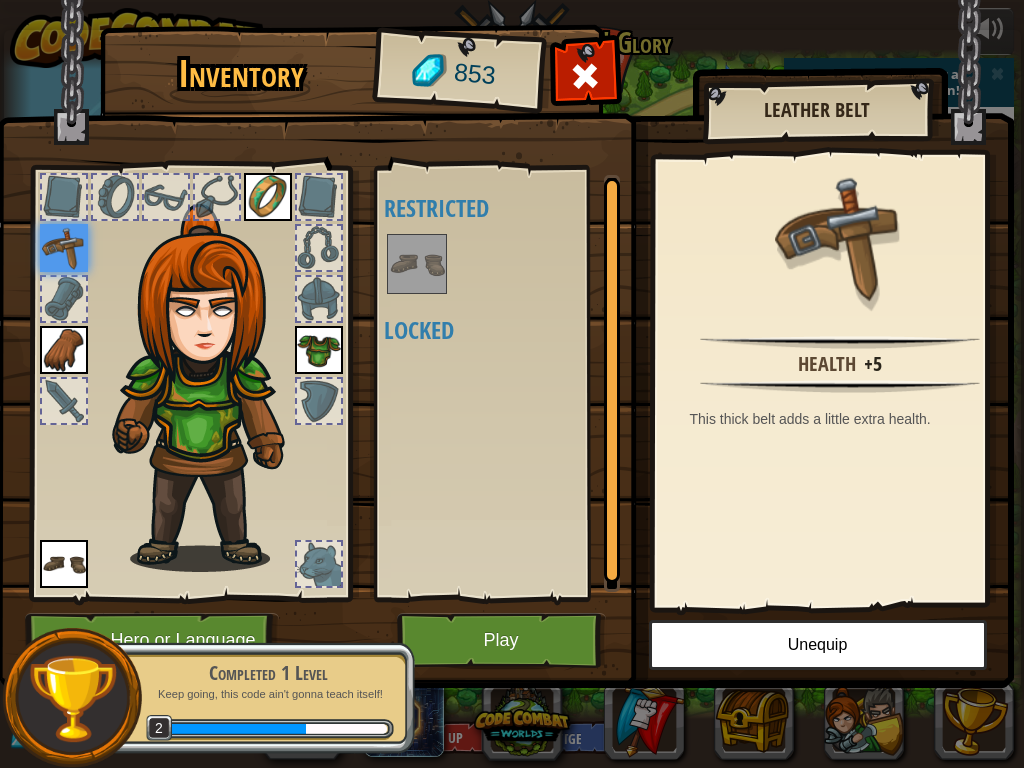 click at bounding box center [417, 264] 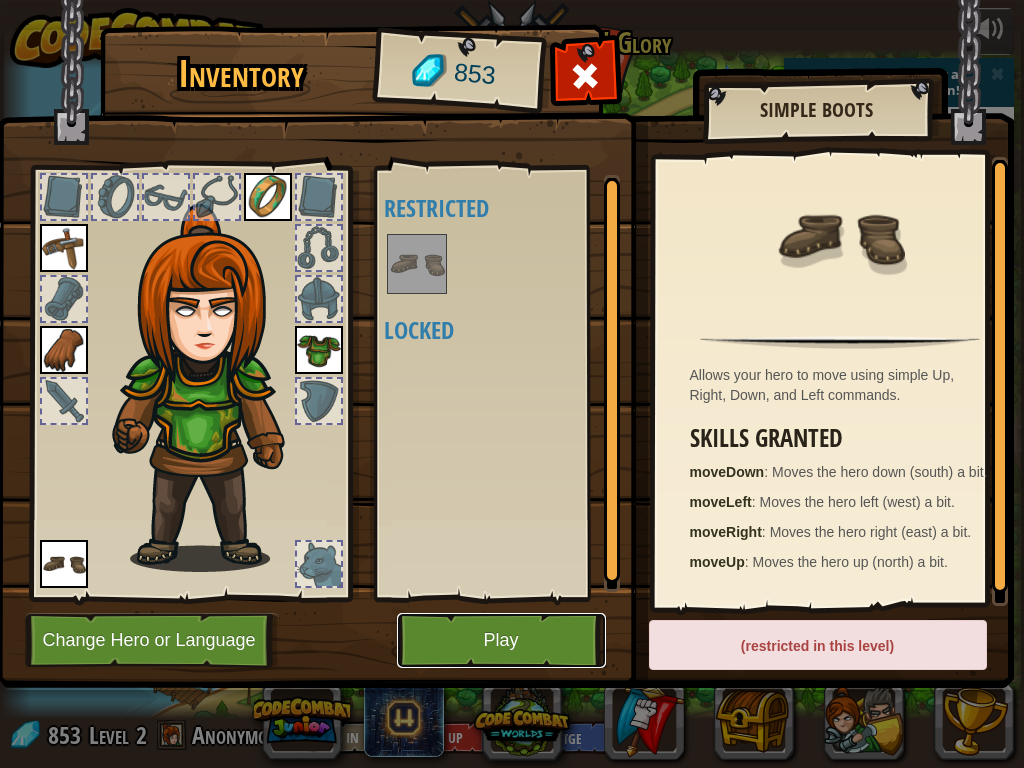 click on "Play" at bounding box center (501, 640) 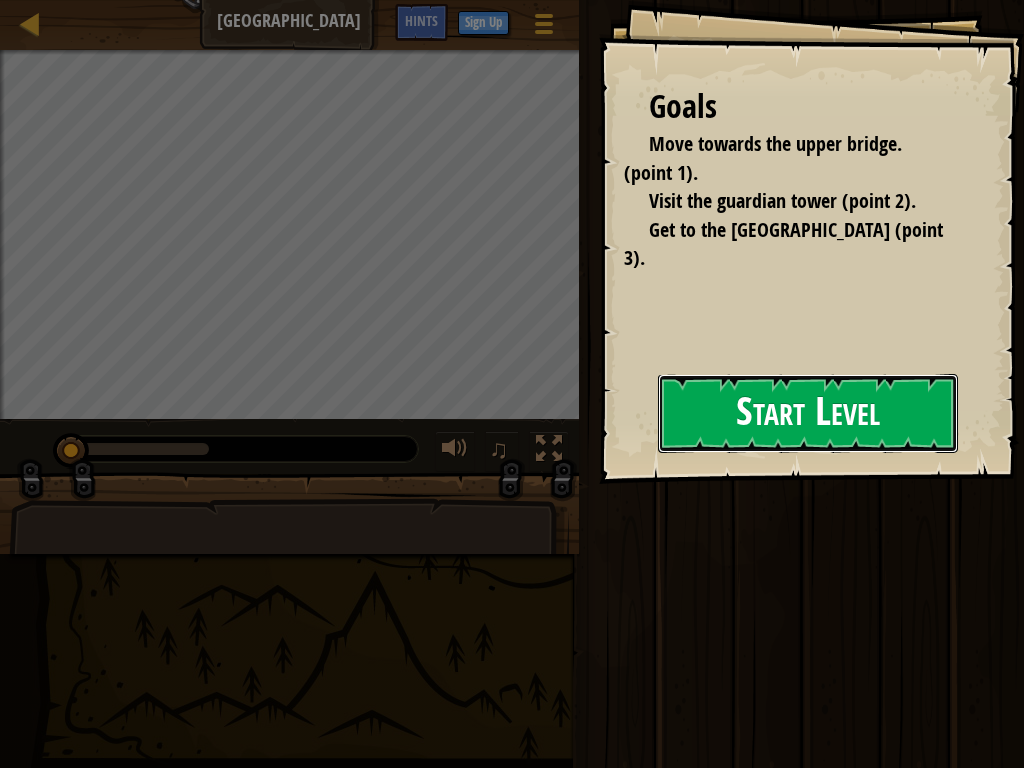 click on "Start Level" at bounding box center (808, 413) 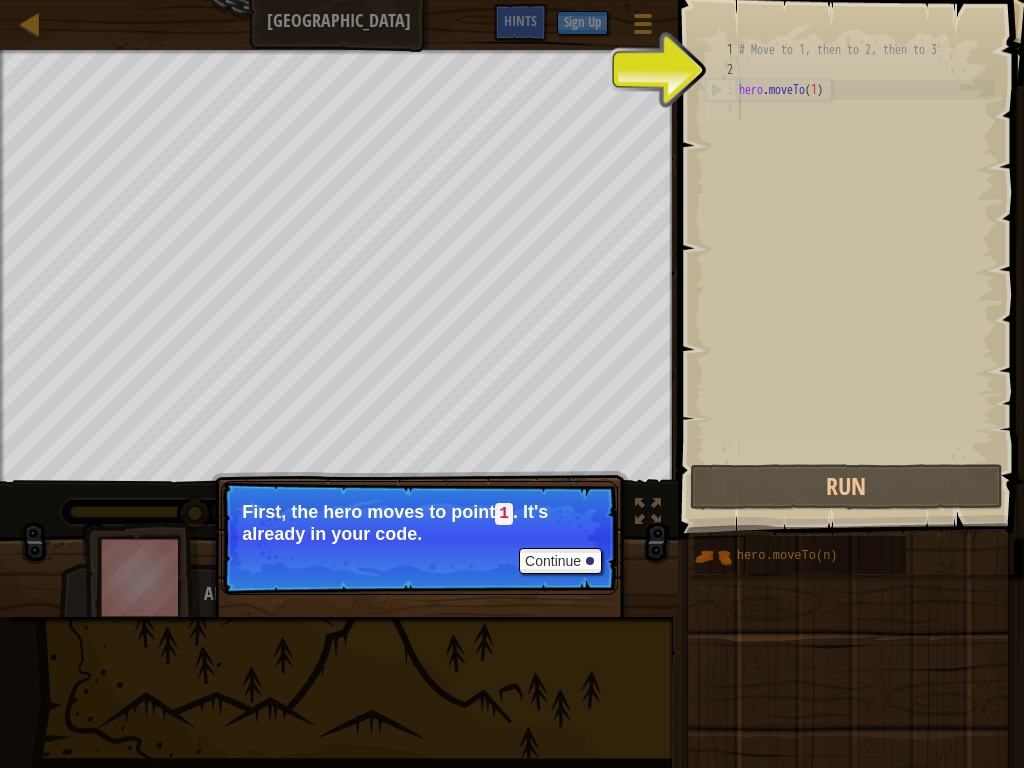 click on "# Move to 1, then to 2, then to 3 hero . moveTo ( 1 )" at bounding box center [864, 270] 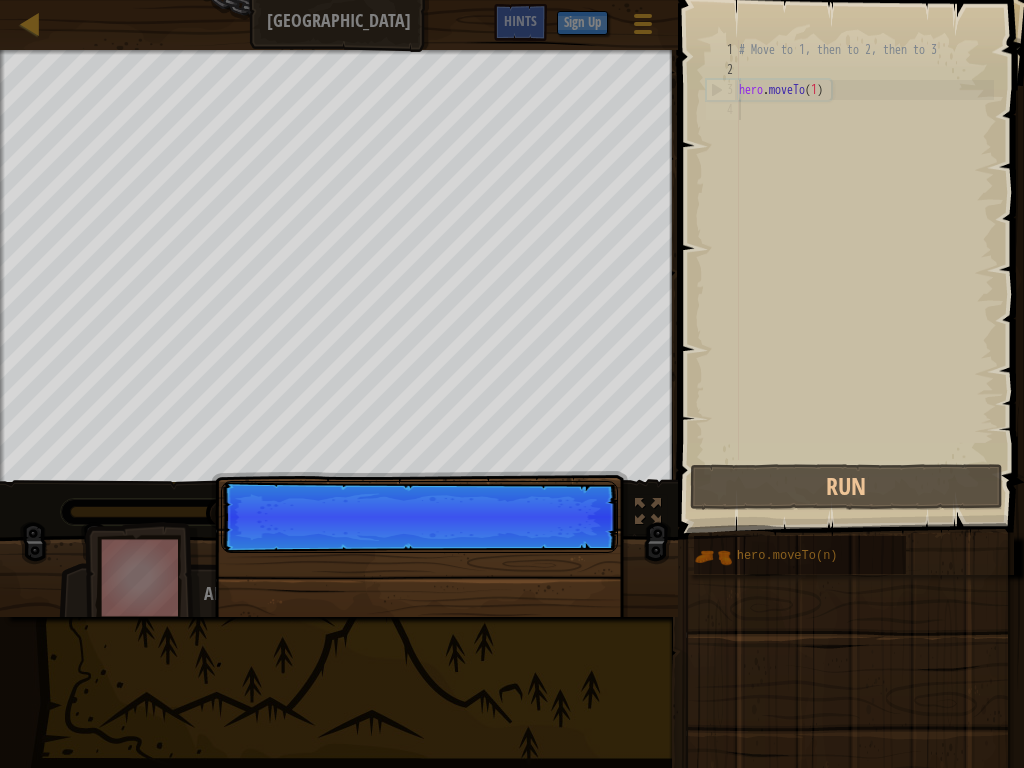 click on "Continue" at bounding box center [419, 629] 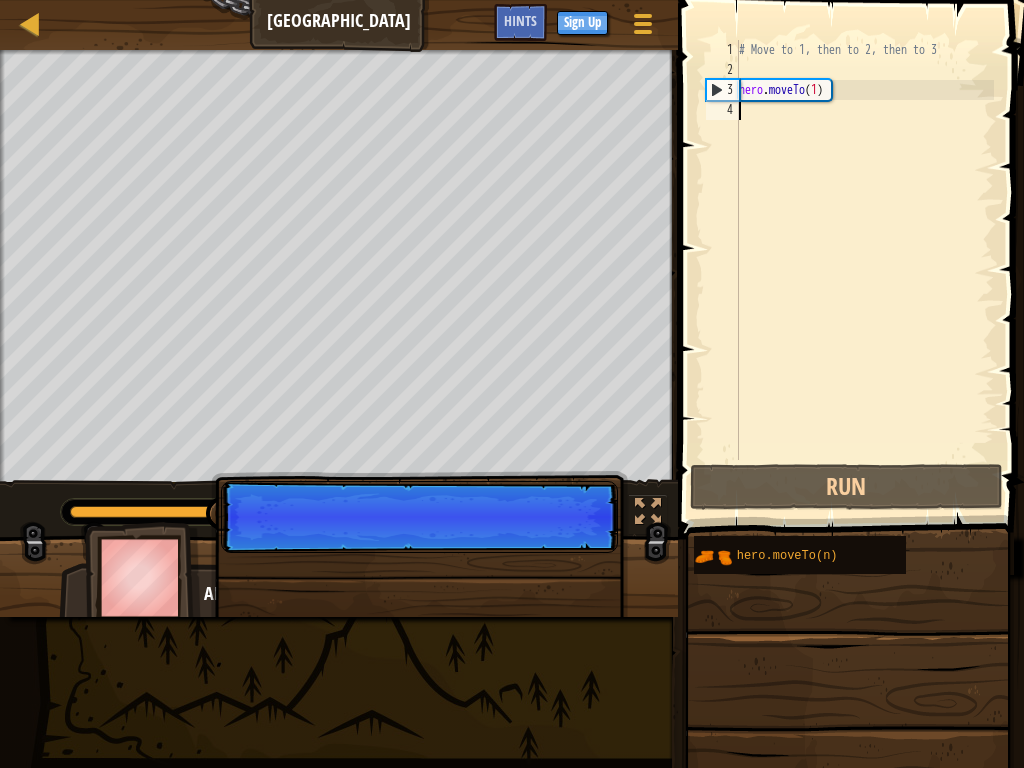 scroll, scrollTop: 9, scrollLeft: 0, axis: vertical 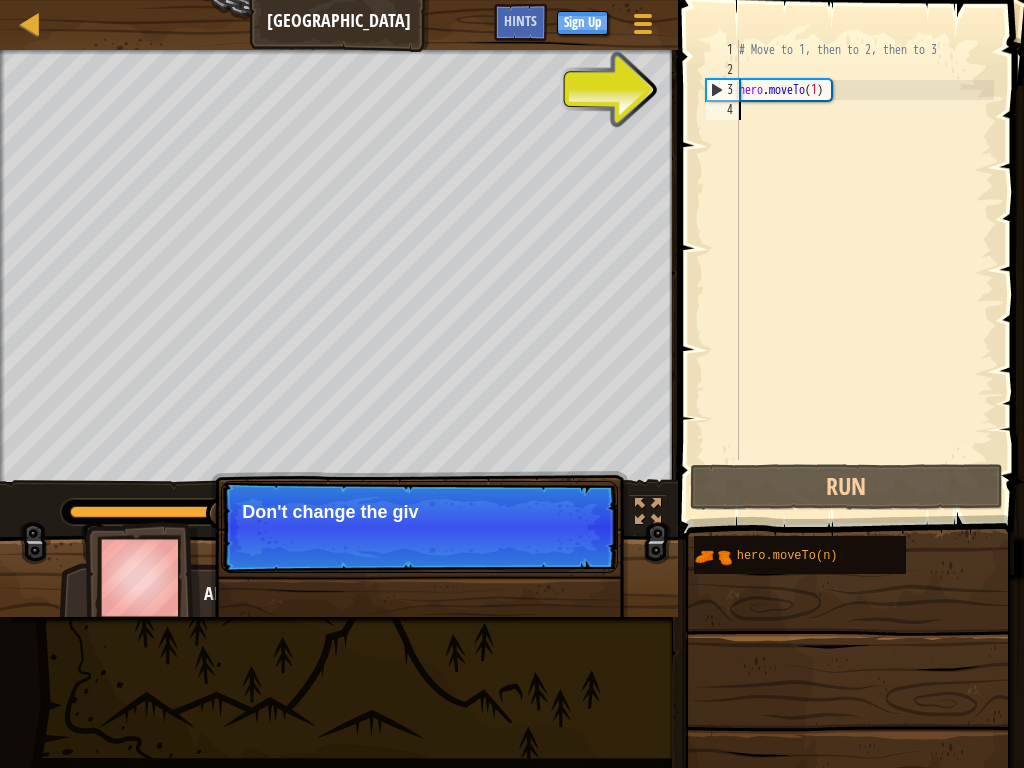 click on "# Move to 1, then to 2, then to 3 hero . moveTo ( 1 )" at bounding box center (864, 270) 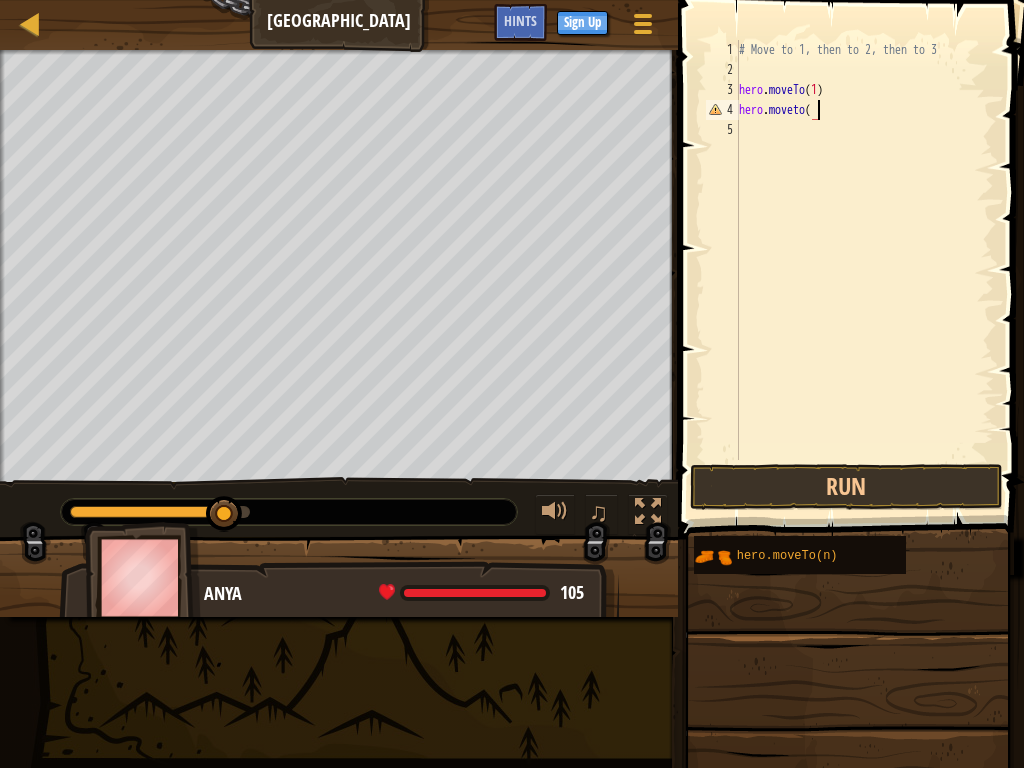 scroll, scrollTop: 9, scrollLeft: 6, axis: both 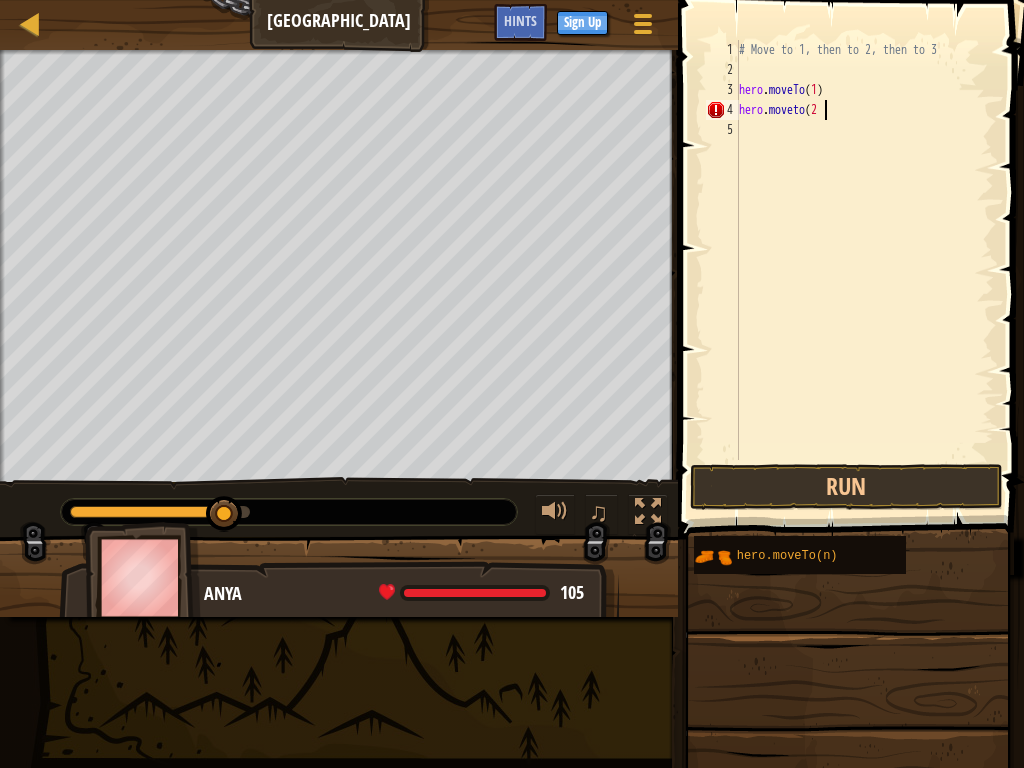 type on "hero.moveto(2)" 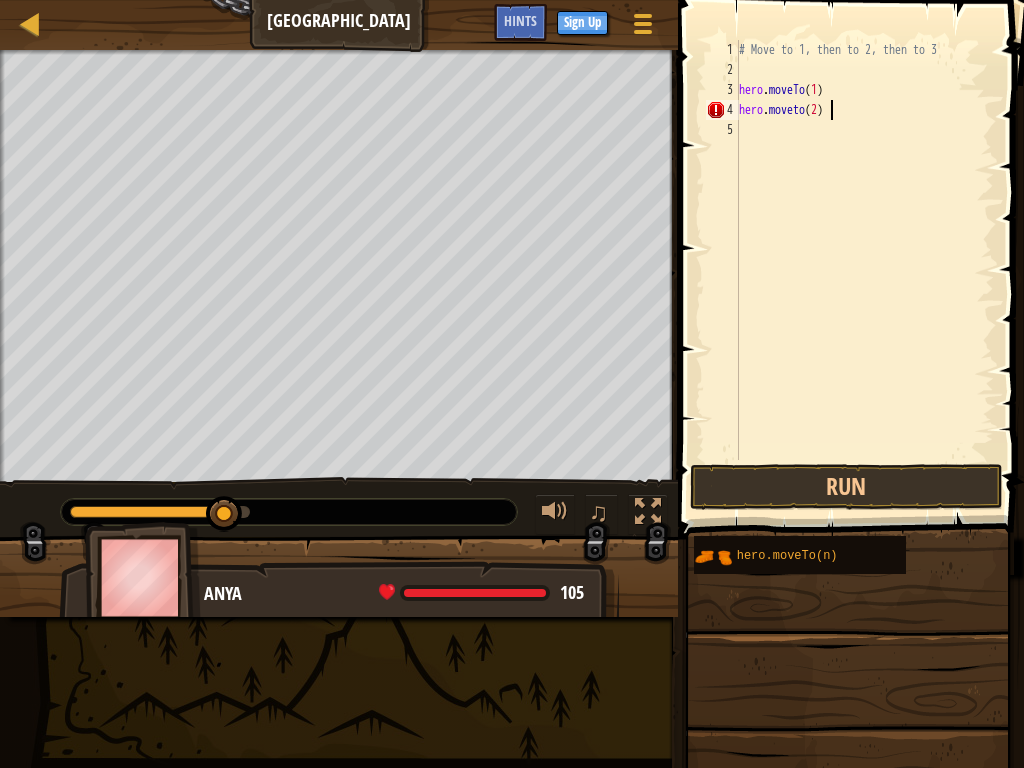 scroll, scrollTop: 9, scrollLeft: 7, axis: both 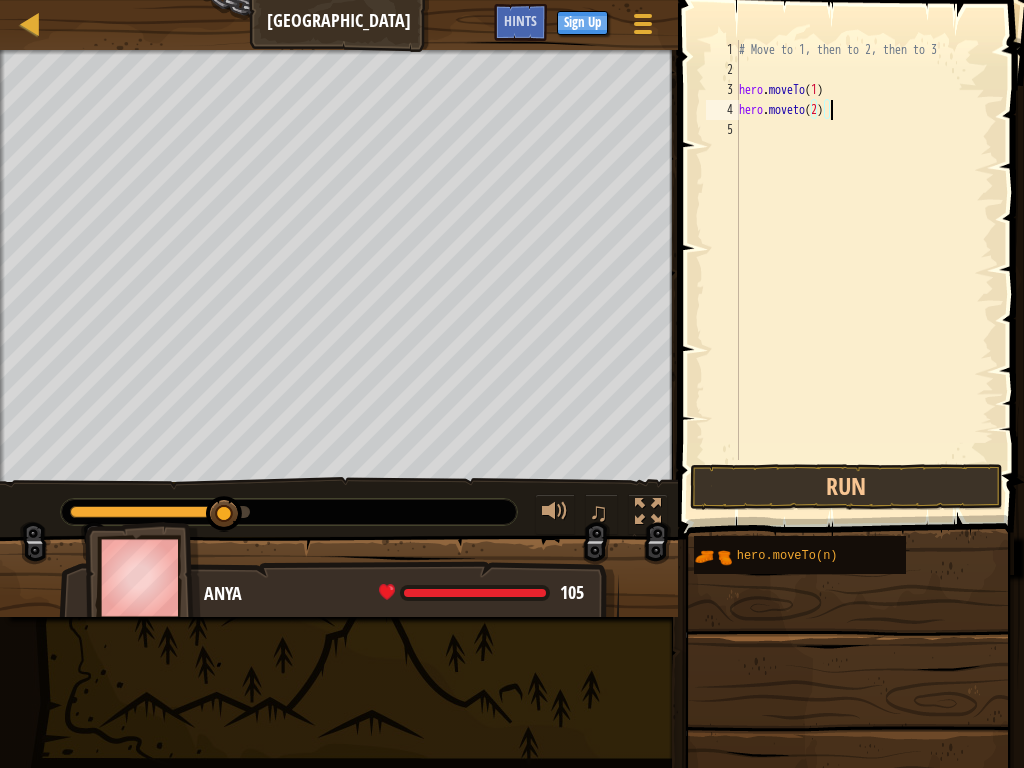 click on "# Move to 1, then to 2, then to 3 hero . moveTo ( 1 ) hero . moveto ( 2 )" at bounding box center (864, 270) 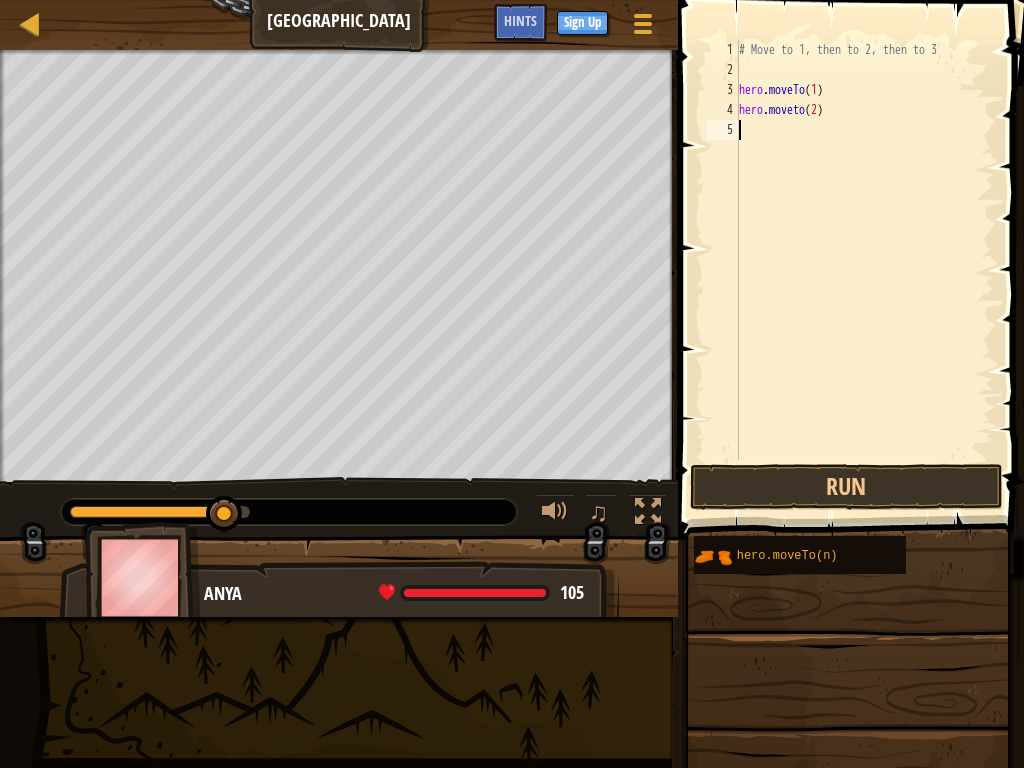 click on "# Move to 1, then to 2, then to 3 hero . moveTo ( 1 ) hero . moveto ( 2 )" at bounding box center (864, 270) 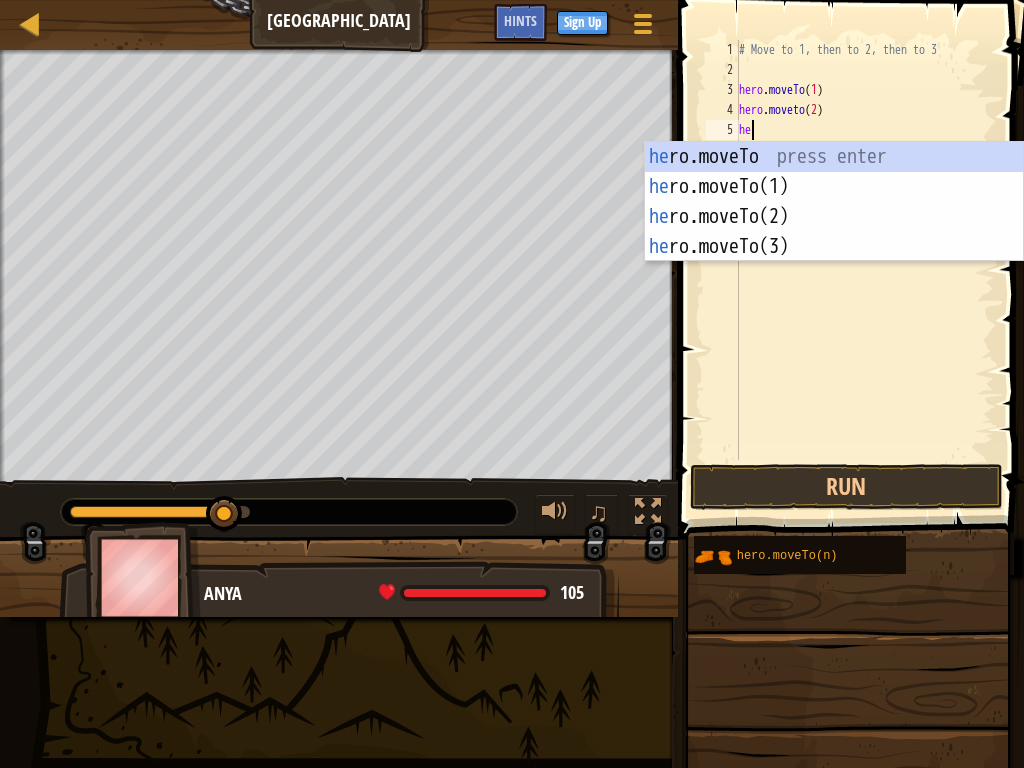 click on "he ro.moveTo press enter he ro.moveTo(1) press enter he ro.moveTo(2) press enter he ro.moveTo(3) press enter" at bounding box center (834, 232) 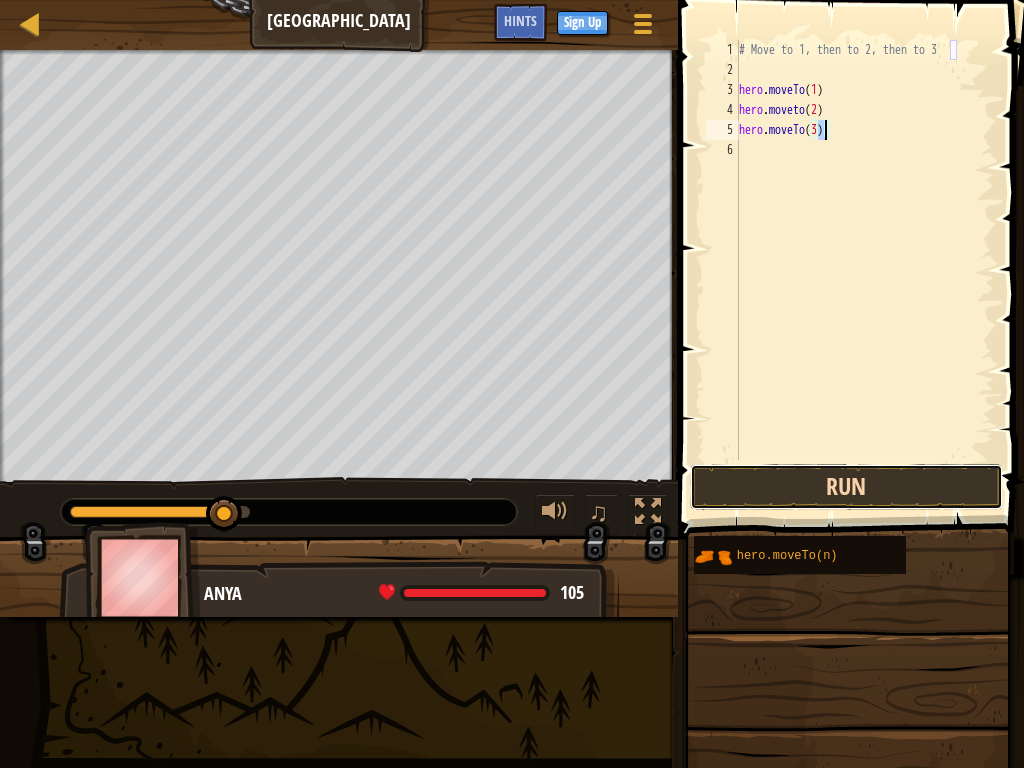 click on "Run" at bounding box center [846, 487] 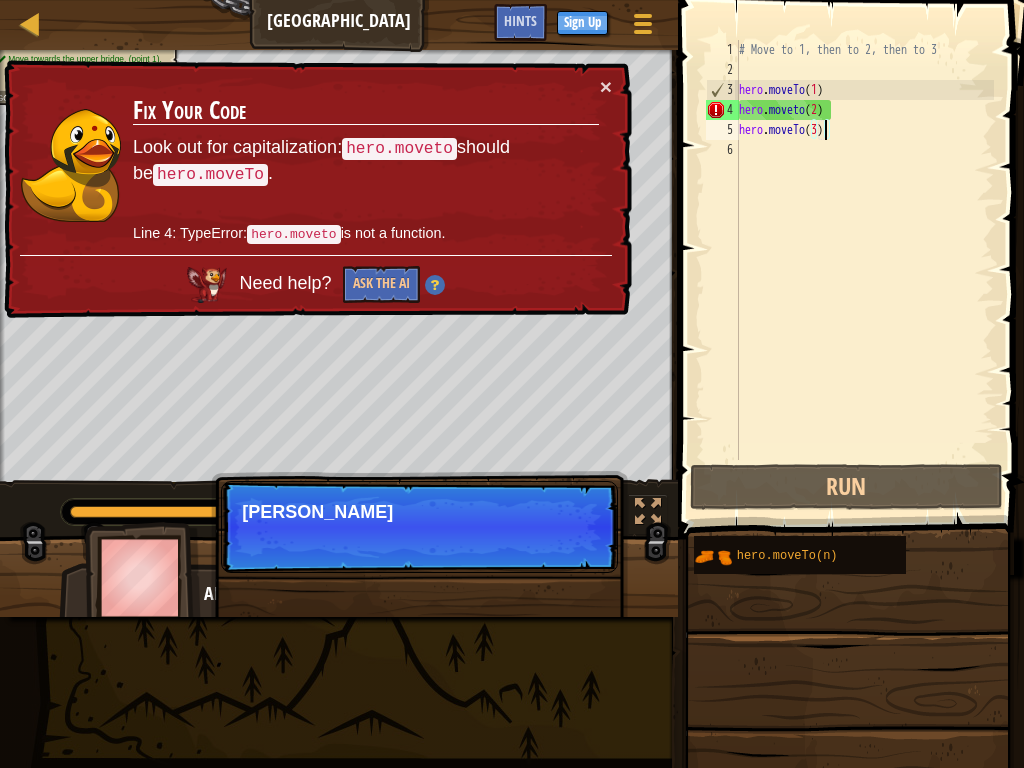 click on "# Move to 1, then to 2, then to 3 hero . moveTo ( 1 ) hero . moveto ( 2 ) hero . moveTo ( 3 )" at bounding box center (864, 270) 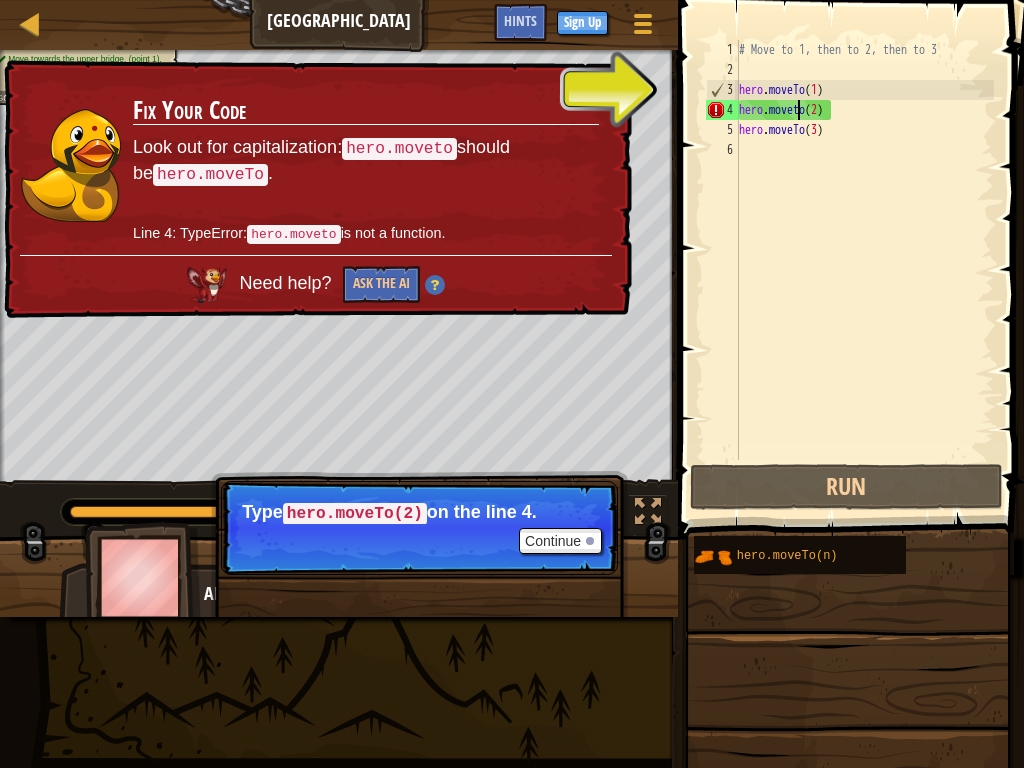 click on "# Move to 1, then to 2, then to 3 hero . moveTo ( 1 ) hero . moveto ( 2 ) hero . moveTo ( 3 )" at bounding box center (864, 270) 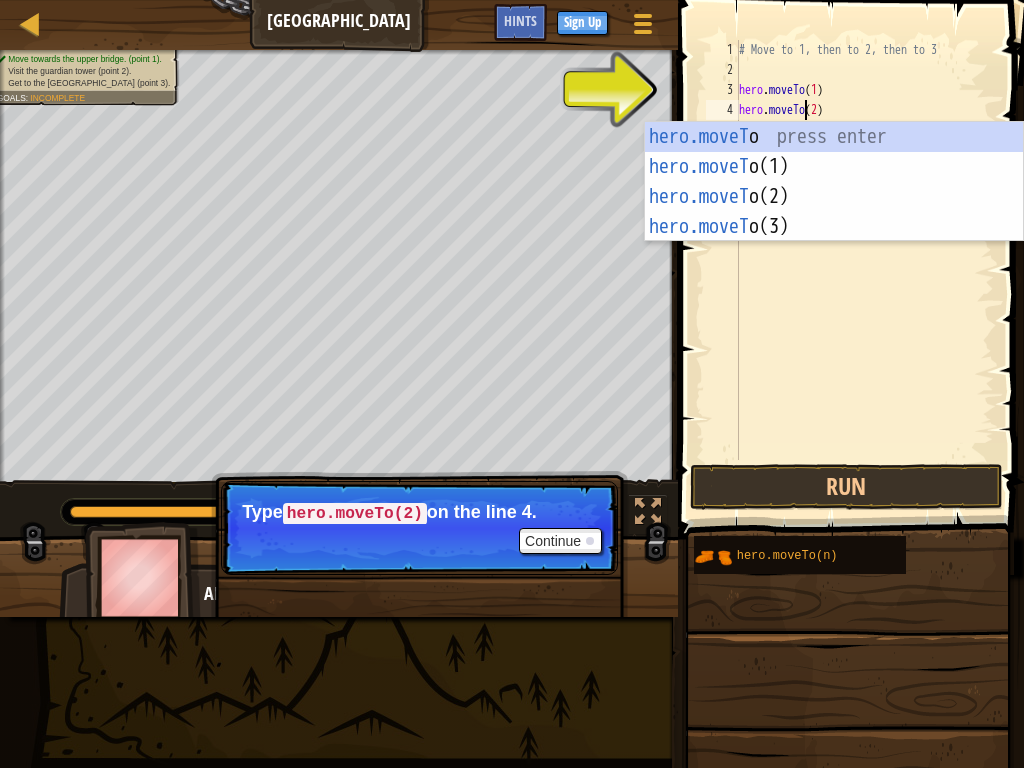 scroll, scrollTop: 9, scrollLeft: 6, axis: both 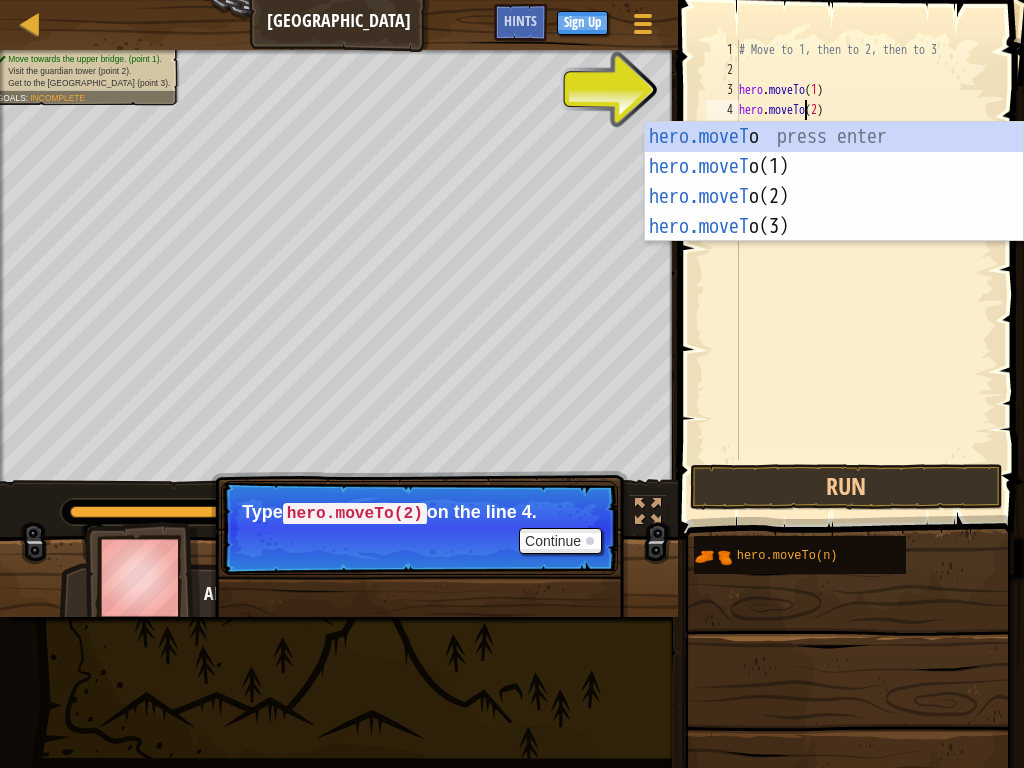 type on "hero.moveTo(2)" 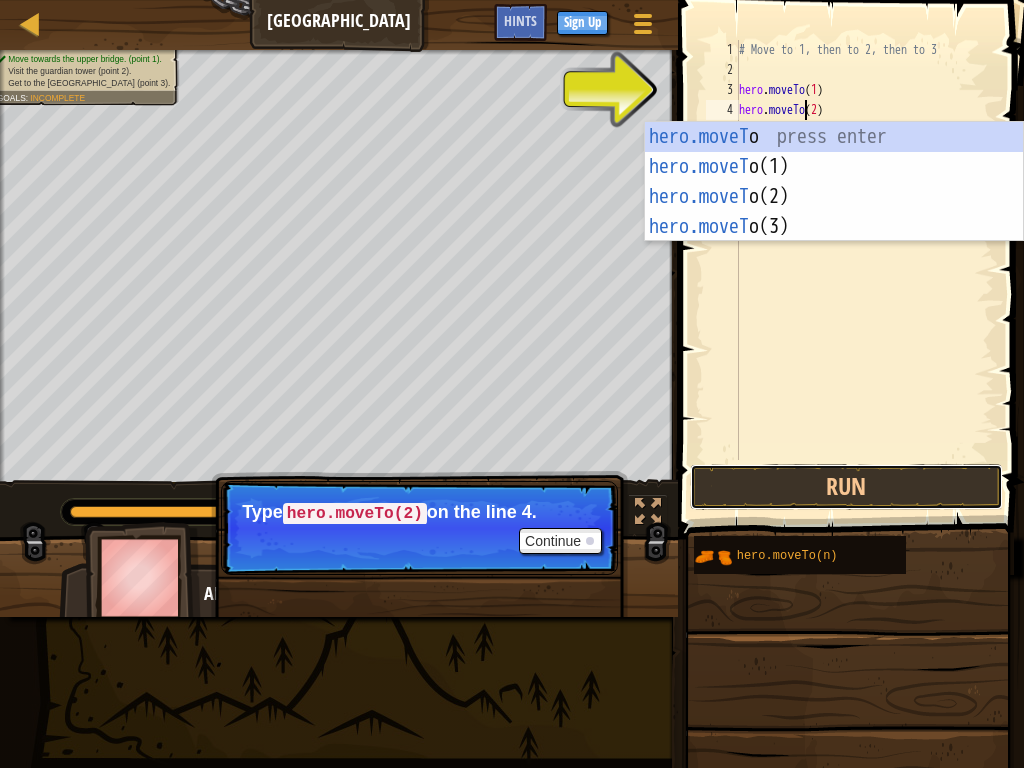 click on "Run" at bounding box center [846, 487] 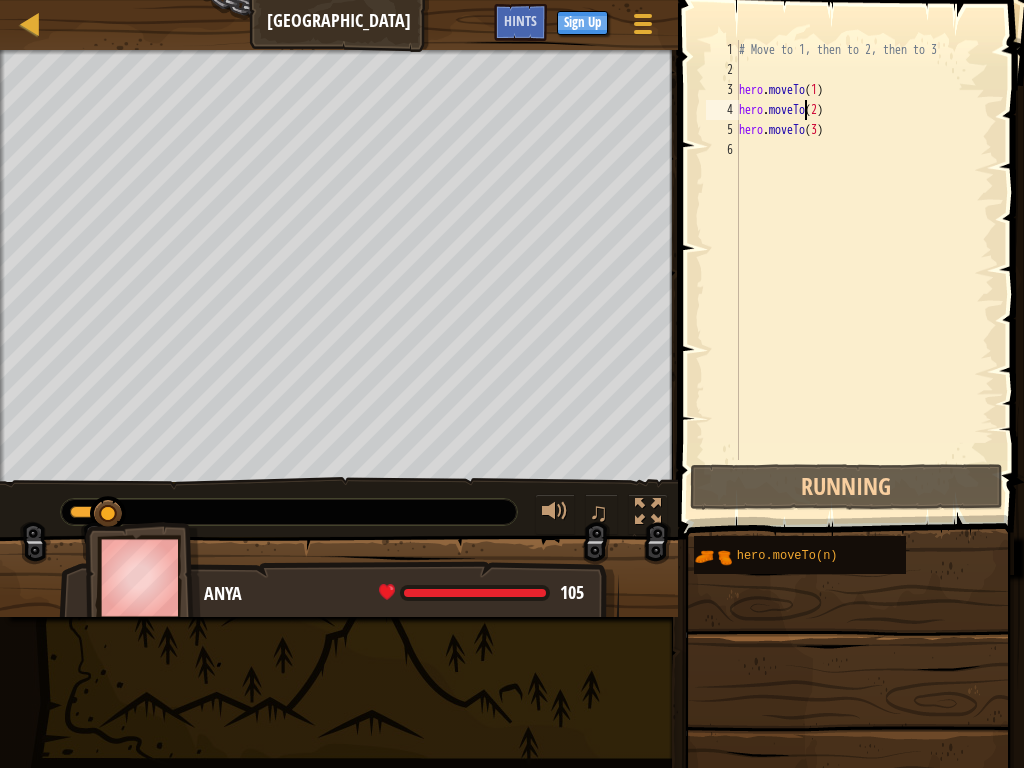 click on "# Move to 1, then to 2, then to 3 hero . moveTo ( 1 ) hero . moveTo ( 2 ) hero . moveTo ( 3 )" at bounding box center (864, 270) 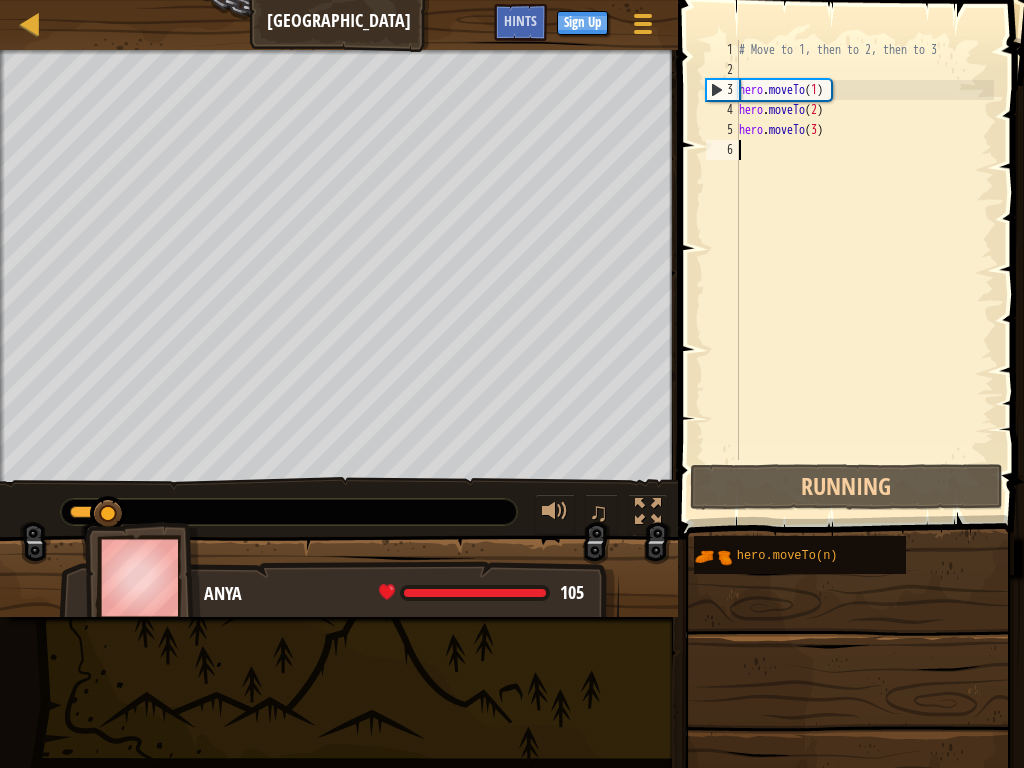 click on "# Move to 1, then to 2, then to 3 hero . moveTo ( 1 ) hero . moveTo ( 2 ) hero . moveTo ( 3 )" at bounding box center (864, 270) 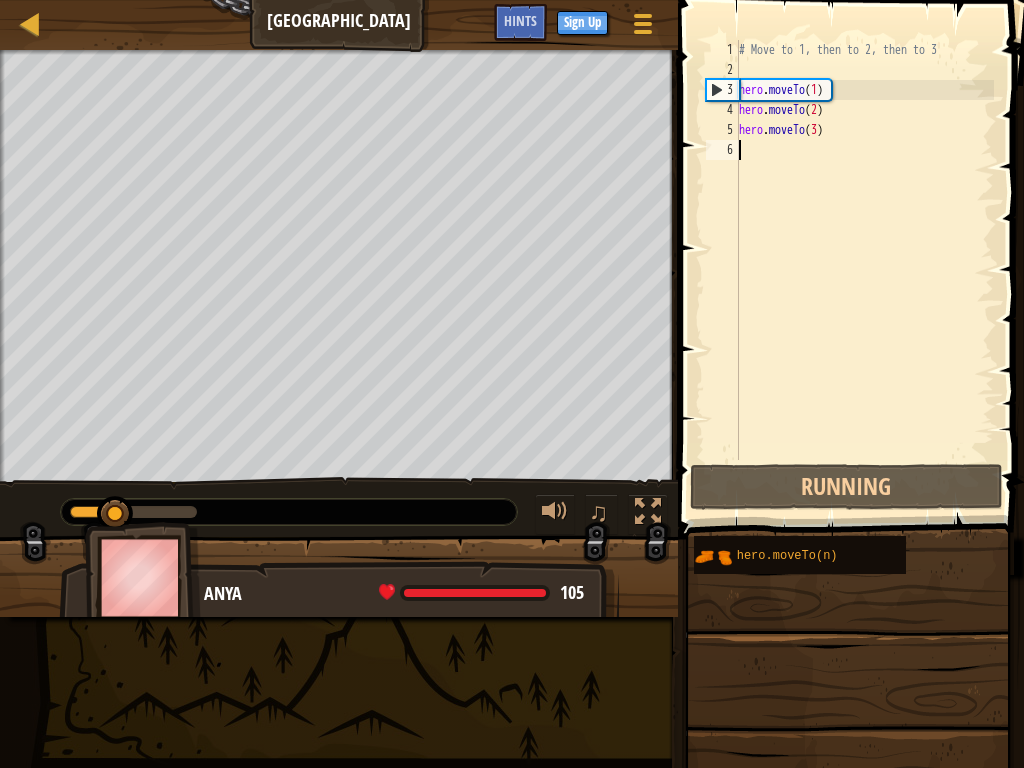scroll, scrollTop: 9, scrollLeft: 0, axis: vertical 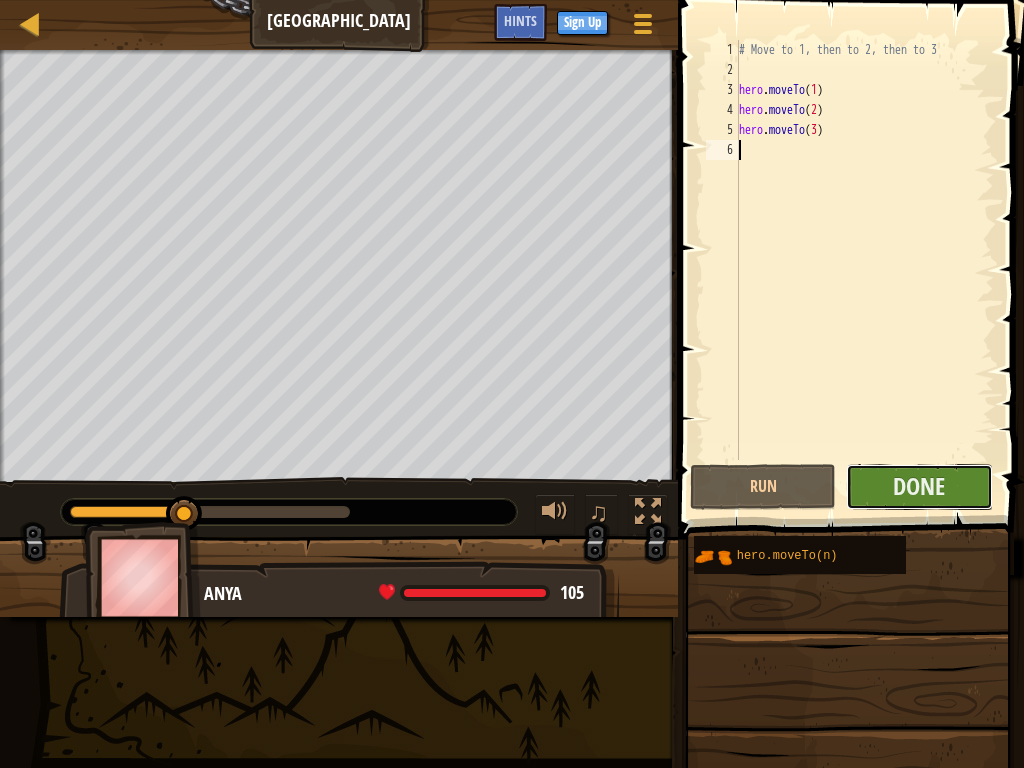 click on "Done" at bounding box center (919, 487) 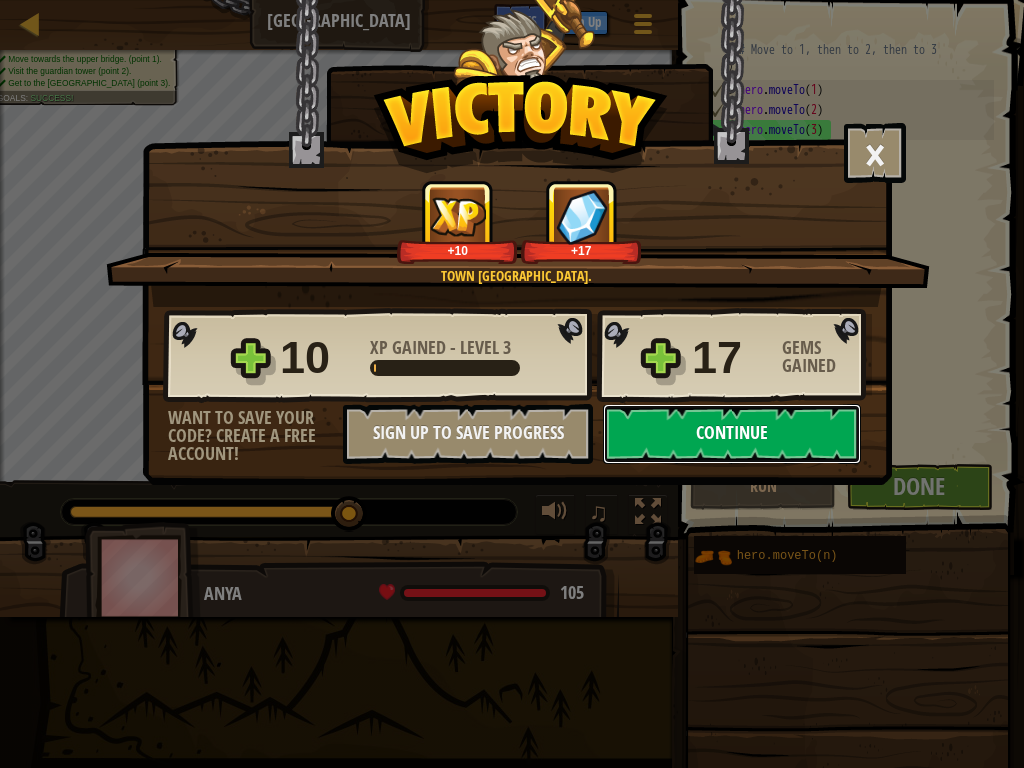 click on "Continue" at bounding box center (732, 434) 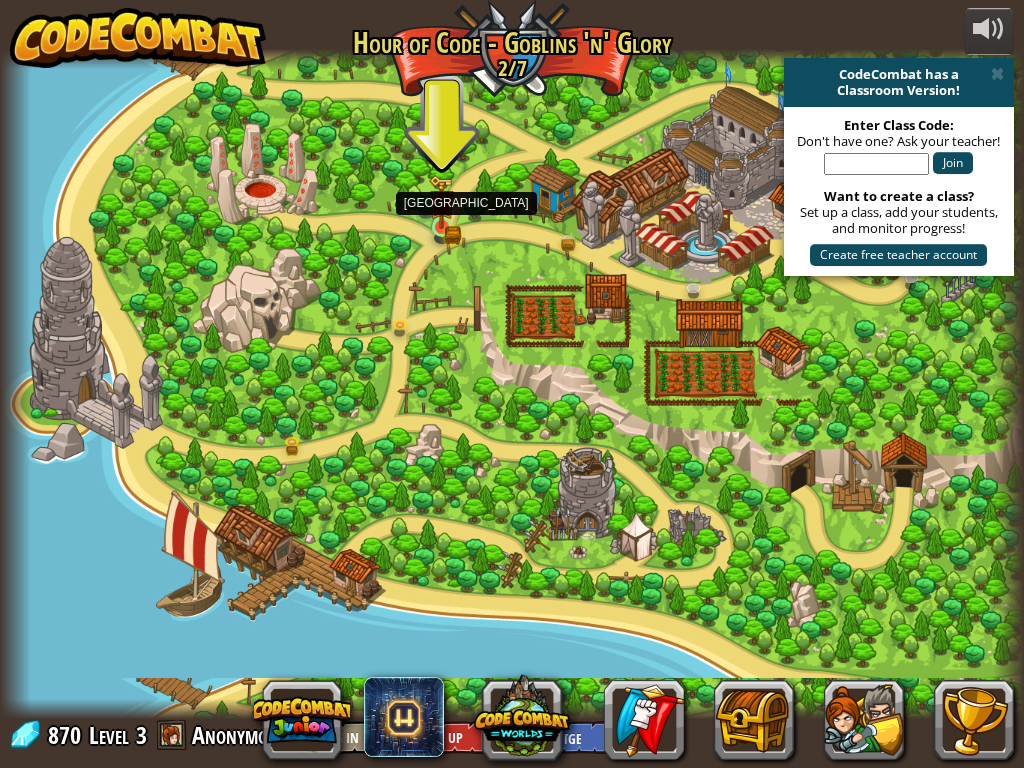 click at bounding box center (442, 202) 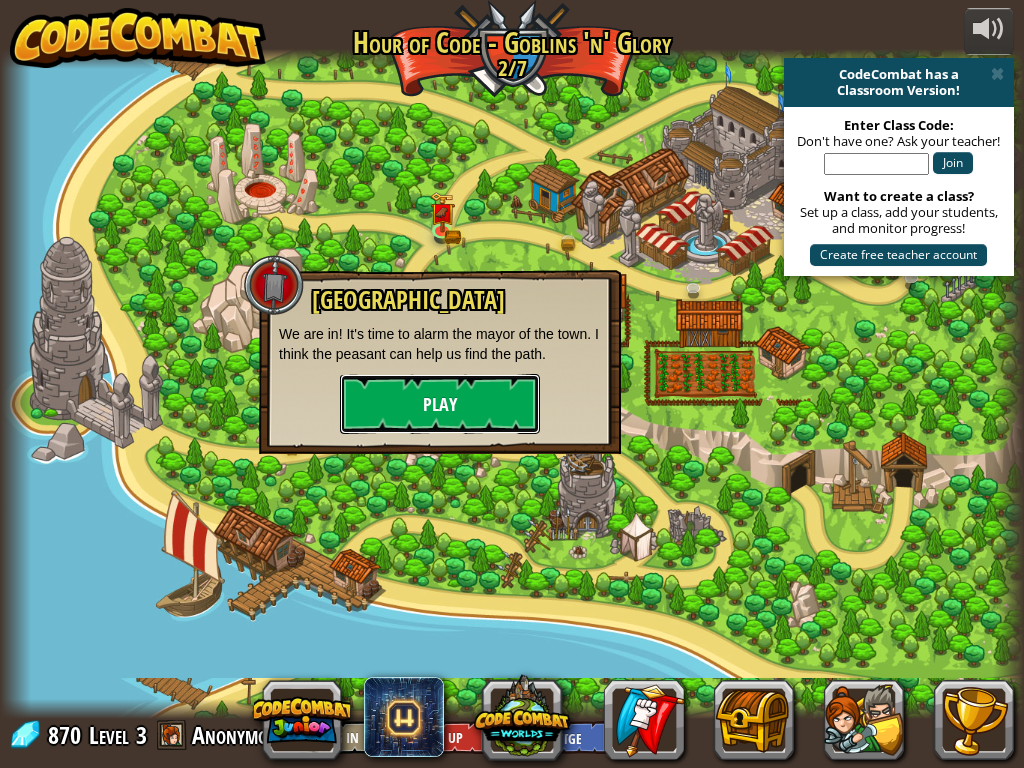 click on "Play" at bounding box center (440, 404) 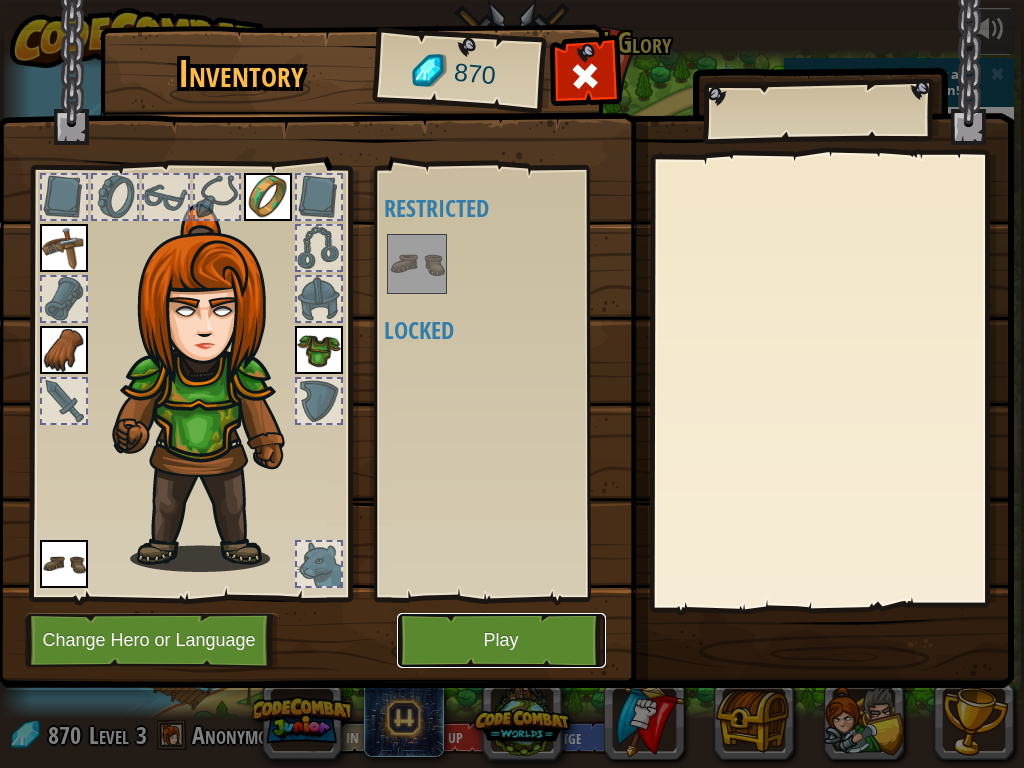 click on "Play" at bounding box center (501, 640) 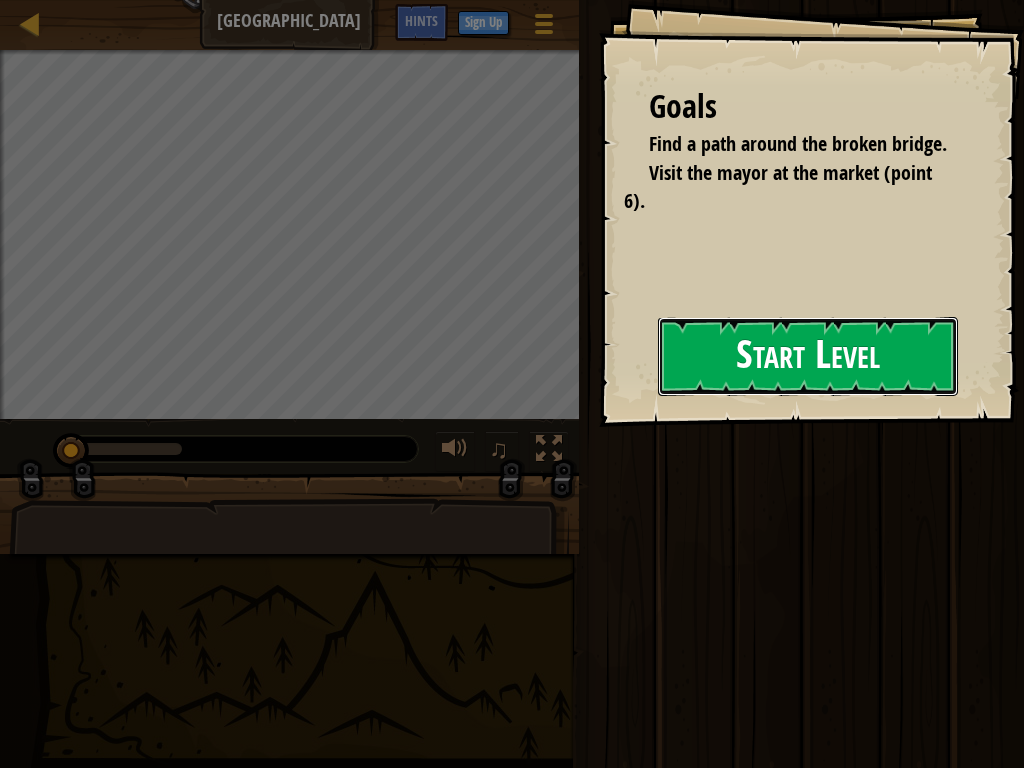 click on "Start Level" at bounding box center (808, 356) 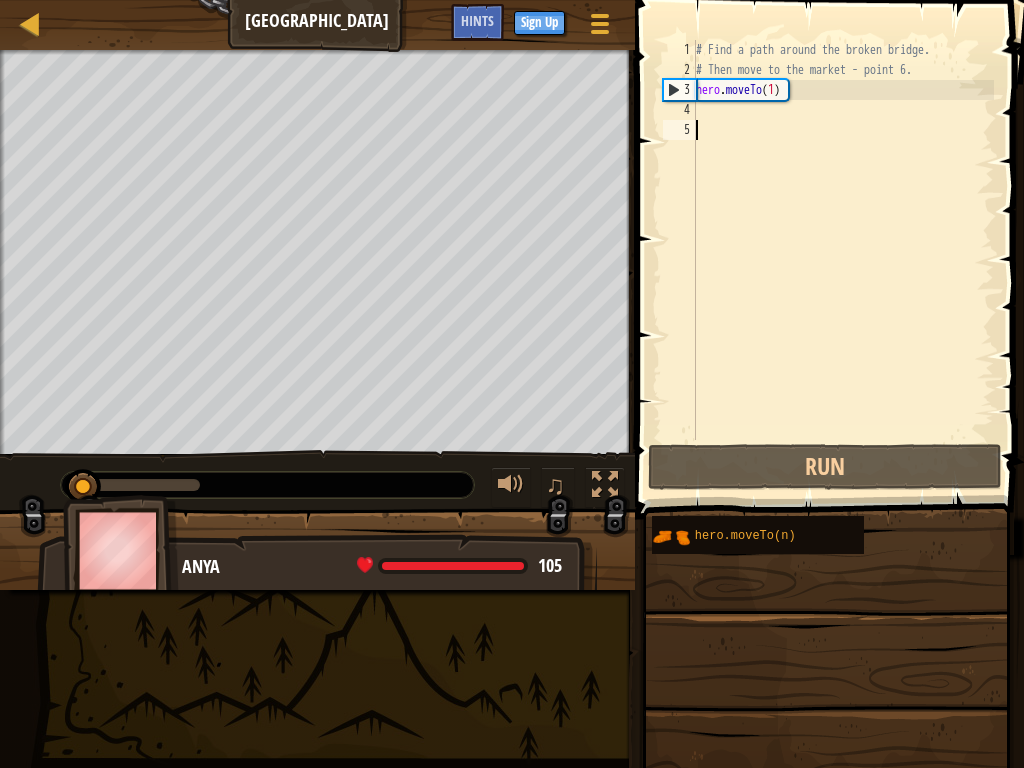click on "# Find a path around the broken bridge. # Then move to the market - point 6. hero . moveTo ( 1 )" at bounding box center [843, 260] 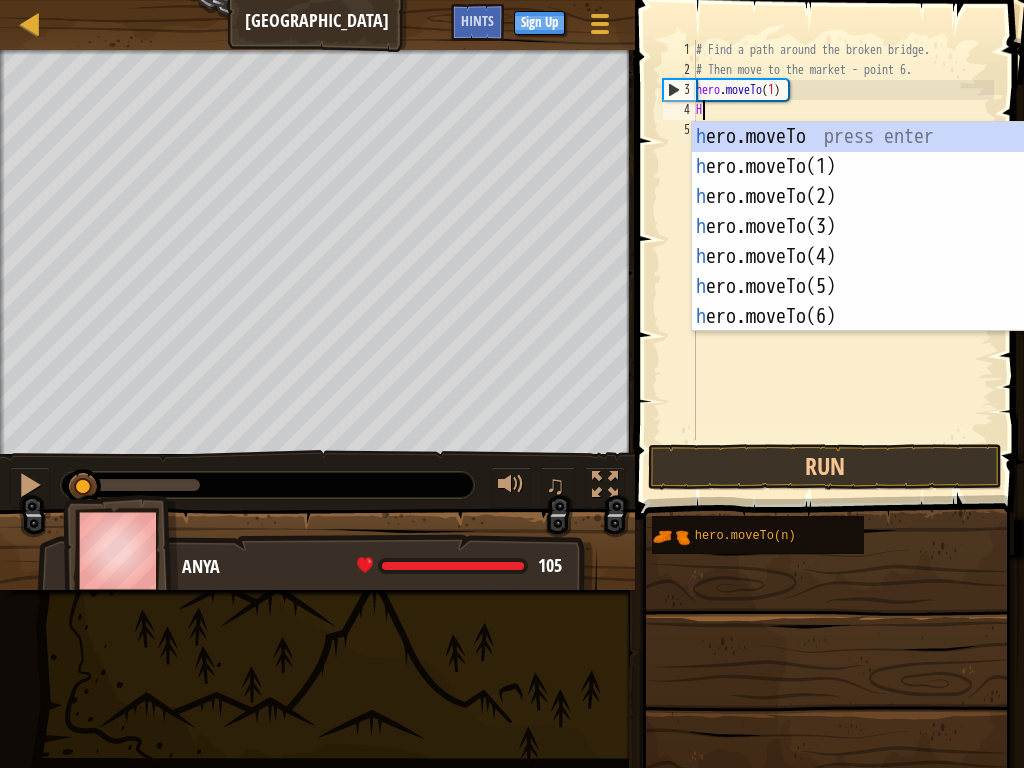 scroll, scrollTop: 9, scrollLeft: 0, axis: vertical 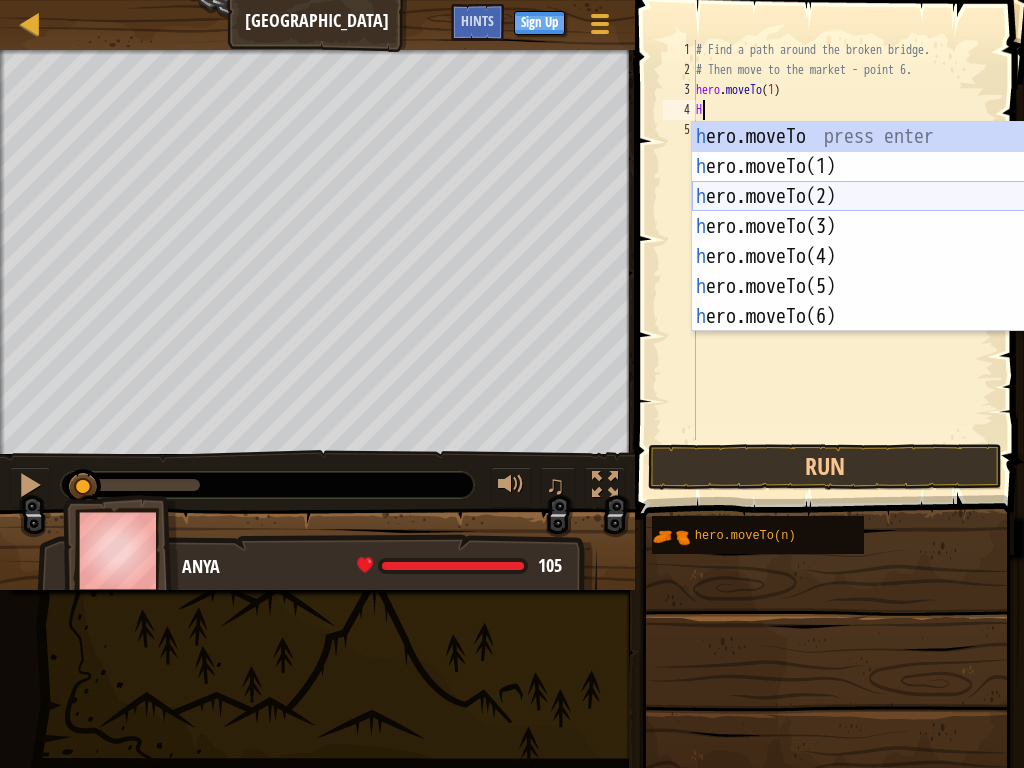 click on "h ero.moveTo press enter h ero.moveTo(1) press enter h ero.moveTo(2) press enter h ero.moveTo(3) press enter h ero.moveTo(4) press enter h ero.moveTo(5) press enter h ero.moveTo(6) press enter" at bounding box center [881, 257] 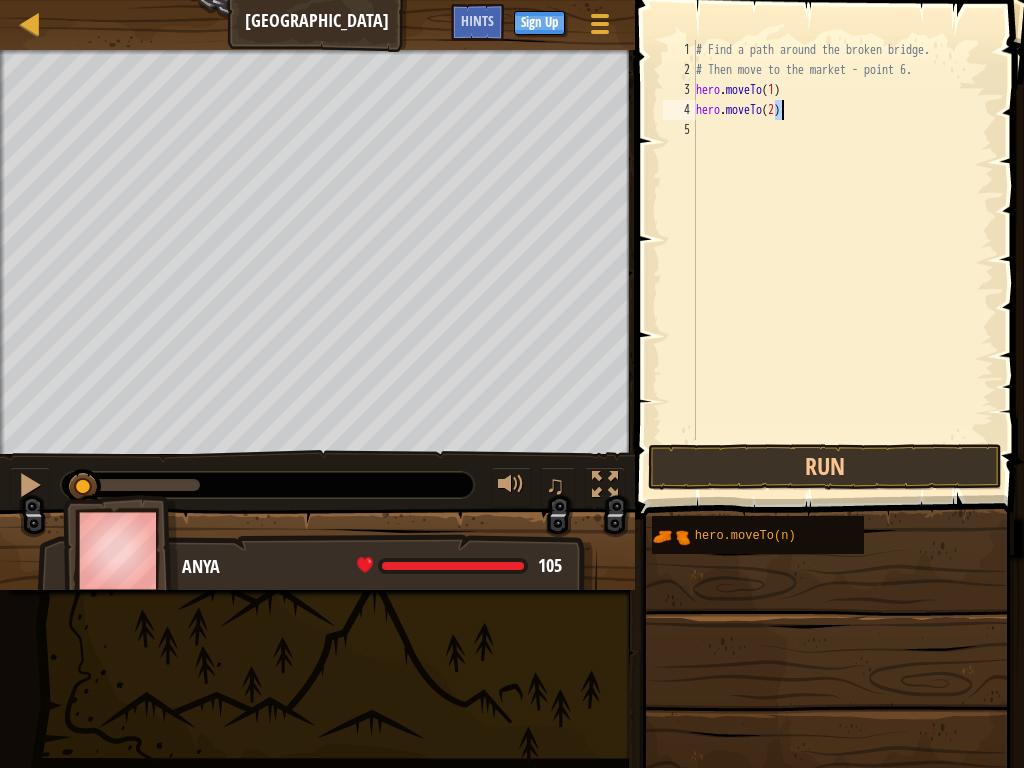 type on "hero.moveTo(2)" 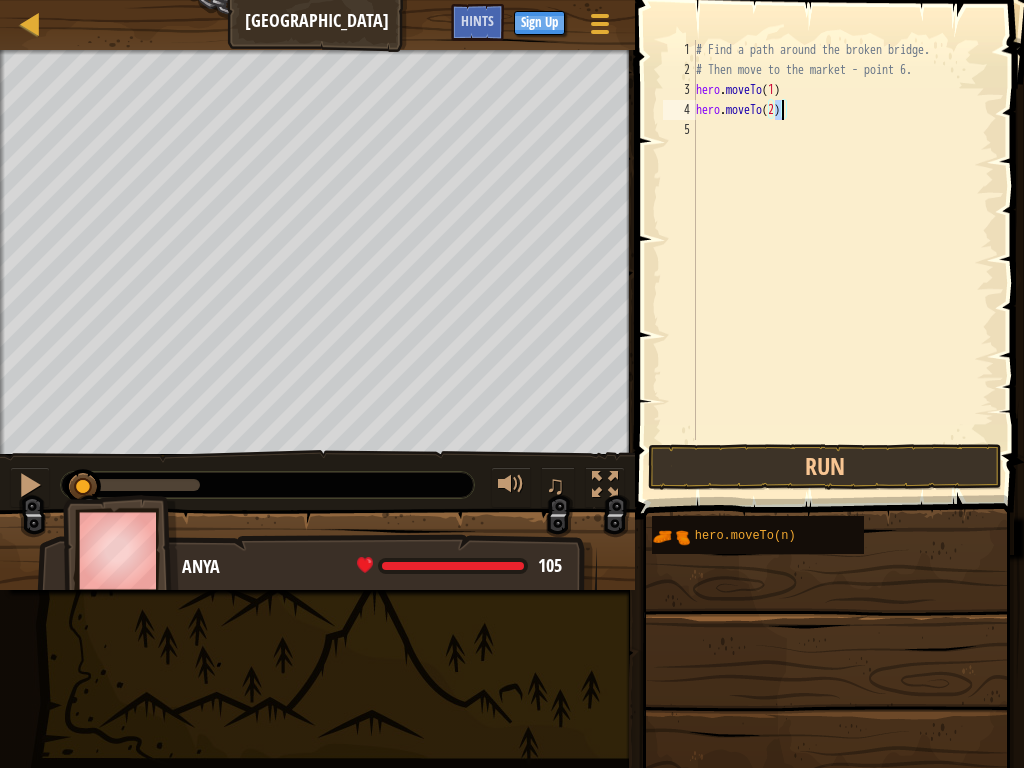 click on "# Find a path around the broken bridge. # Then move to the market - point 6. hero . moveTo ( 1 ) hero . moveTo ( 2 )" at bounding box center (843, 260) 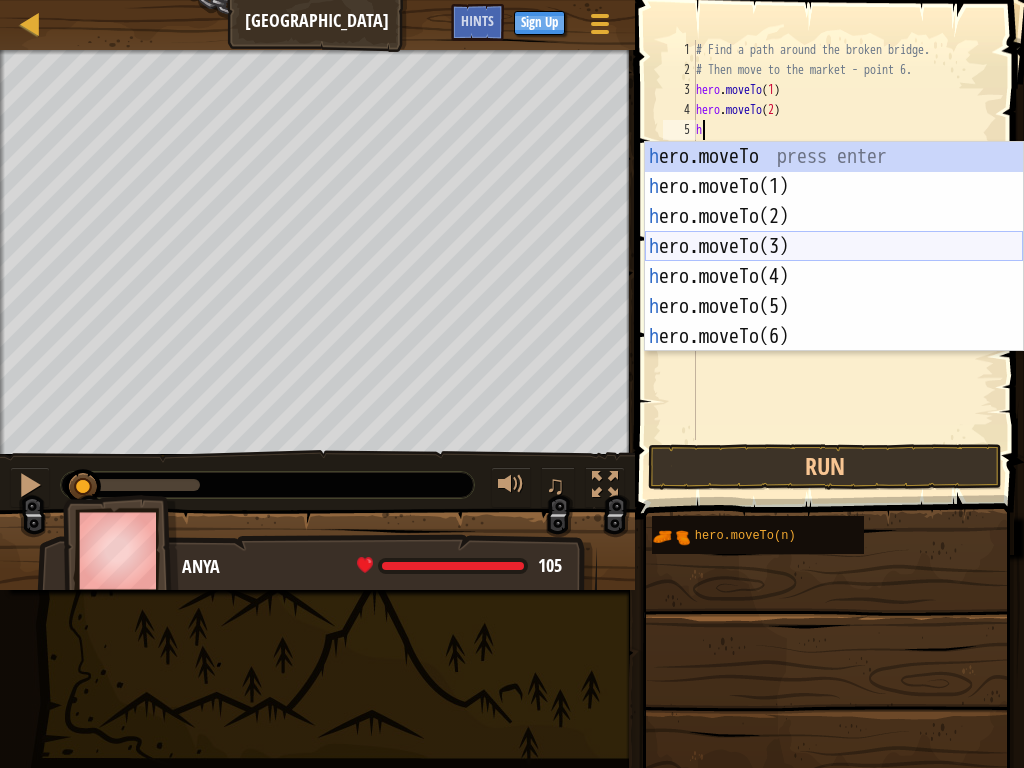 click on "h ero.moveTo press enter h ero.moveTo(1) press enter h ero.moveTo(2) press enter h ero.moveTo(3) press enter h ero.moveTo(4) press enter h ero.moveTo(5) press enter h ero.moveTo(6) press enter" at bounding box center (834, 277) 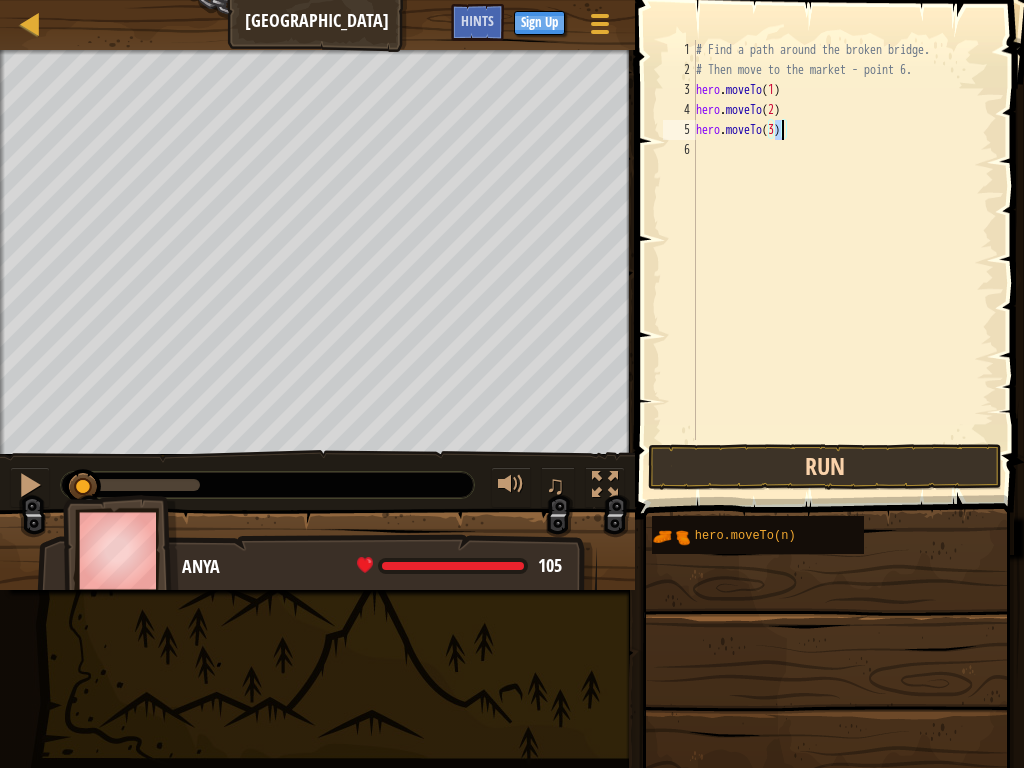 type on "hero.moveTo(3)" 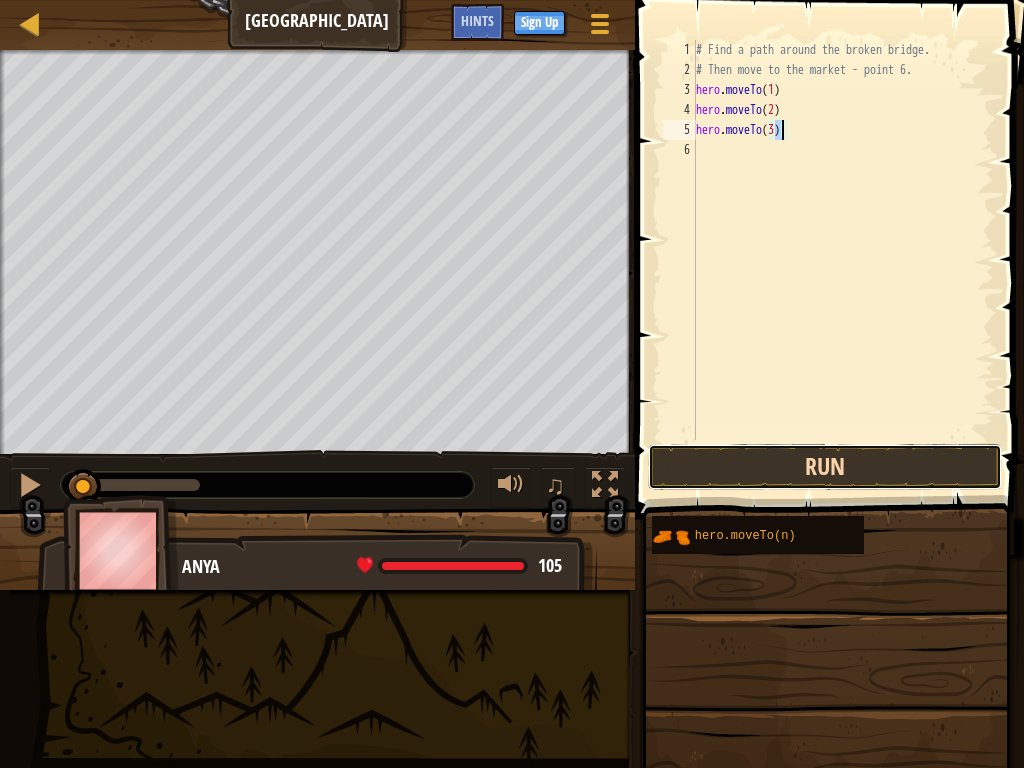 click on "Run" at bounding box center [825, 467] 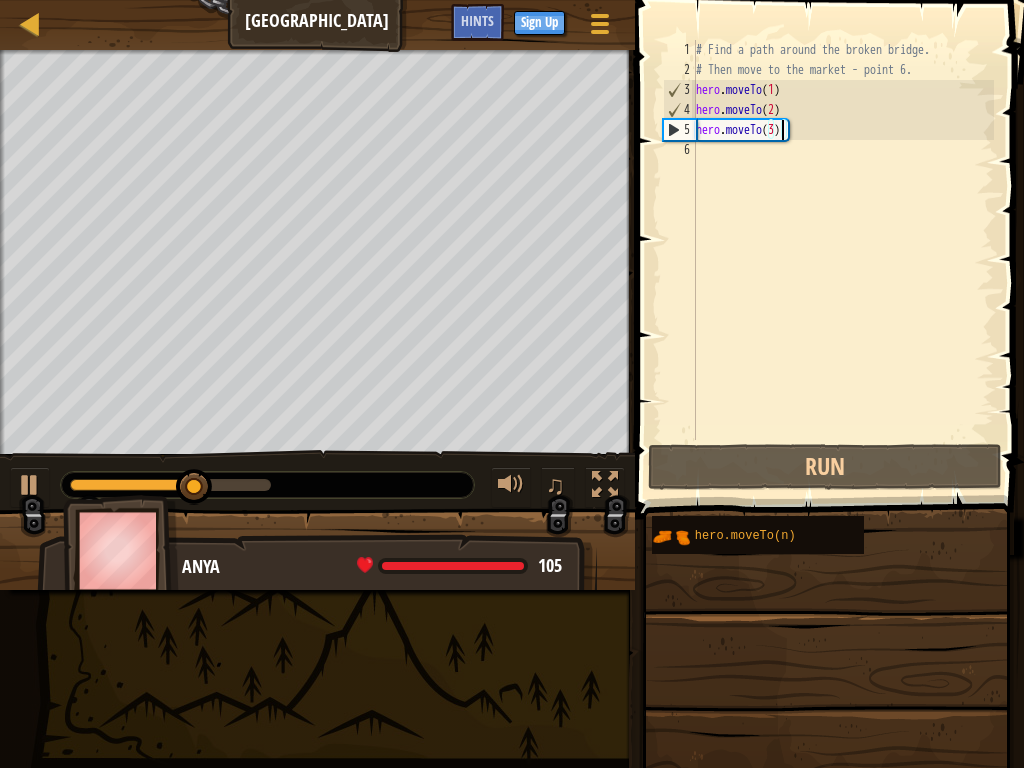 click on "# Find a path around the broken bridge. # Then move to the market - point 6. hero . moveTo ( 1 ) hero . moveTo ( 2 ) hero . moveTo ( 3 )" at bounding box center [843, 260] 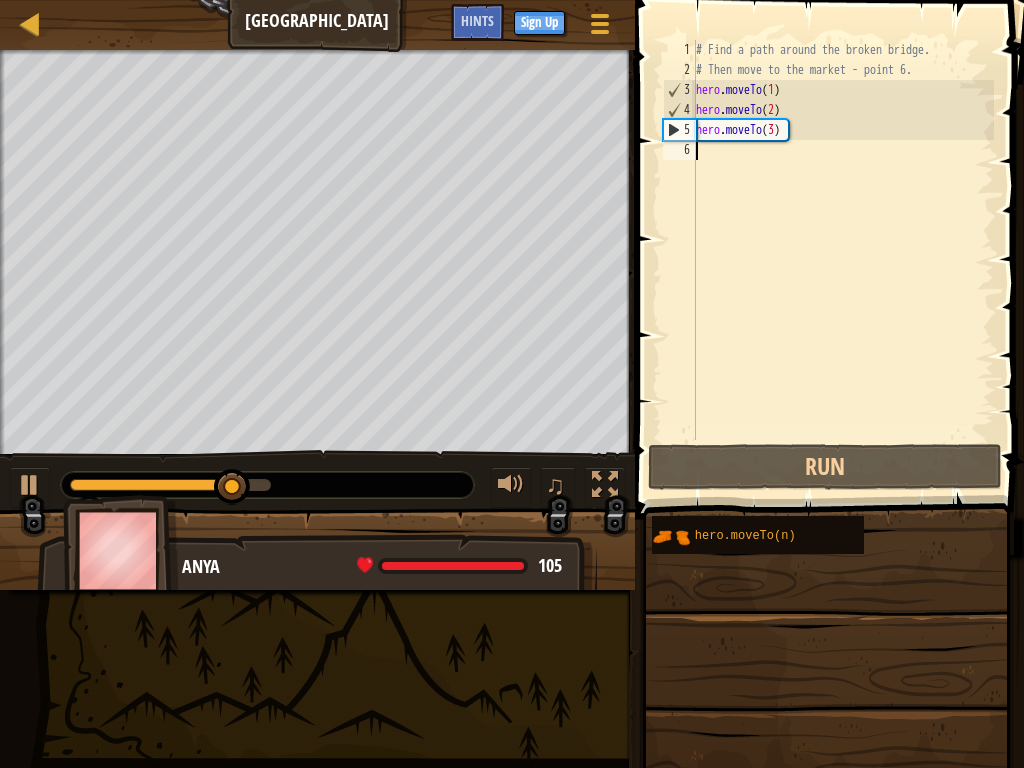 click on "# Find a path around the broken bridge. # Then move to the market - point 6. hero . moveTo ( 1 ) hero . moveTo ( 2 ) hero . moveTo ( 3 )" at bounding box center (843, 260) 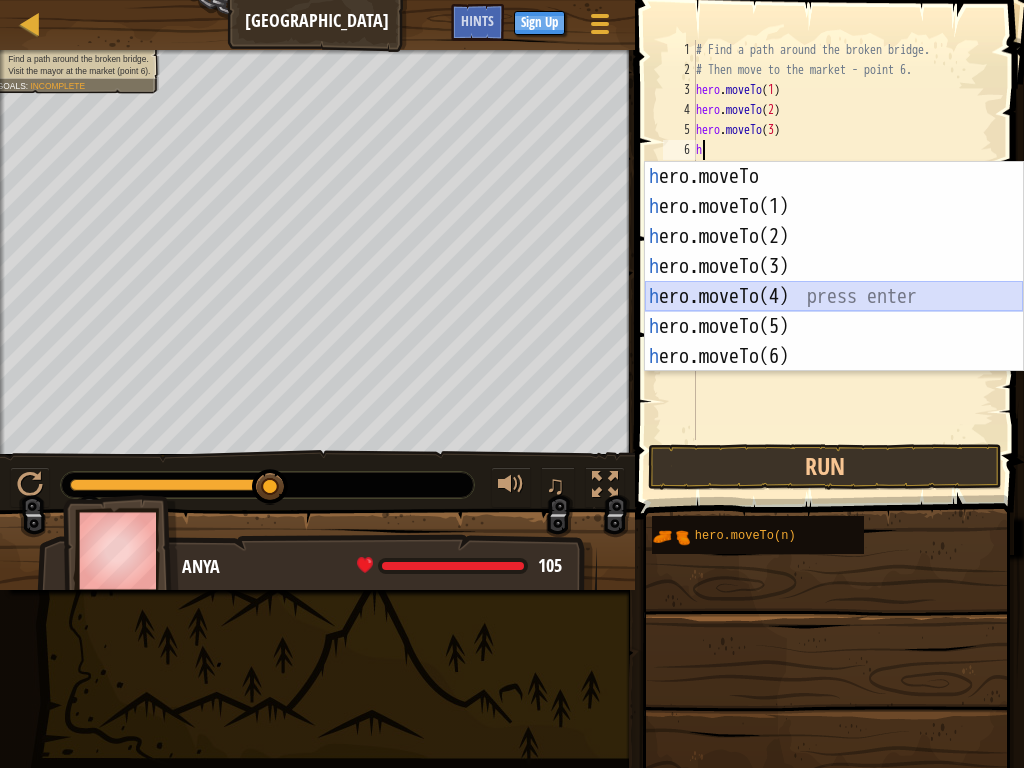 click on "h ero.moveTo press enter h ero.moveTo(1) press enter h ero.moveTo(2) press enter h ero.moveTo(3) press enter h ero.moveTo(4) press enter h ero.moveTo(5) press enter h ero.moveTo(6) press enter" at bounding box center (834, 297) 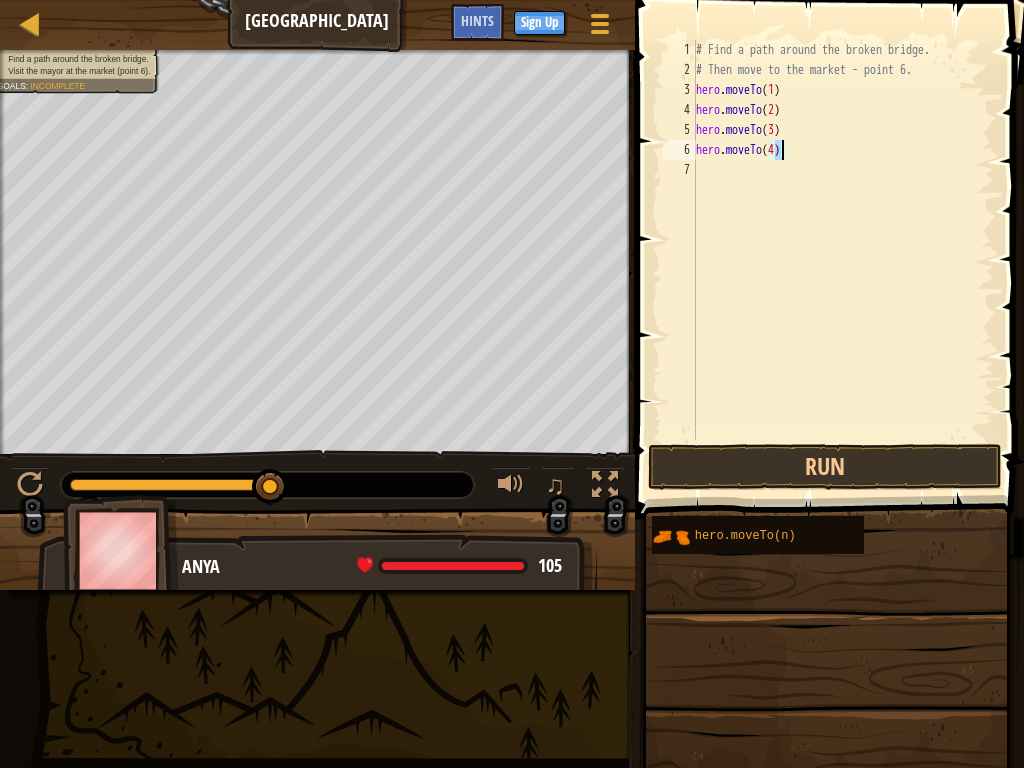 click on "# Find a path around the broken bridge. # Then move to the market - point 6. hero . moveTo ( 1 ) hero . moveTo ( 2 ) hero . moveTo ( 3 ) hero . moveTo ( 4 )" at bounding box center [843, 260] 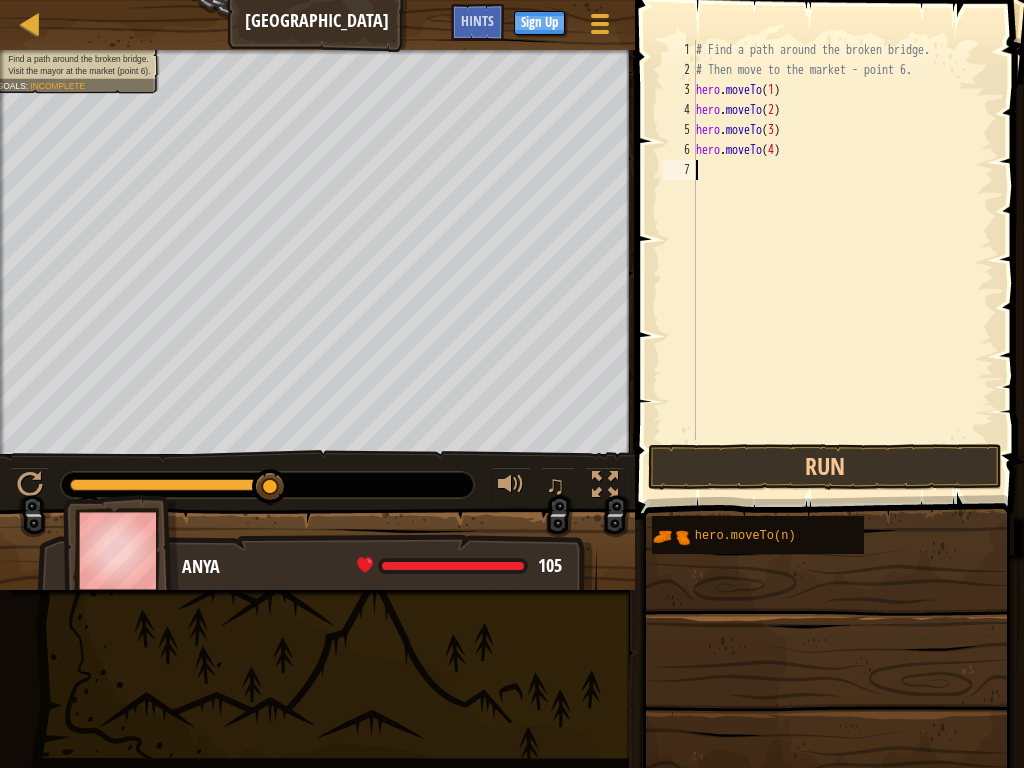 type on "5" 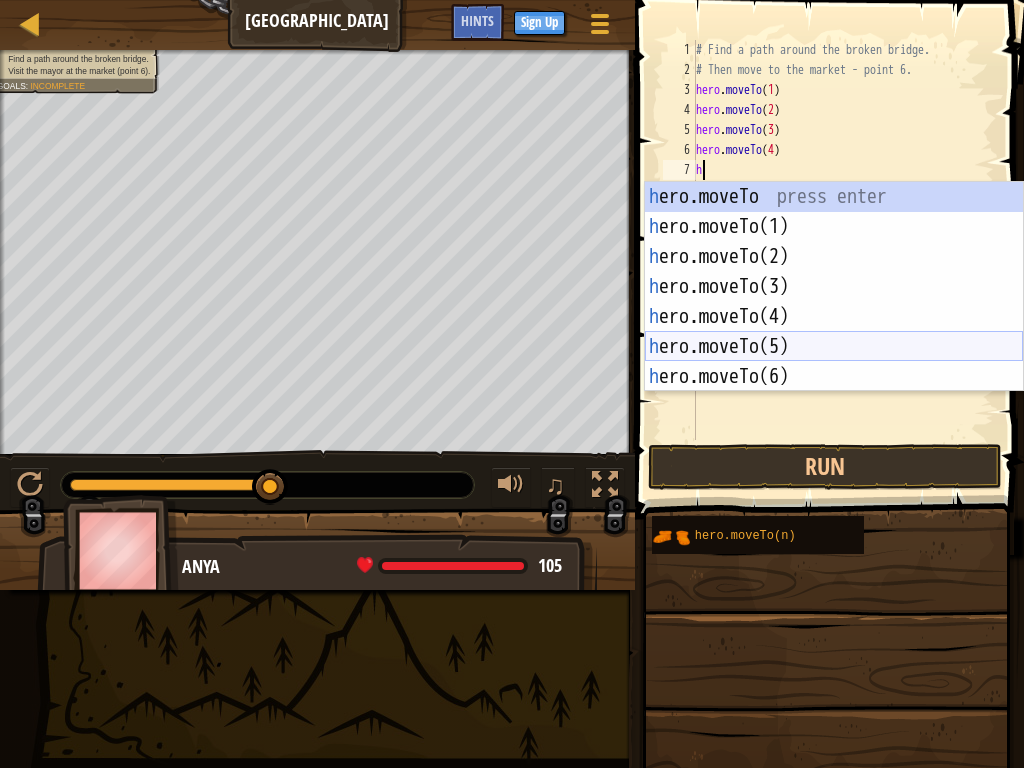 drag, startPoint x: 708, startPoint y: 349, endPoint x: 743, endPoint y: 229, distance: 125 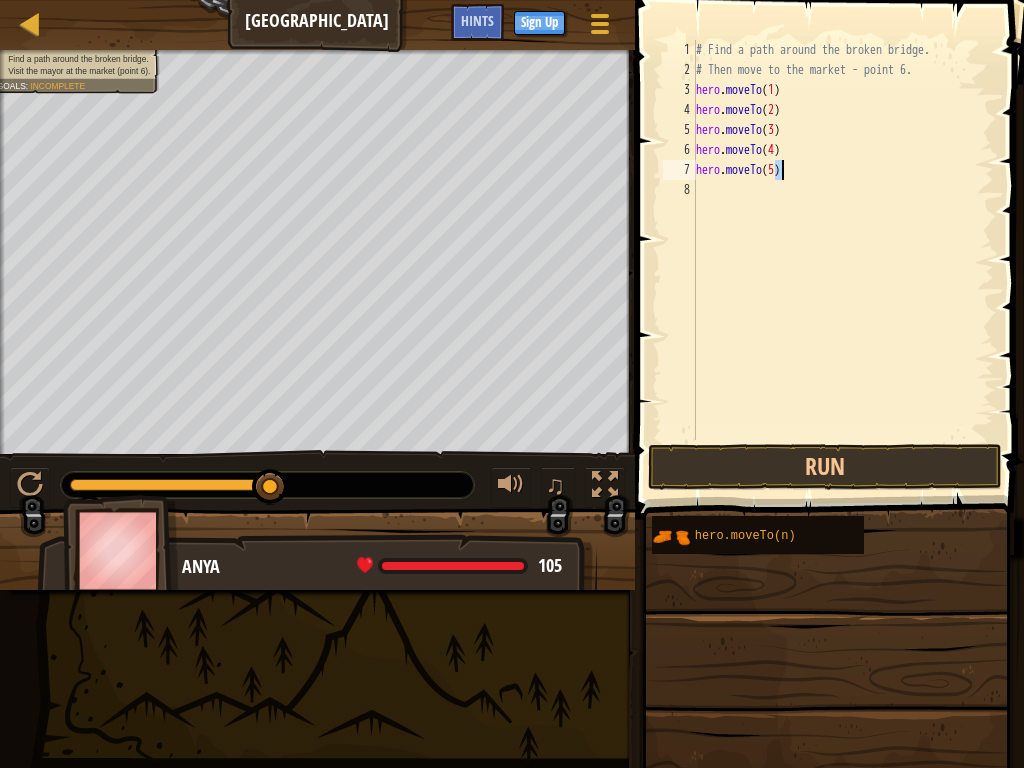 type on "hero.moveTo(5)" 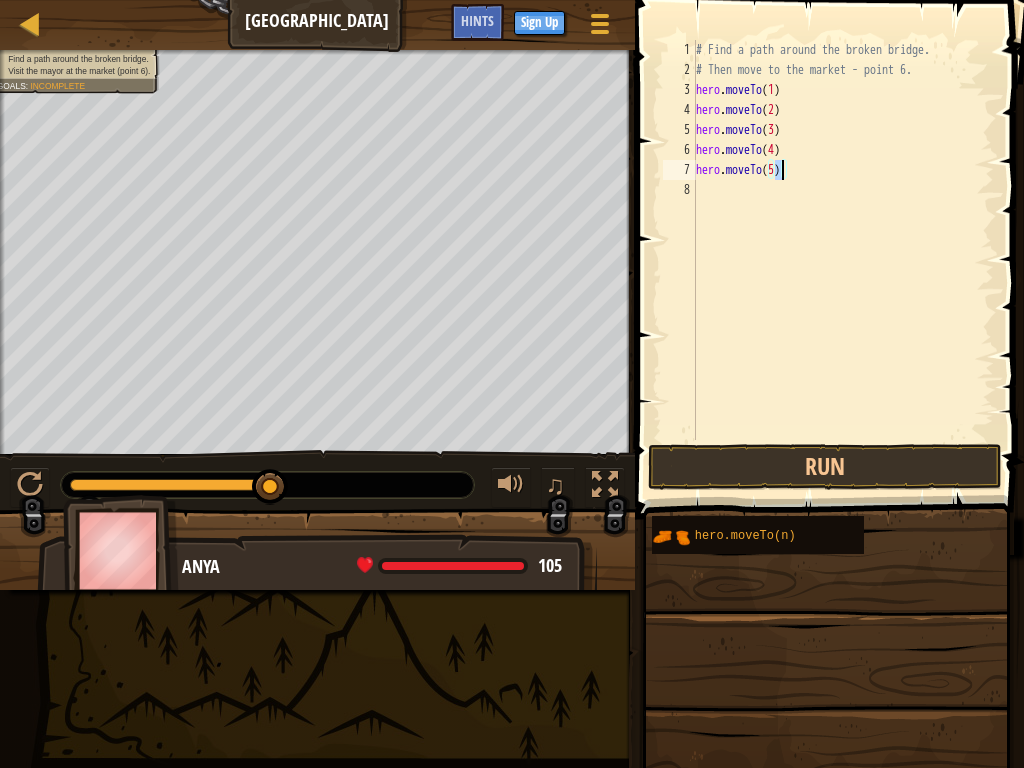click on "# Find a path around the broken bridge. # Then move to the market - point 6. hero . moveTo ( 1 ) hero . moveTo ( 2 ) hero . moveTo ( 3 ) hero . moveTo ( 4 ) hero . moveTo ( 5 )" at bounding box center (843, 260) 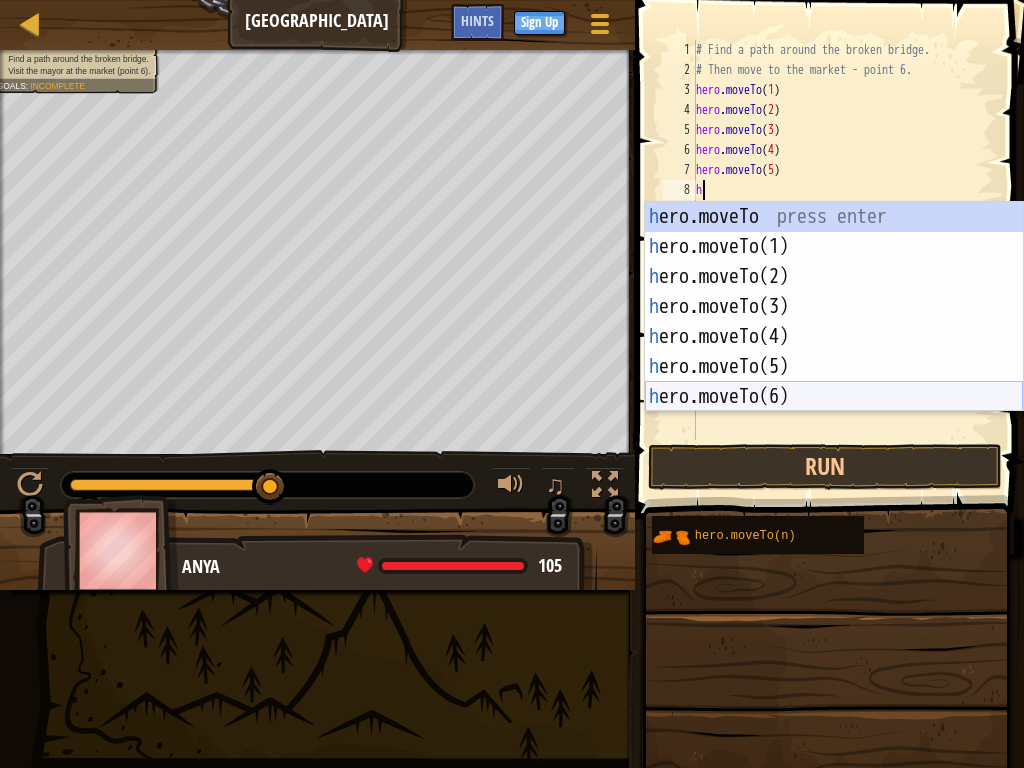 click on "h ero.moveTo press enter h ero.moveTo(1) press enter h ero.moveTo(2) press enter h ero.moveTo(3) press enter h ero.moveTo(4) press enter h ero.moveTo(5) press enter h ero.moveTo(6) press enter" at bounding box center [834, 337] 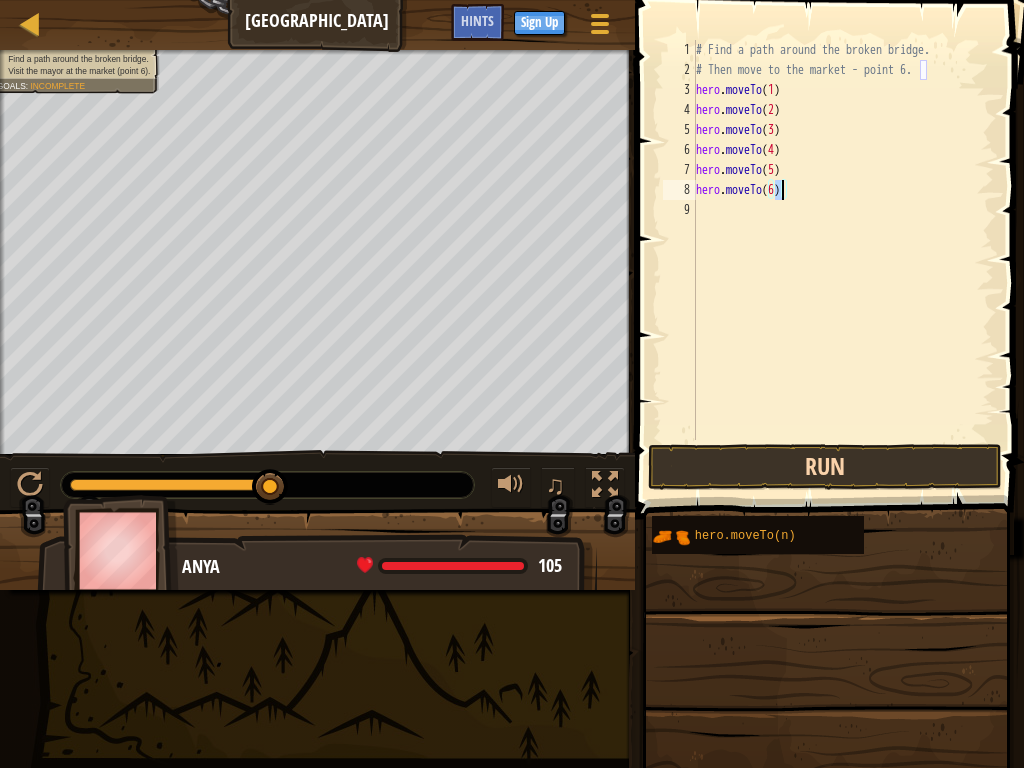 type on "hero.moveTo(6)" 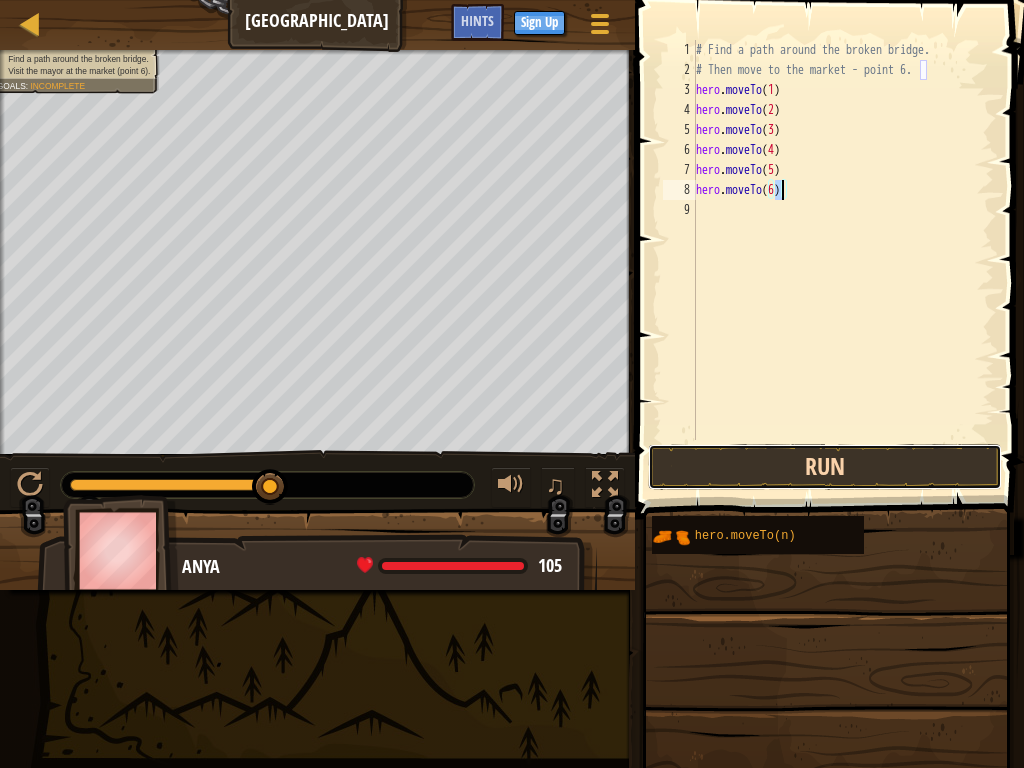 click on "Run" at bounding box center [825, 467] 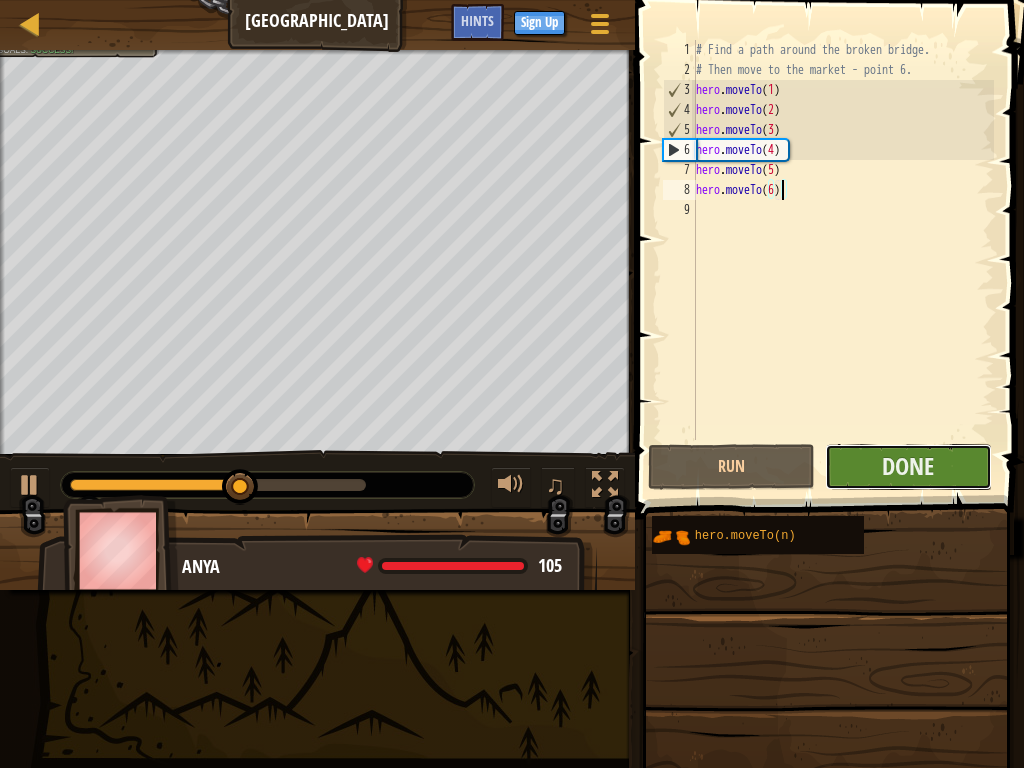 click on "Done" at bounding box center (908, 467) 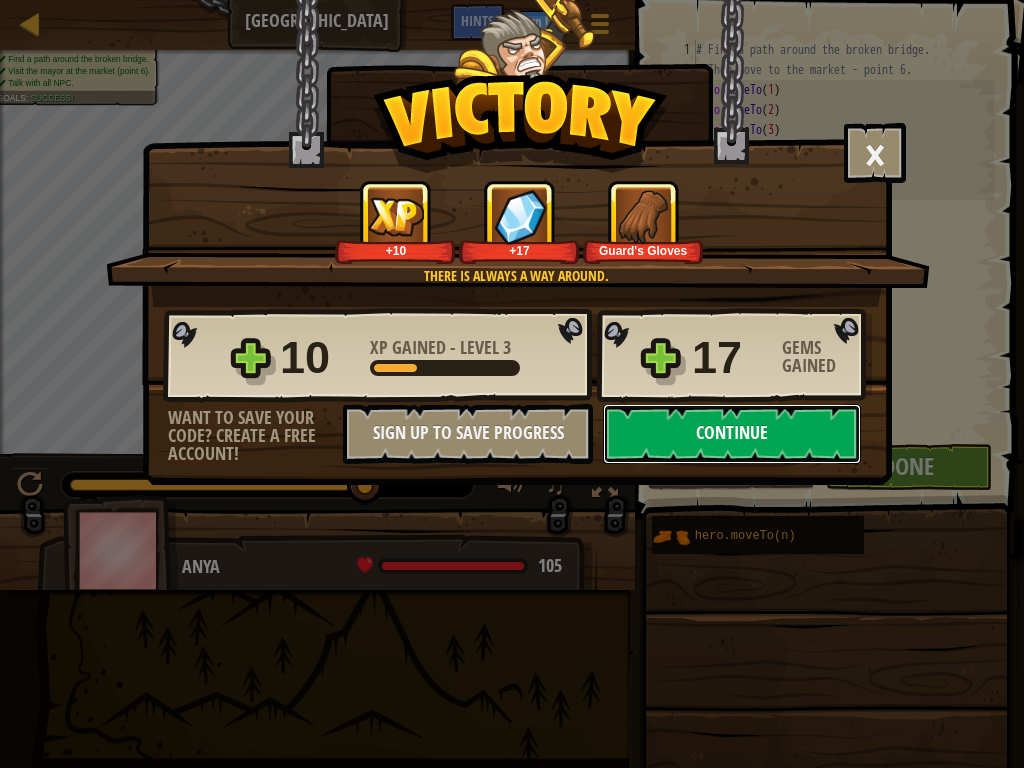 click on "Continue" at bounding box center [732, 434] 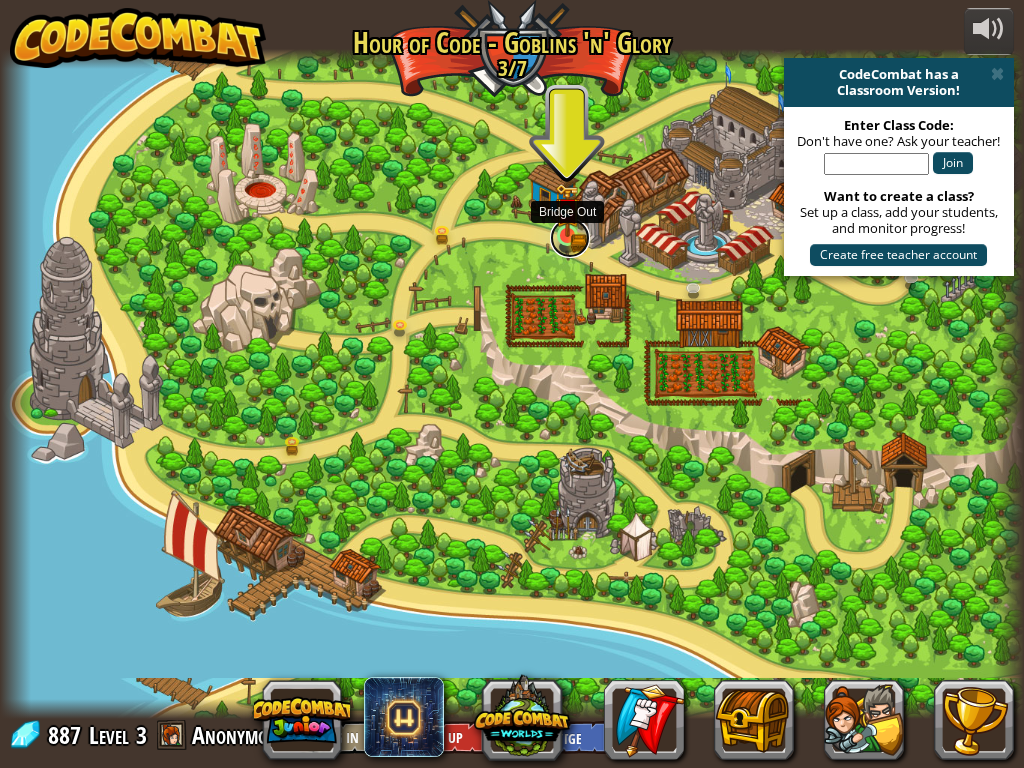 click at bounding box center [570, 238] 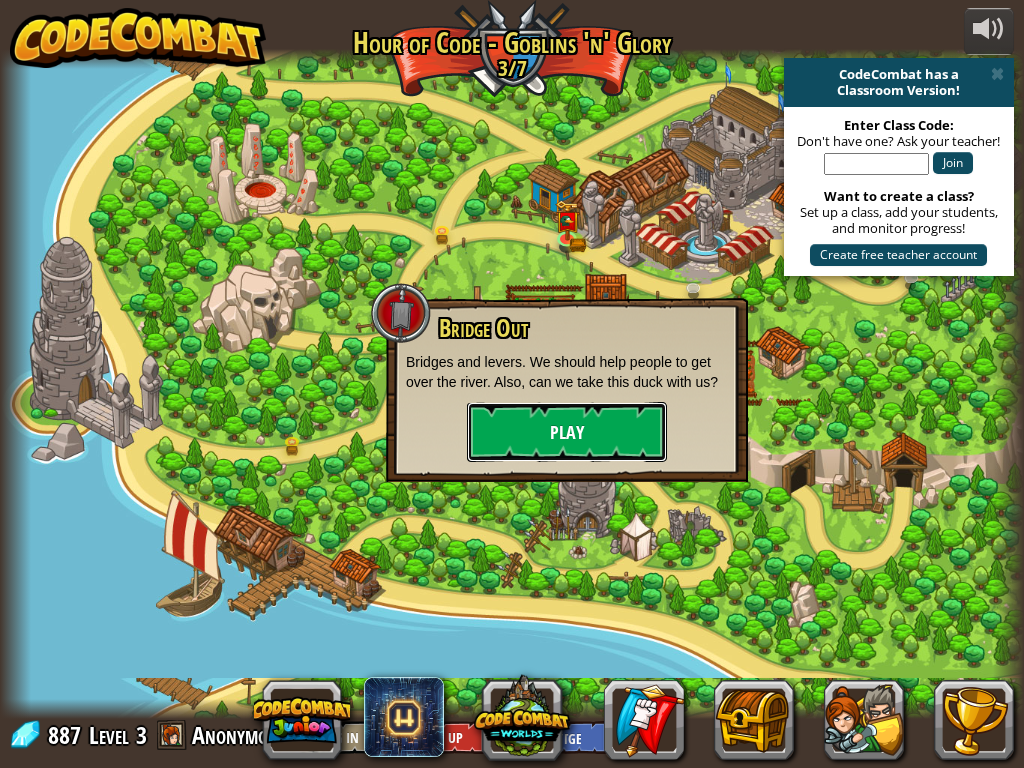 click on "Play" at bounding box center [567, 432] 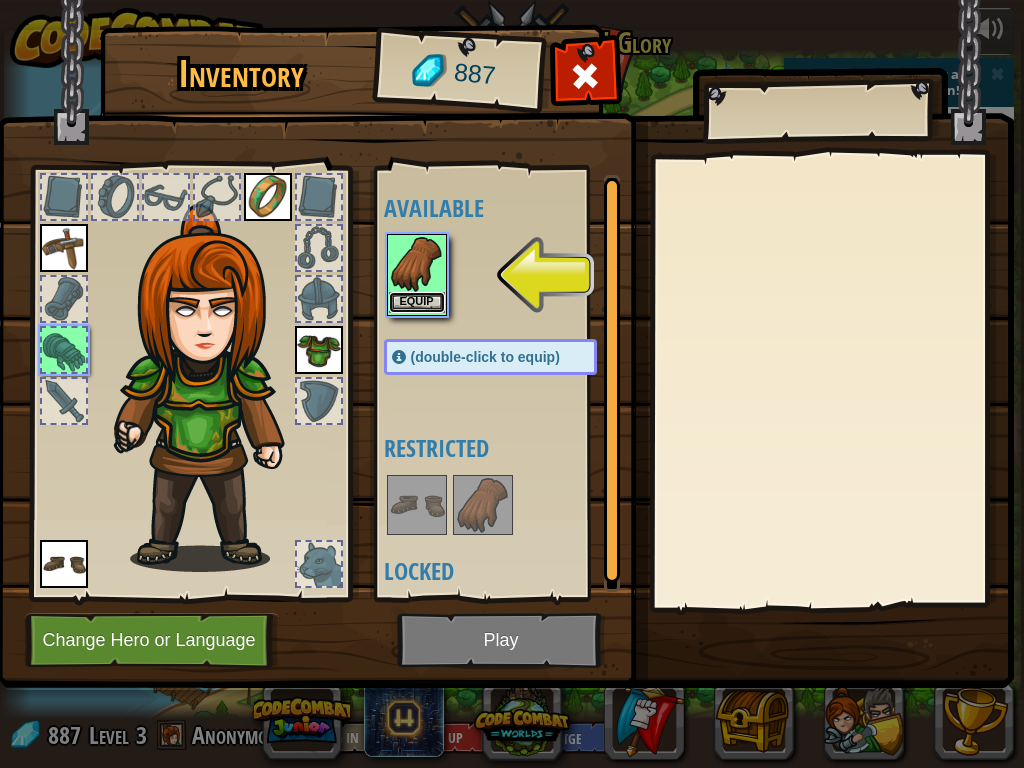 click on "Equip" at bounding box center [417, 302] 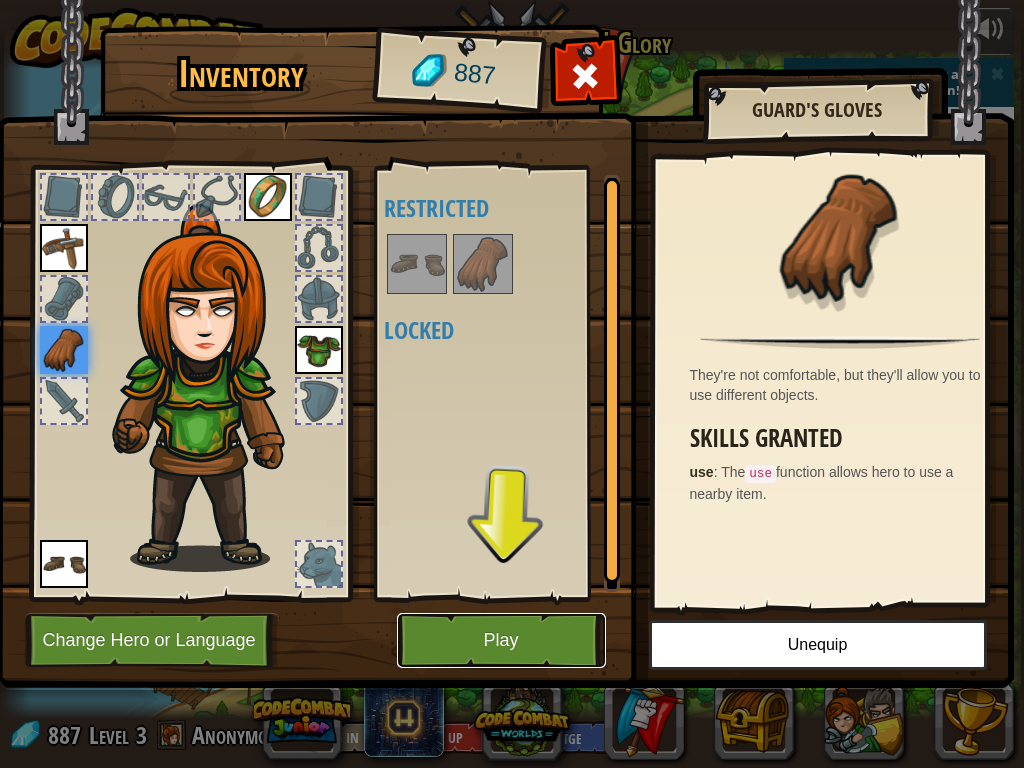 click on "Play" at bounding box center [501, 640] 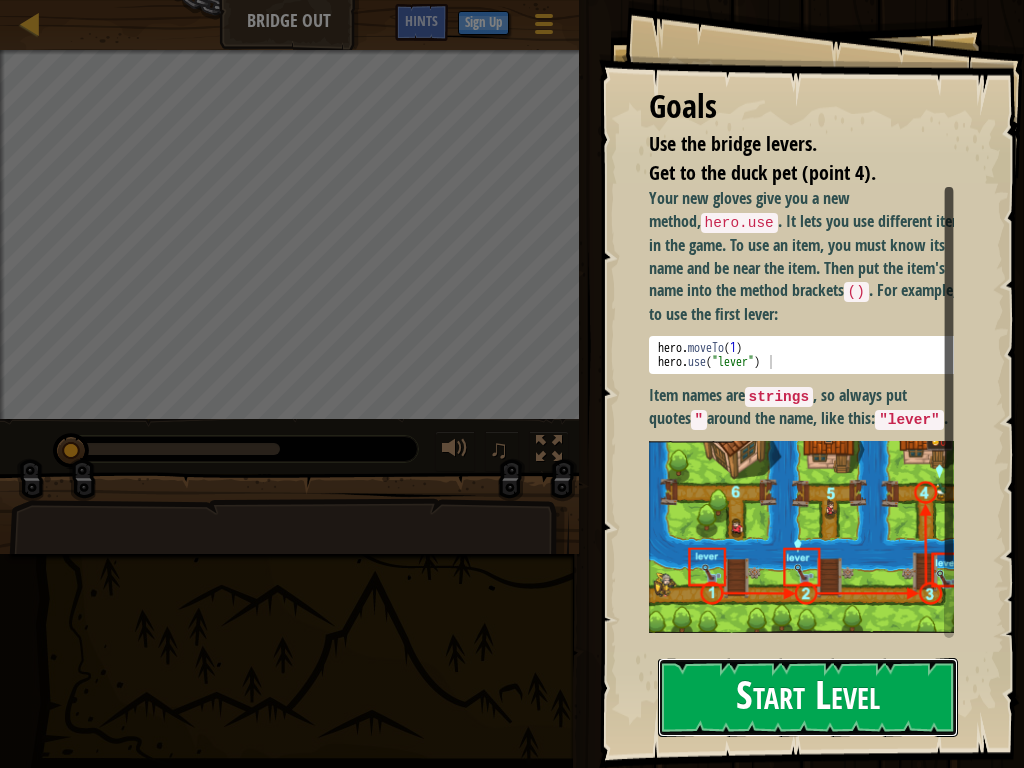 click on "Start Level" at bounding box center (808, 697) 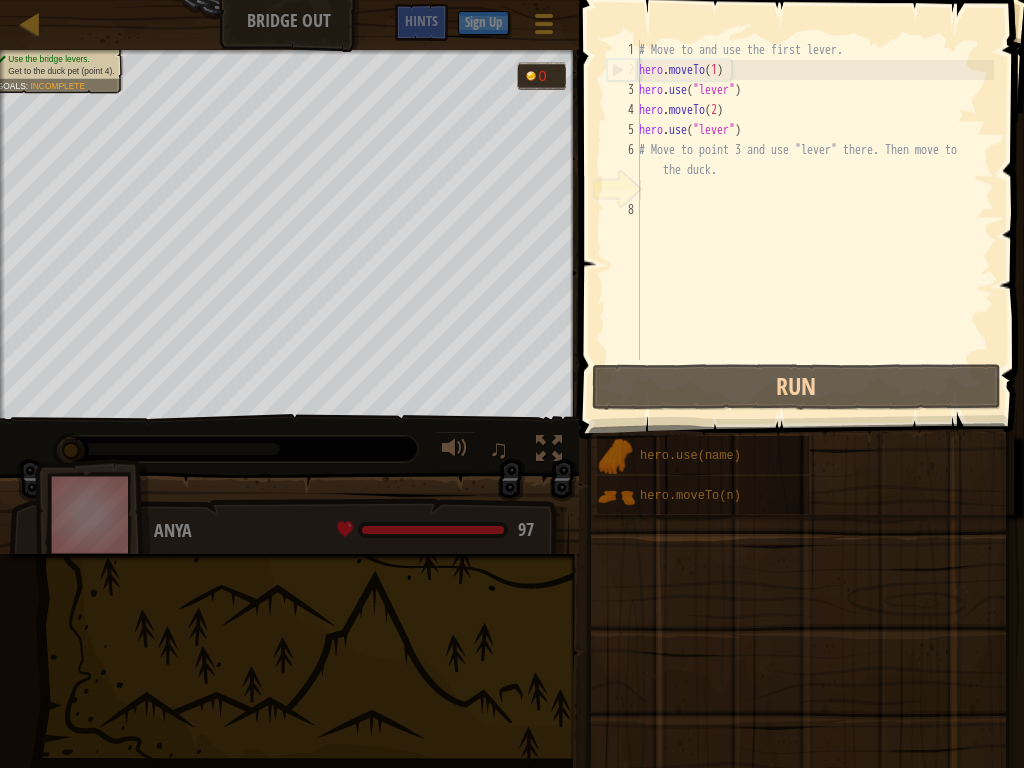 click at bounding box center [798, 711] 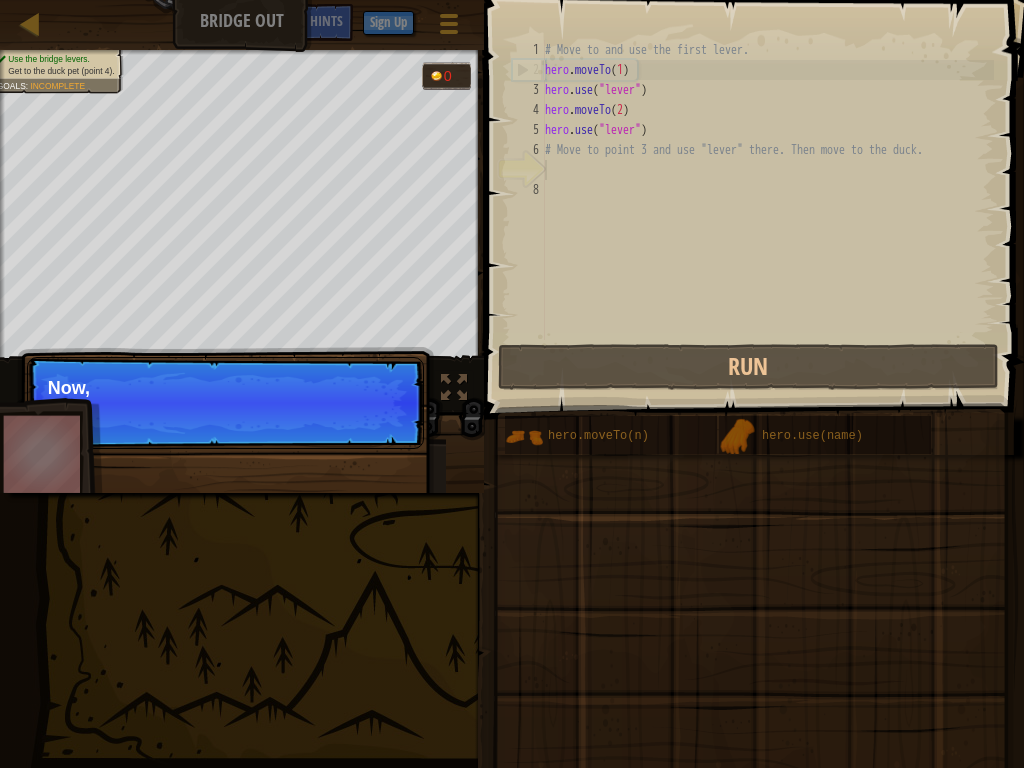 scroll, scrollTop: 9, scrollLeft: 0, axis: vertical 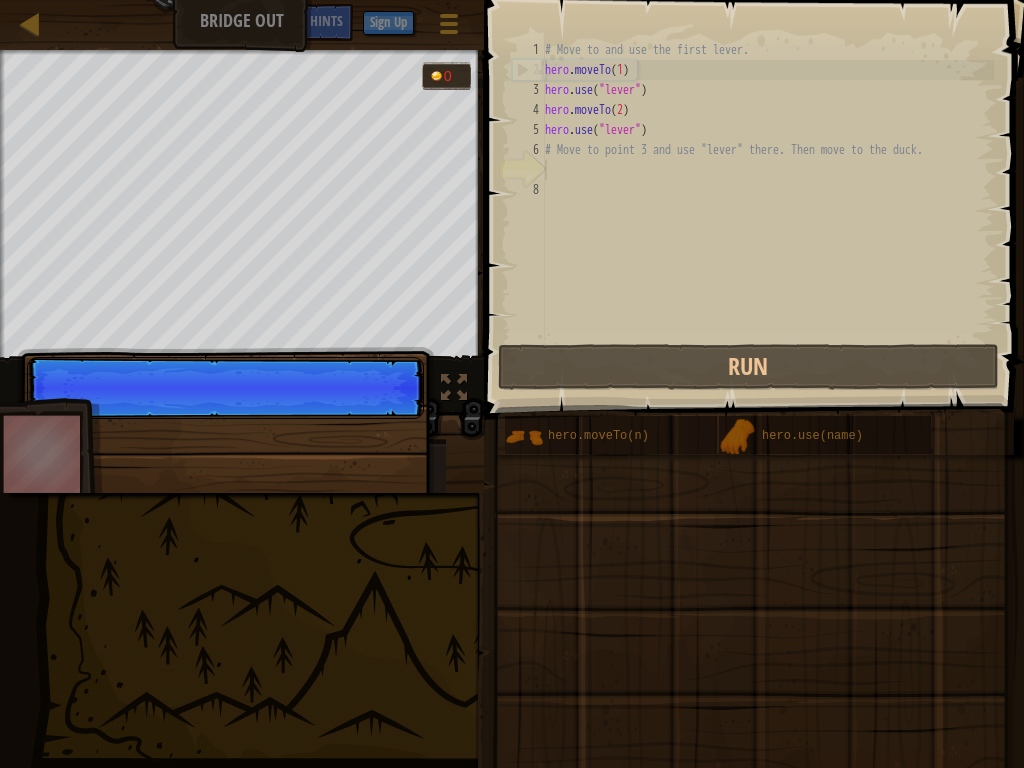 click on "Continue" at bounding box center (225, 505) 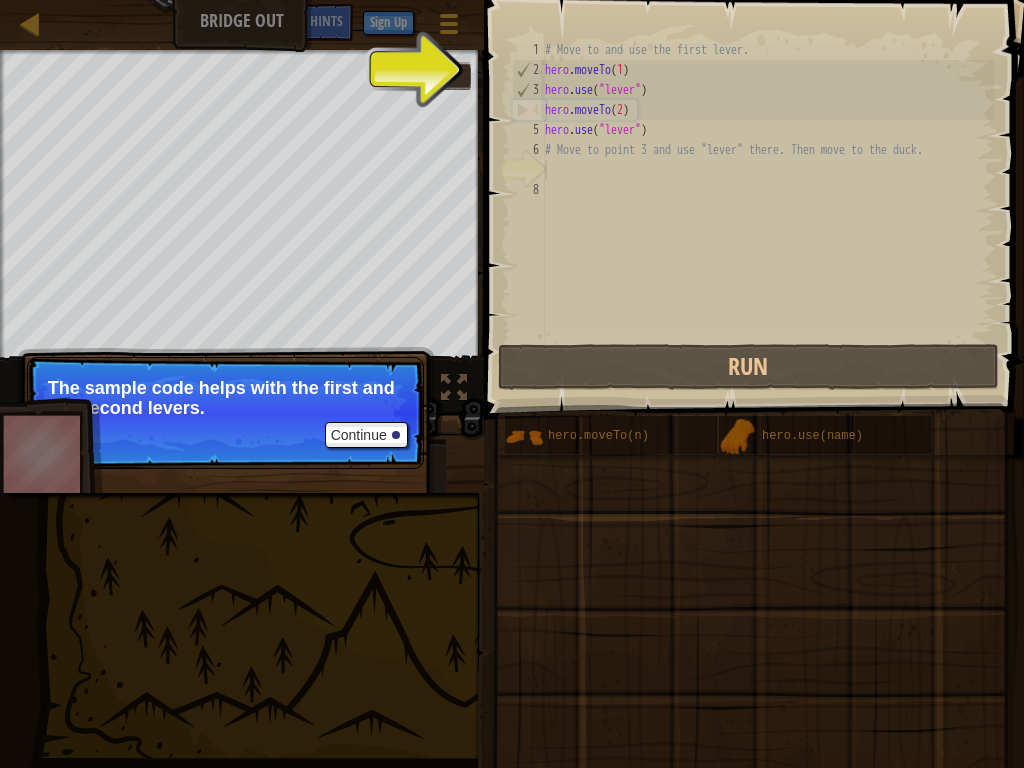 click on "# Move to and use the first lever. hero . moveTo ( 1 ) hero . use ( "lever" ) hero . moveTo ( 2 ) hero . use ( "lever" ) # Move to point 3 and use "lever" there. Then move to the duck." at bounding box center (767, 210) 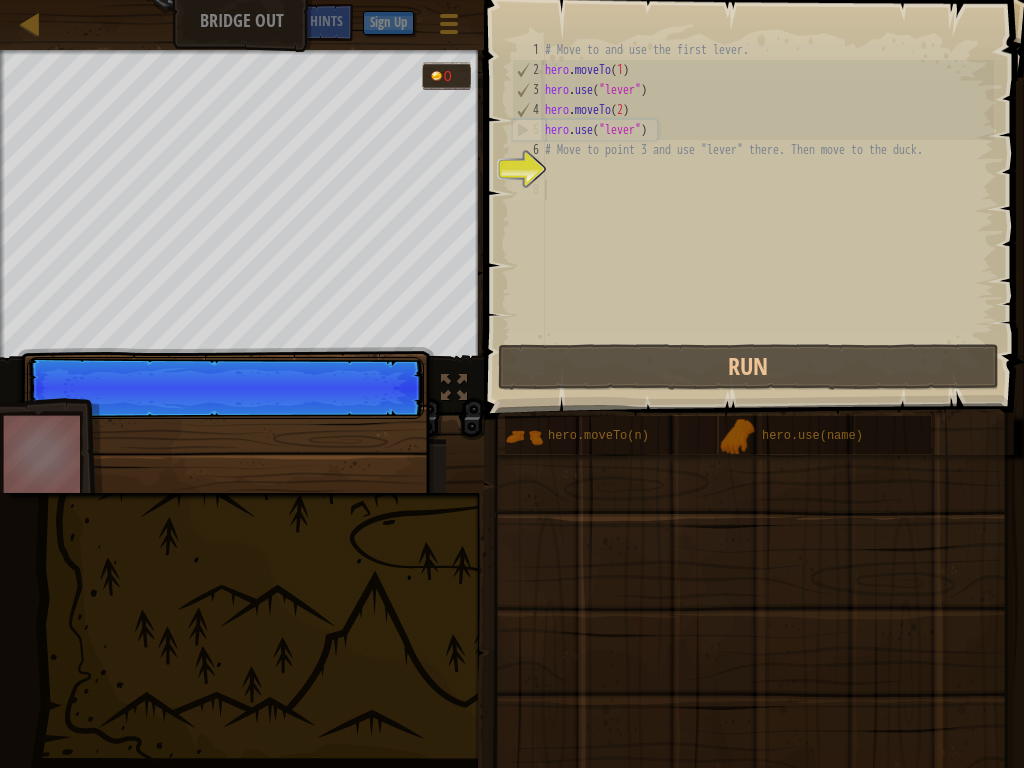 click on "# Move to and use the first lever. hero . moveTo ( 1 ) hero . use ( "lever" ) hero . moveTo ( 2 ) hero . use ( "lever" ) # Move to point 3 and use "lever" there. Then move to the duck." at bounding box center (767, 210) 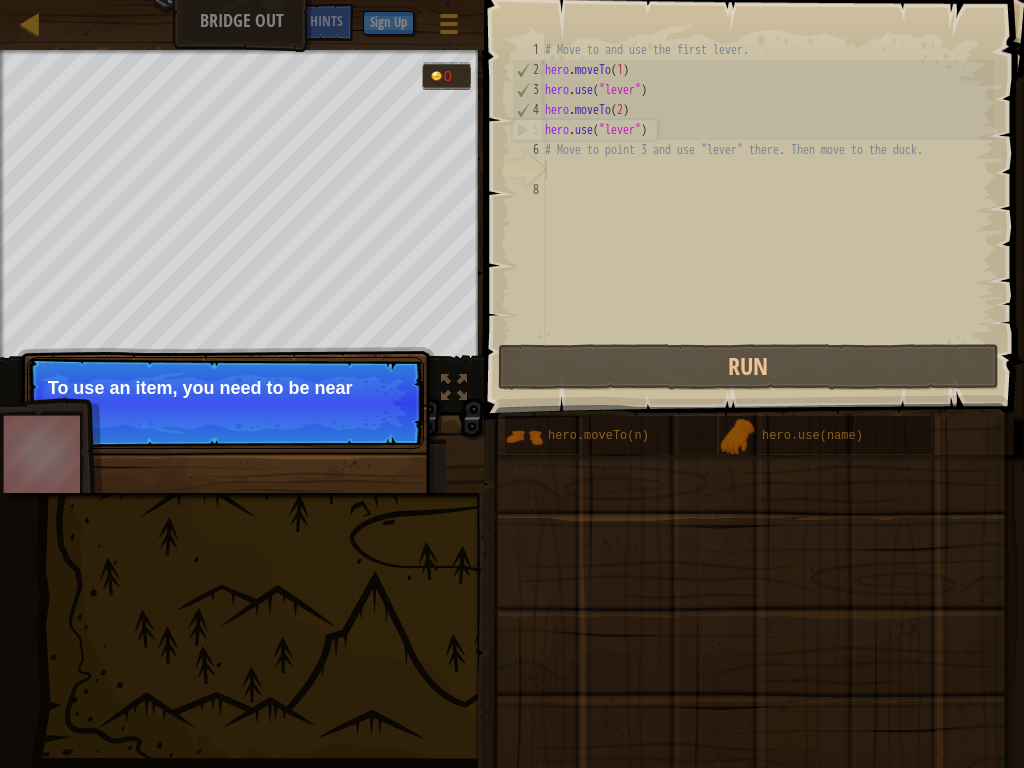 click on "# Move to and use the first lever. hero . moveTo ( 1 ) hero . use ( "lever" ) hero . moveTo ( 2 ) hero . use ( "lever" ) # Move to point 3 and use "lever" there. Then move to the duck." at bounding box center (767, 210) 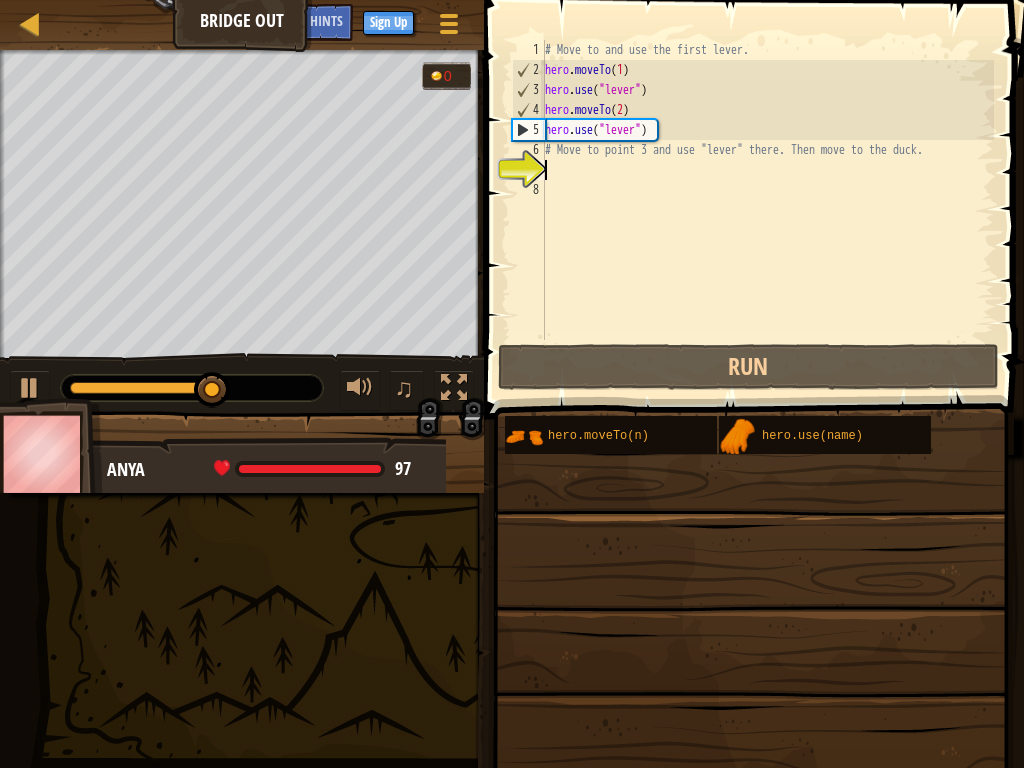 click on "# Move to and use the first lever. hero . moveTo ( 1 ) hero . use ( "lever" ) hero . moveTo ( 2 ) hero . use ( "lever" ) # Move to point 3 and use "lever" there. Then move to the duck." at bounding box center [767, 210] 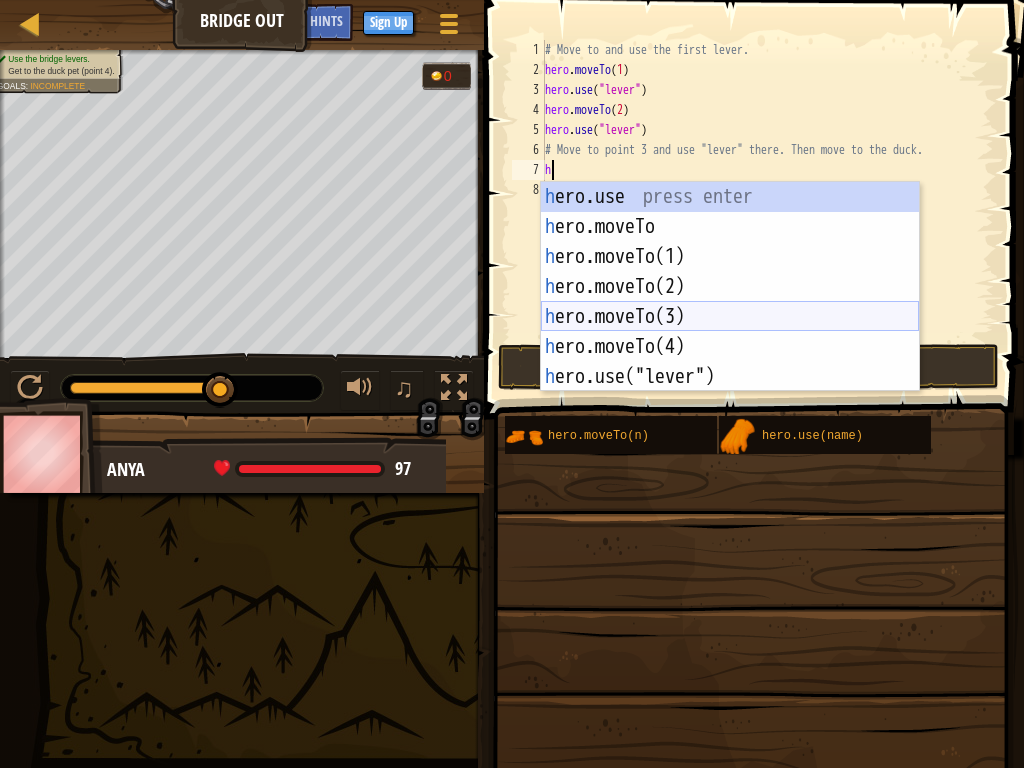 click on "h ero.use press enter h ero.moveTo press enter h ero.moveTo(1) press enter h ero.moveTo(2) press enter h ero.moveTo(3) press enter h ero.moveTo(4) press enter h ero.use("lever") press enter" at bounding box center (730, 317) 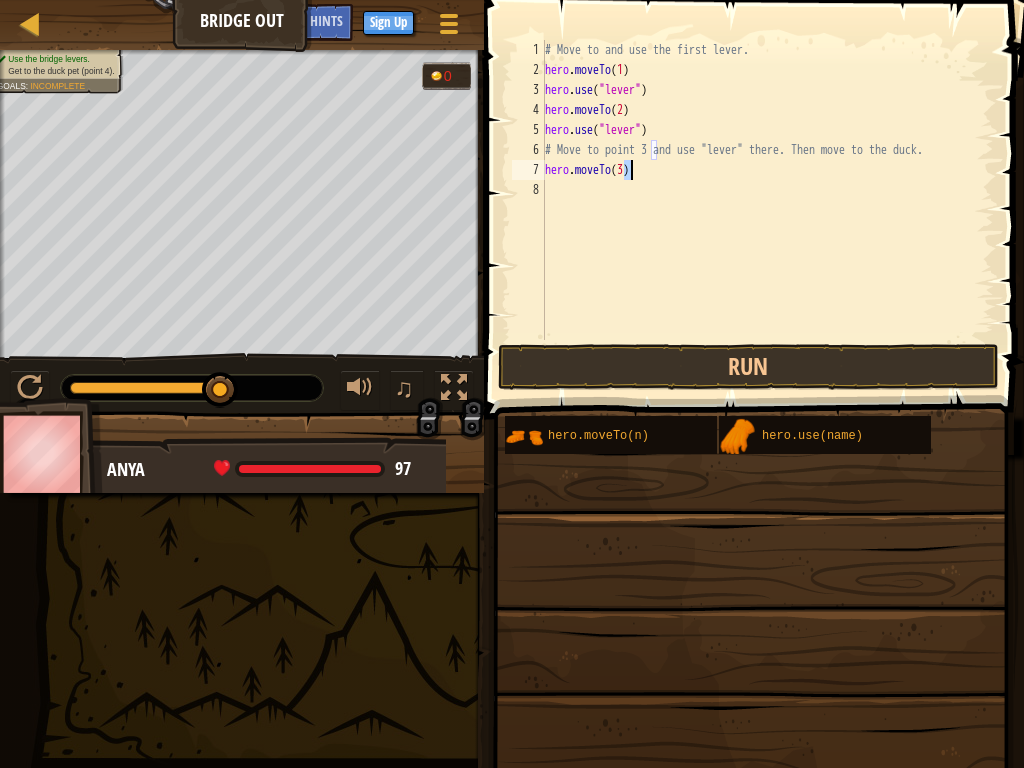 type on "hero.moveTo(3)" 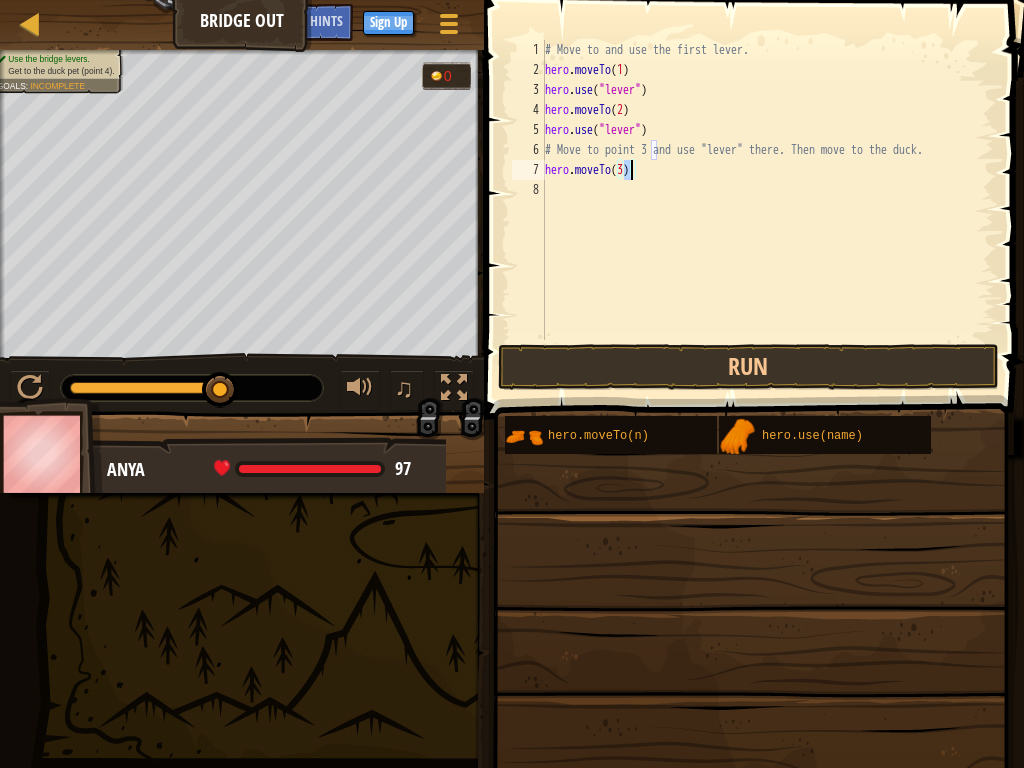 click on "# Move to and use the first lever. hero . moveTo ( 1 ) hero . use ( "lever" ) hero . moveTo ( 2 ) hero . use ( "lever" ) # Move to point 3 and use "lever" there. Then move to the duck. hero . moveTo ( 3 )" at bounding box center [767, 210] 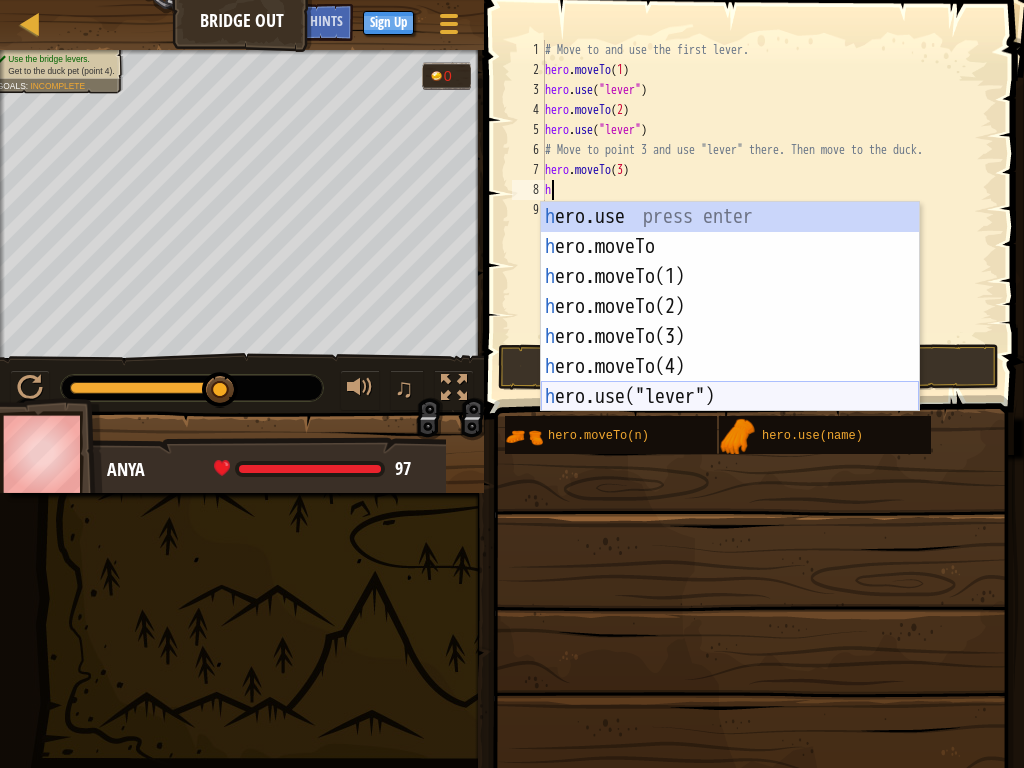 click on "h ero.use press enter h ero.moveTo press enter h ero.moveTo(1) press enter h ero.moveTo(2) press enter h ero.moveTo(3) press enter h ero.moveTo(4) press enter h ero.use("lever") press enter" at bounding box center (730, 337) 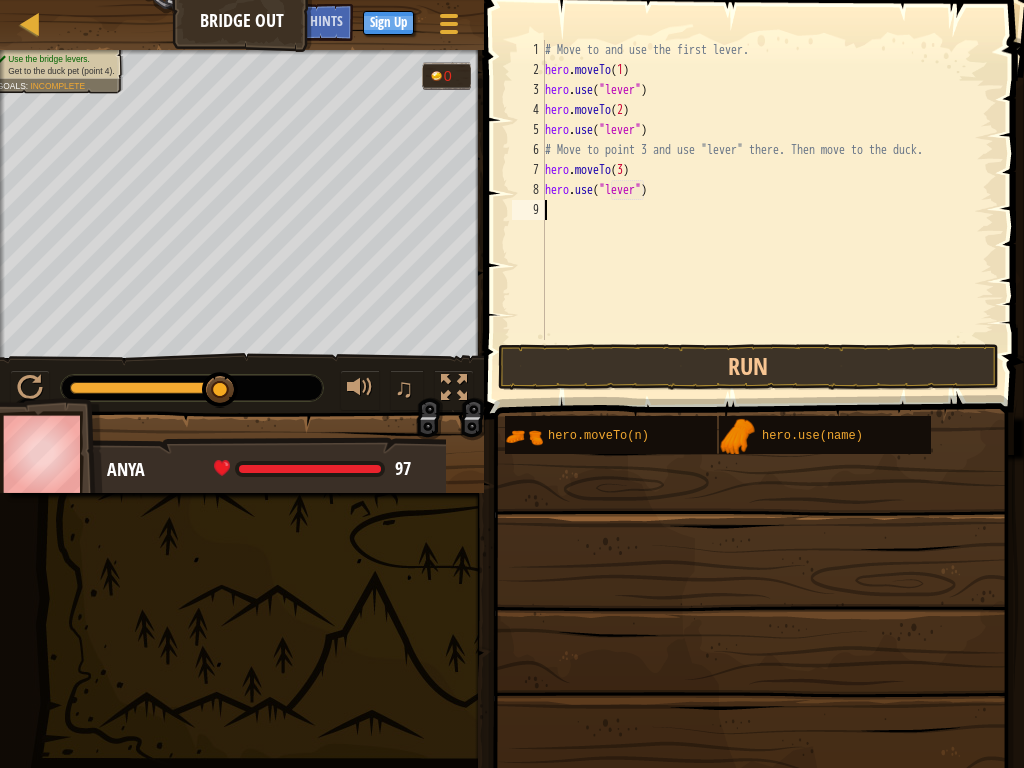 click on "# Move to and use the first lever. hero . moveTo ( 1 ) hero . use ( "lever" ) hero . moveTo ( 2 ) hero . use ( "lever" ) # Move to point 3 and use "lever" there. Then move to the duck. hero . moveTo ( 3 ) hero . use ( "lever" )" at bounding box center [767, 210] 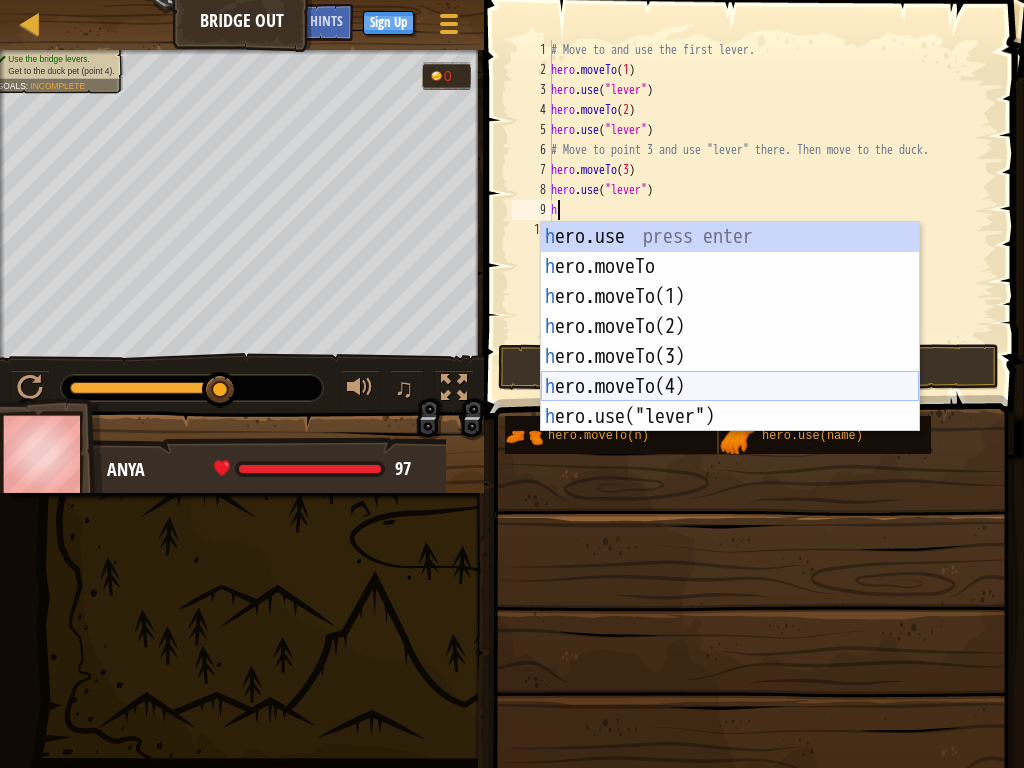 click on "h ero.use press enter h ero.moveTo press enter h ero.moveTo(1) press enter h ero.moveTo(2) press enter h ero.moveTo(3) press enter h ero.moveTo(4) press enter h ero.use("lever") press enter" at bounding box center [730, 357] 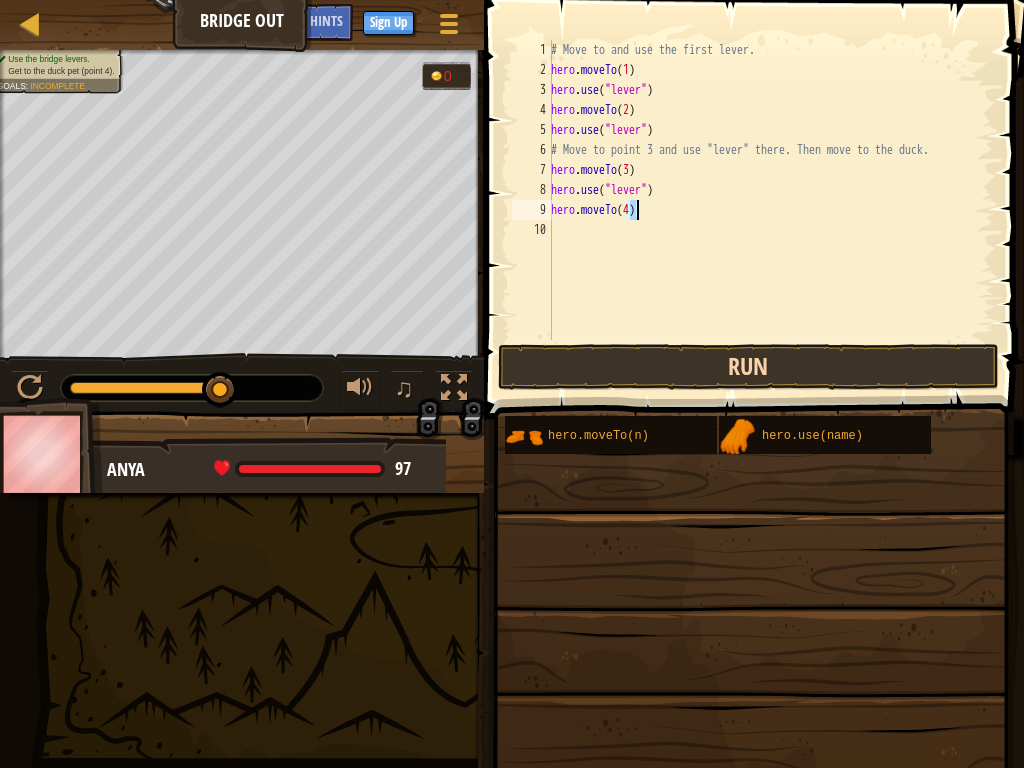 type on "hero.moveTo(4)" 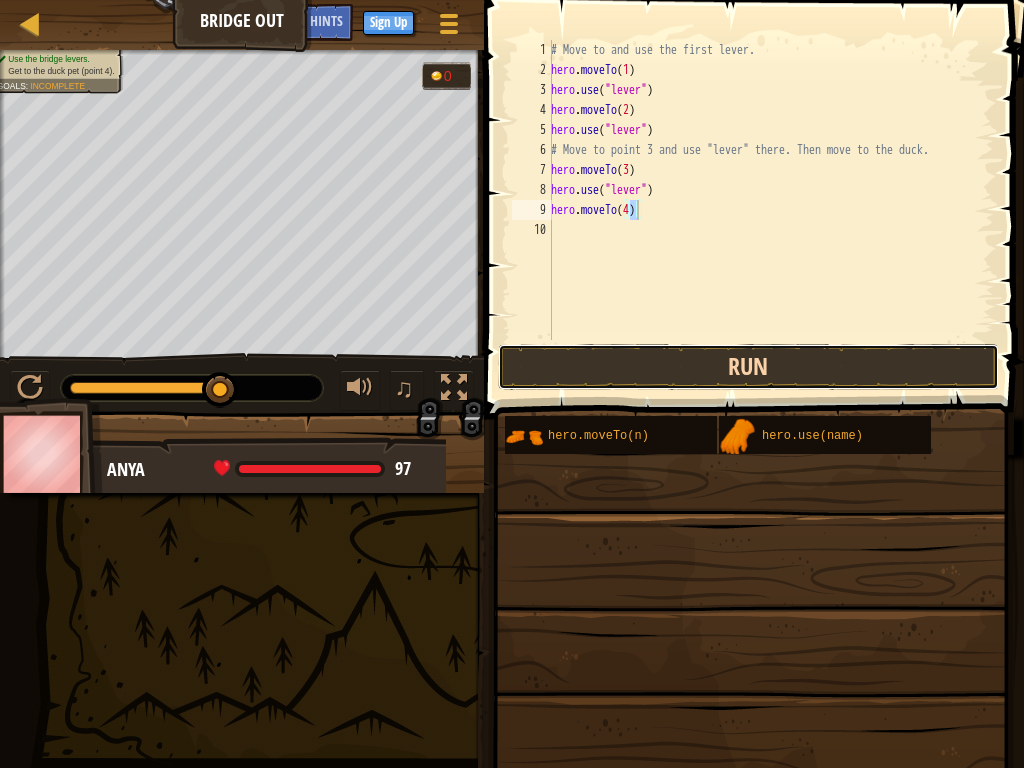 drag, startPoint x: 615, startPoint y: 375, endPoint x: 610, endPoint y: 362, distance: 13.928389 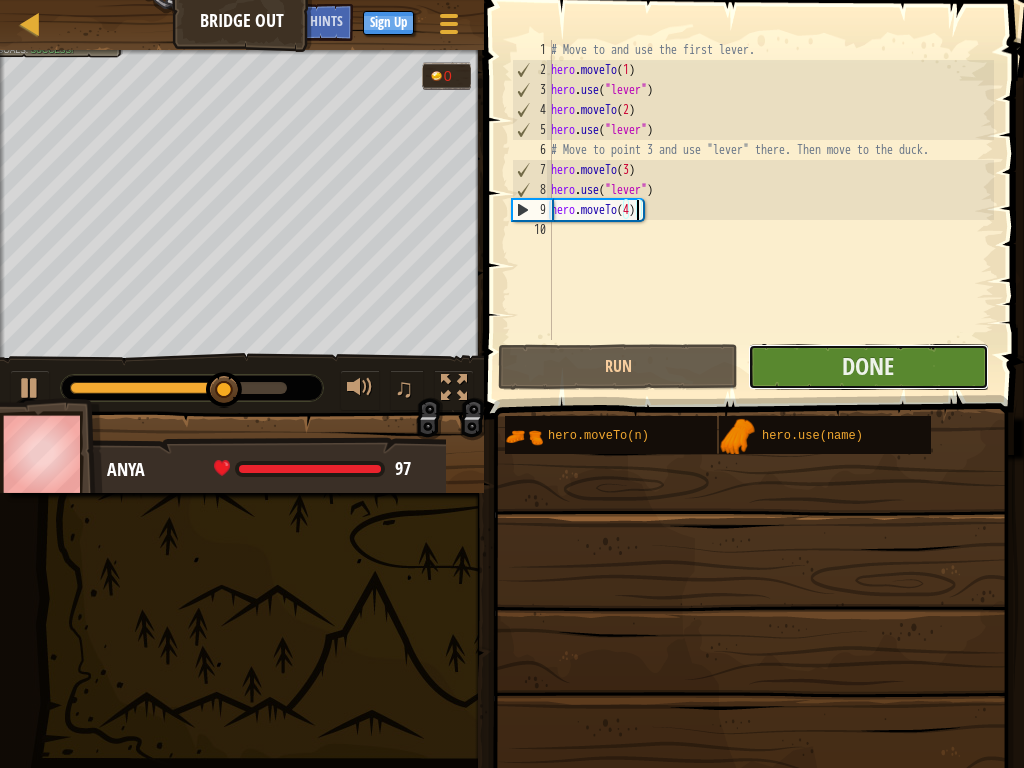 click on "Done" at bounding box center (868, 367) 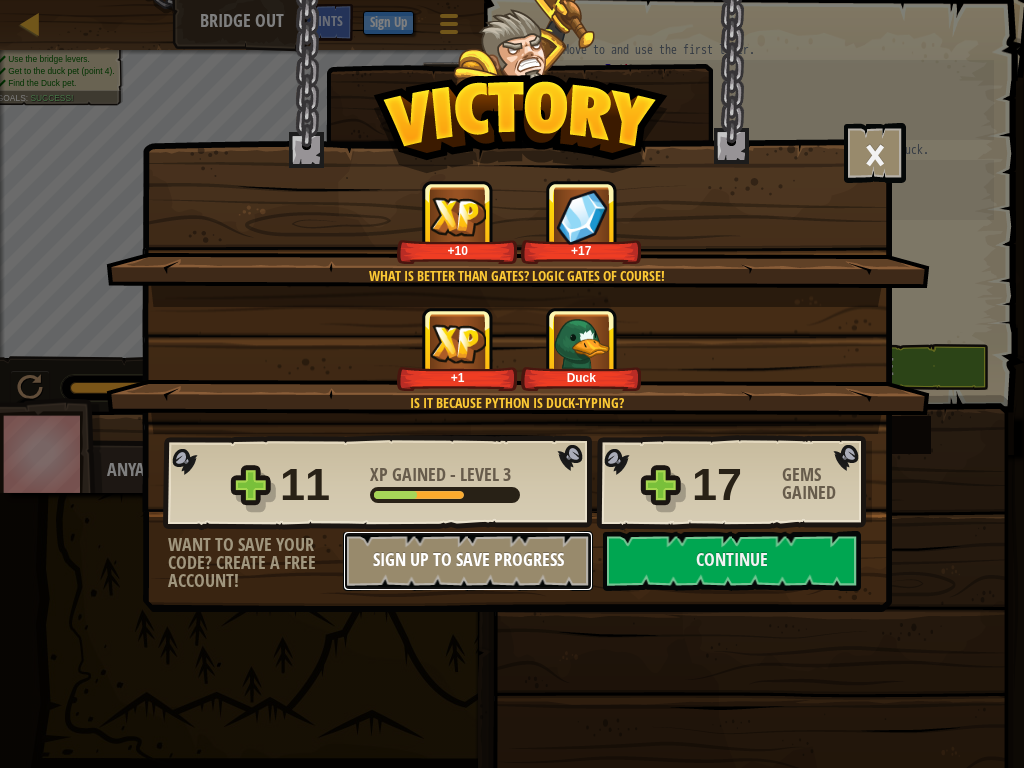 click on "Sign Up to Save Progress" at bounding box center [468, 561] 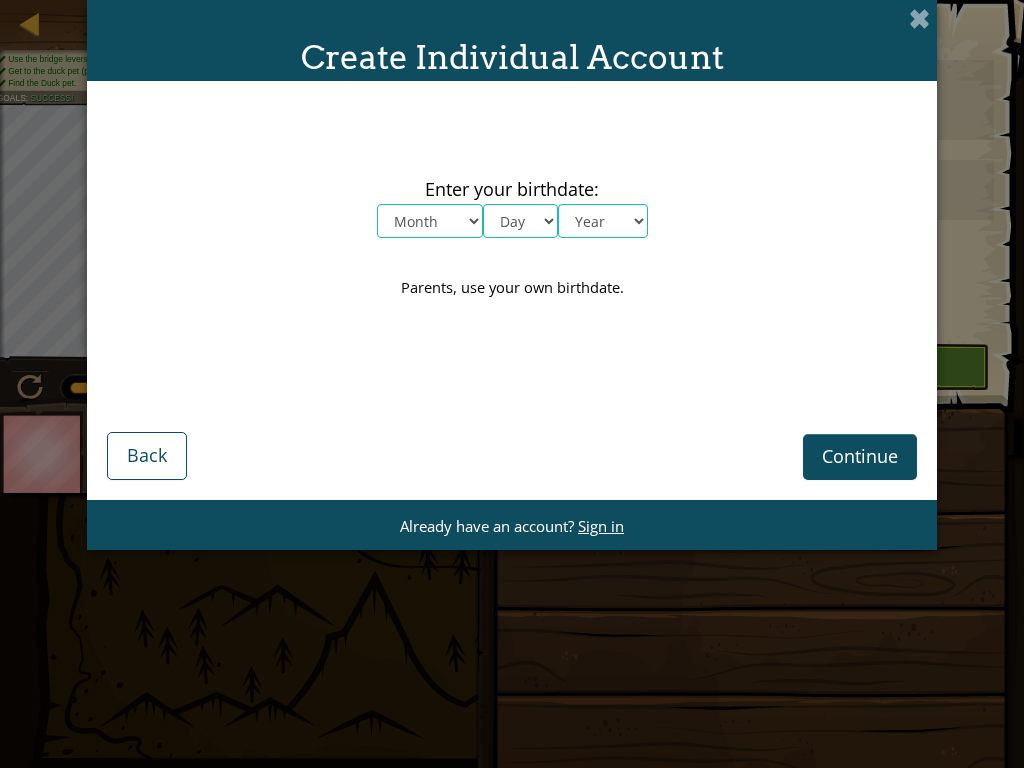 click on "Month January February March April May June July August September October November December" at bounding box center [430, 221] 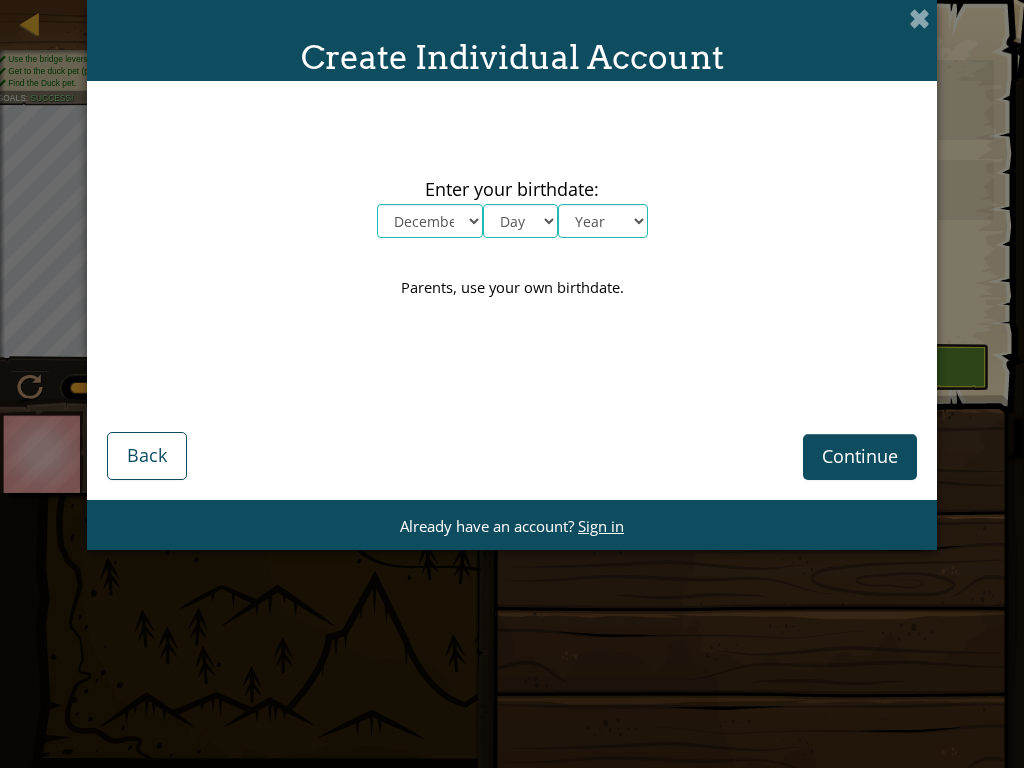 click on "Month January February March April May June July August September October November December" at bounding box center (430, 221) 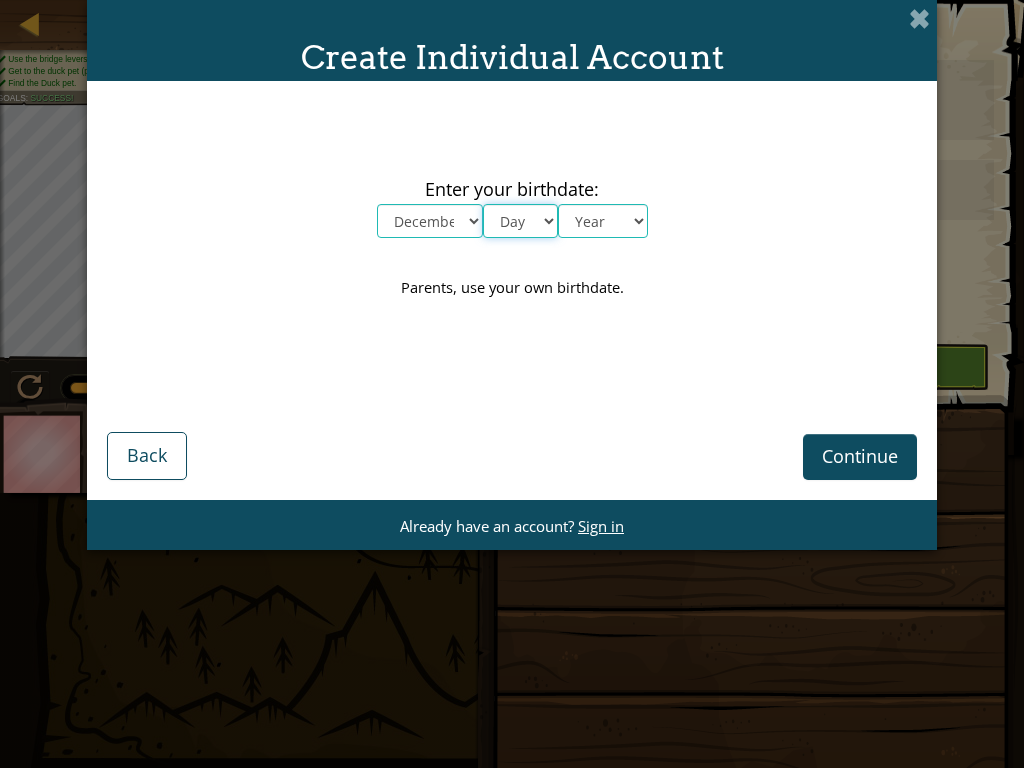 click on "Day 1 2 3 4 5 6 7 8 9 10 11 12 13 14 15 16 17 18 19 20 21 22 23 24 25 26 27 28 29 30 31" at bounding box center [520, 221] 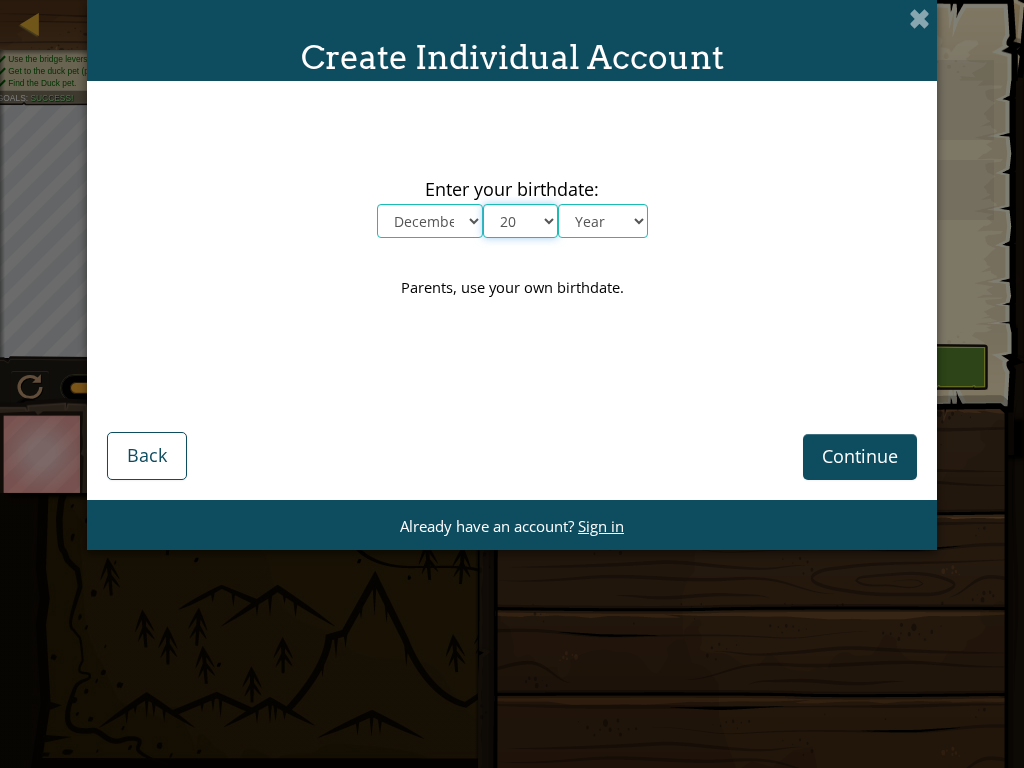 click on "Day 1 2 3 4 5 6 7 8 9 10 11 12 13 14 15 16 17 18 19 20 21 22 23 24 25 26 27 28 29 30 31" at bounding box center [520, 221] 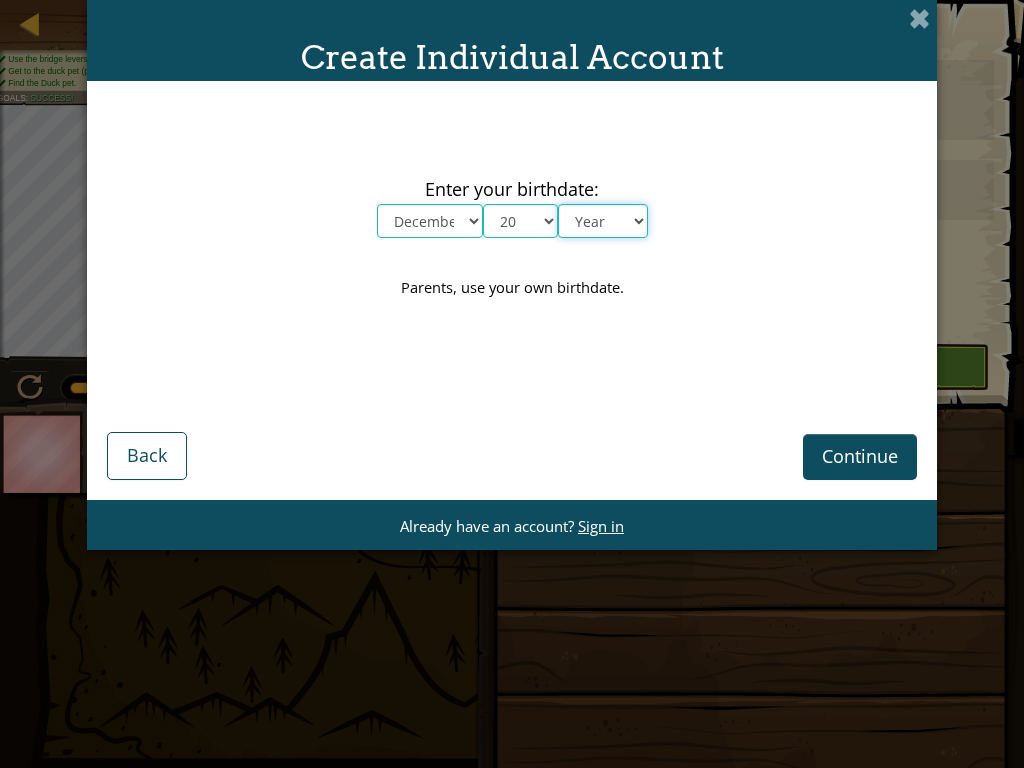 click on "Year [DATE] 2024 2023 2022 2021 2020 2019 2018 2017 2016 2015 2014 2013 2012 2011 2010 2009 2008 2007 2006 2005 2004 2003 2002 2001 2000 1999 1998 1997 1996 1995 1994 1993 1992 1991 1990 1989 1988 1987 1986 1985 1984 1983 1982 1981 1980 1979 1978 1977 1976 1975 1974 1973 1972 1971 1970 1969 1968 1967 1966 1965 1964 1963 1962 1961 1960 1959 1958 1957 1956 1955 1954 1953 1952 1951 1950 1949 1948 1947 1946 1945 1944 1943 1942 1941 1940 1939 1938 1937 1936 1935 1934 1933 1932 1931 1930 1929 1928 1927 1926" at bounding box center [603, 221] 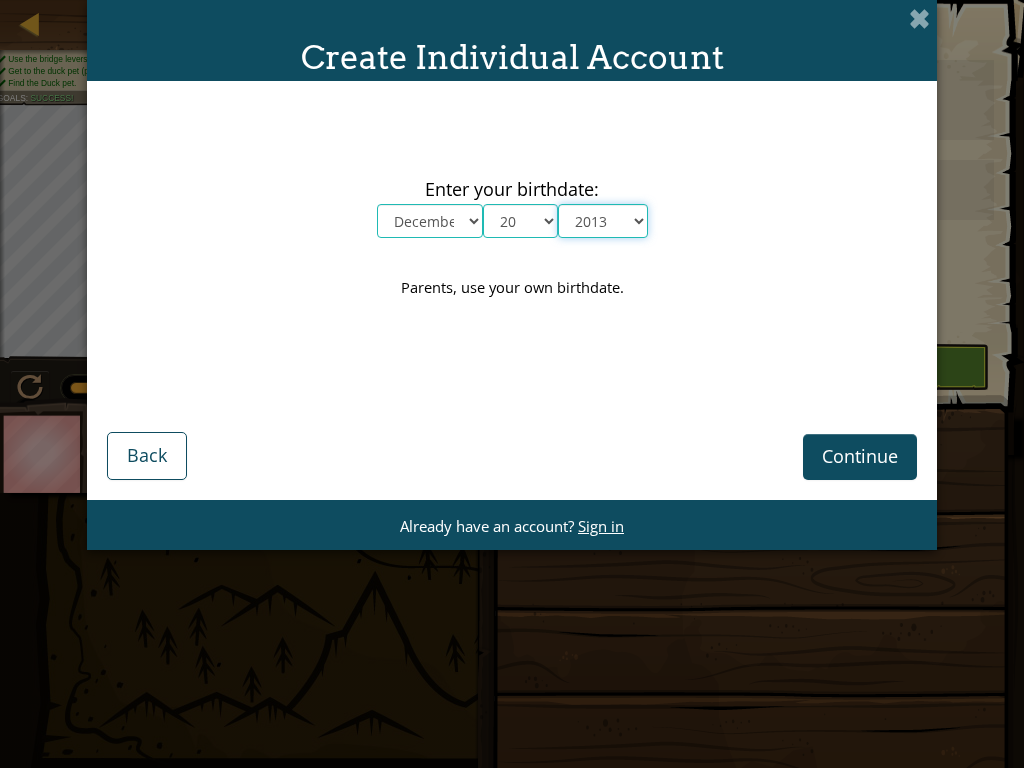 click on "Year [DATE] 2024 2023 2022 2021 2020 2019 2018 2017 2016 2015 2014 2013 2012 2011 2010 2009 2008 2007 2006 2005 2004 2003 2002 2001 2000 1999 1998 1997 1996 1995 1994 1993 1992 1991 1990 1989 1988 1987 1986 1985 1984 1983 1982 1981 1980 1979 1978 1977 1976 1975 1974 1973 1972 1971 1970 1969 1968 1967 1966 1965 1964 1963 1962 1961 1960 1959 1958 1957 1956 1955 1954 1953 1952 1951 1950 1949 1948 1947 1946 1945 1944 1943 1942 1941 1940 1939 1938 1937 1936 1935 1934 1933 1932 1931 1930 1929 1928 1927 1926" at bounding box center [603, 221] 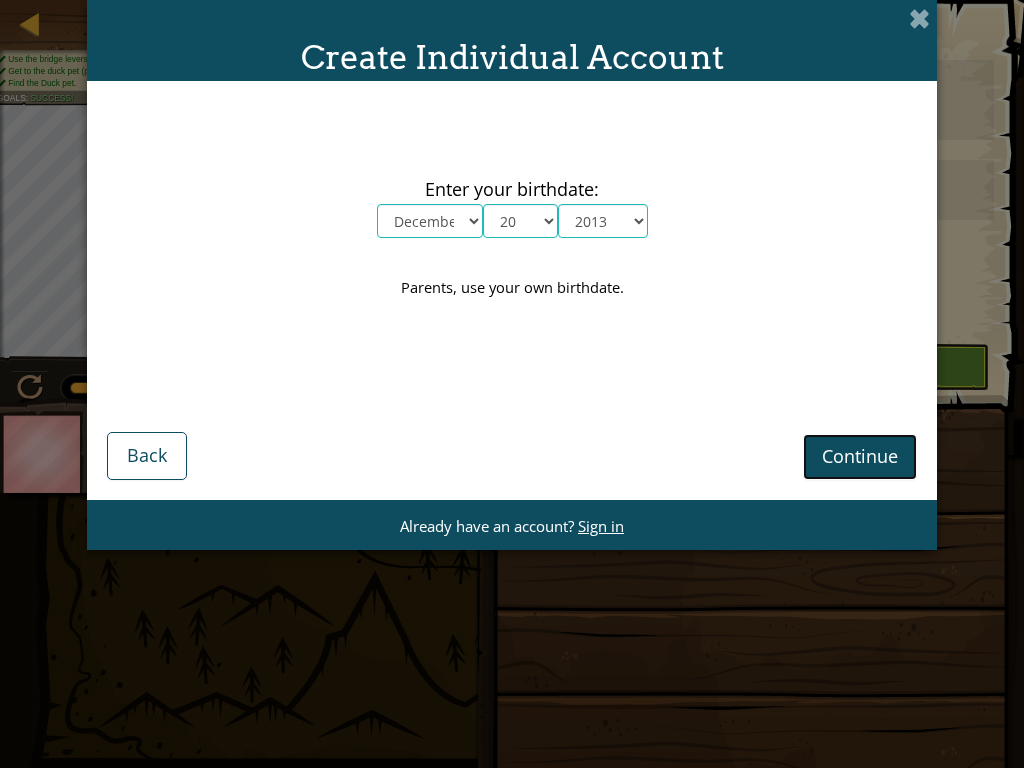 click on "Continue" at bounding box center (860, 456) 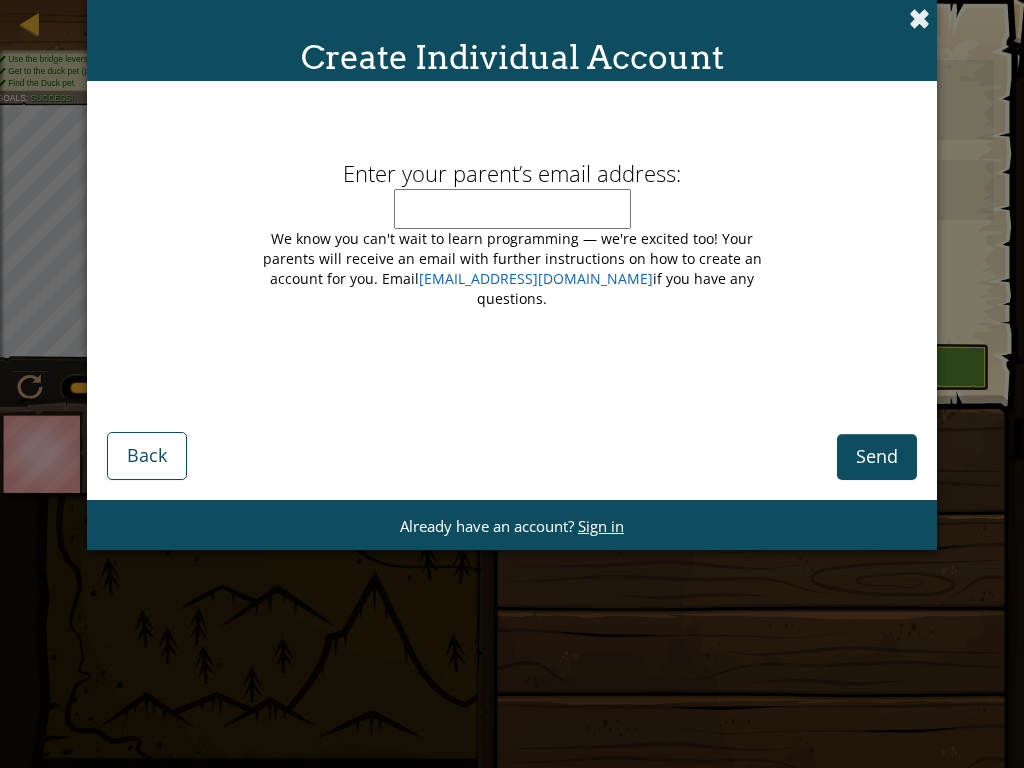 click at bounding box center (919, 18) 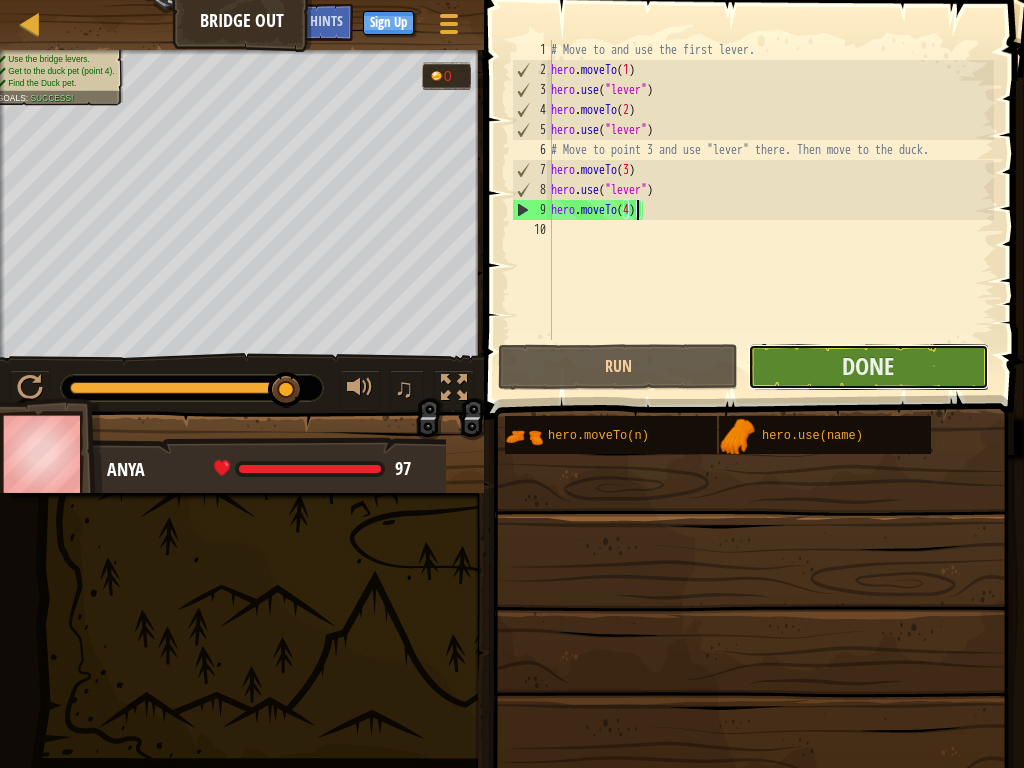 click on "Done" at bounding box center (868, 367) 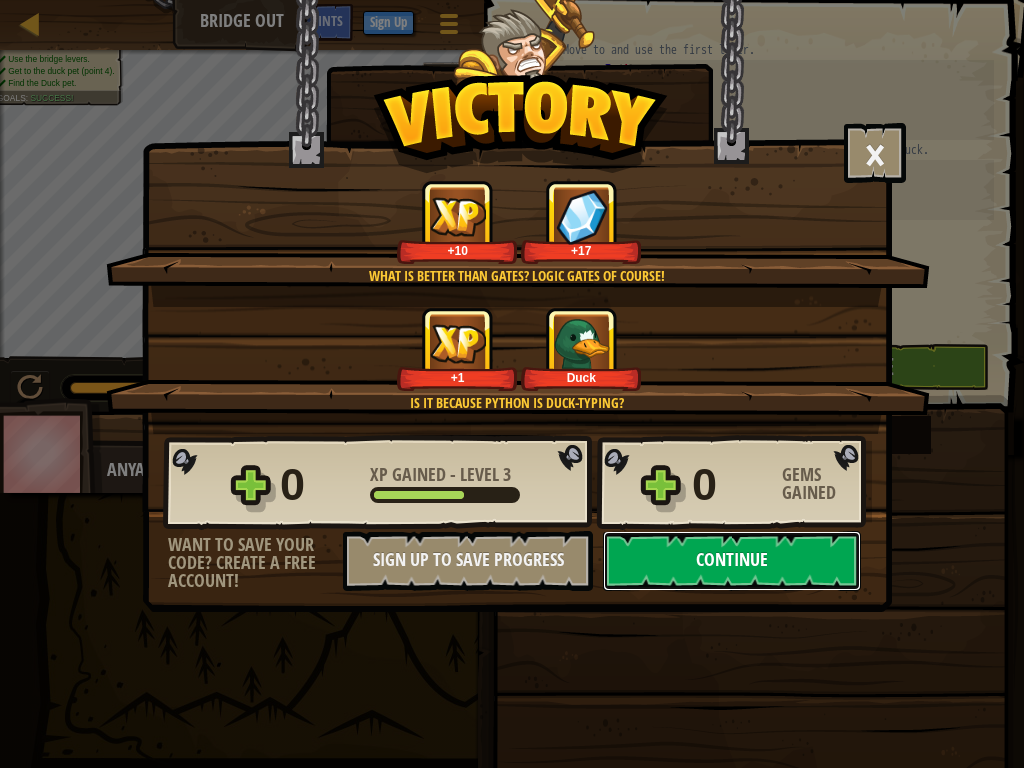 click on "Continue" at bounding box center [732, 561] 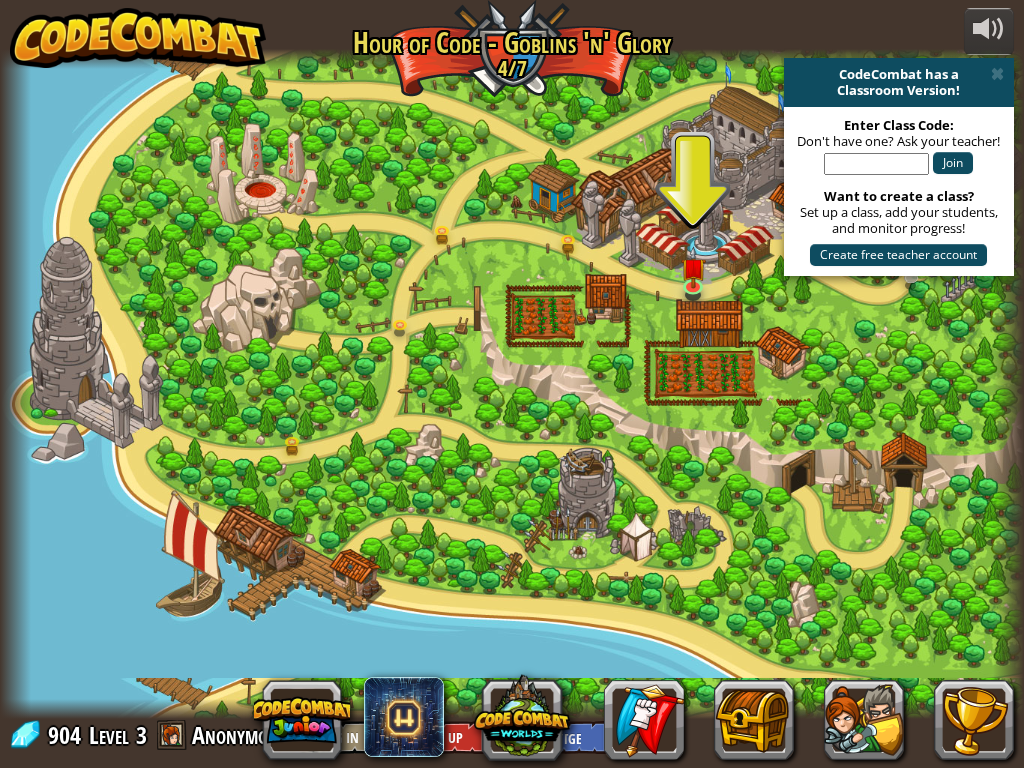 drag, startPoint x: 851, startPoint y: 460, endPoint x: 328, endPoint y: 508, distance: 525.19806 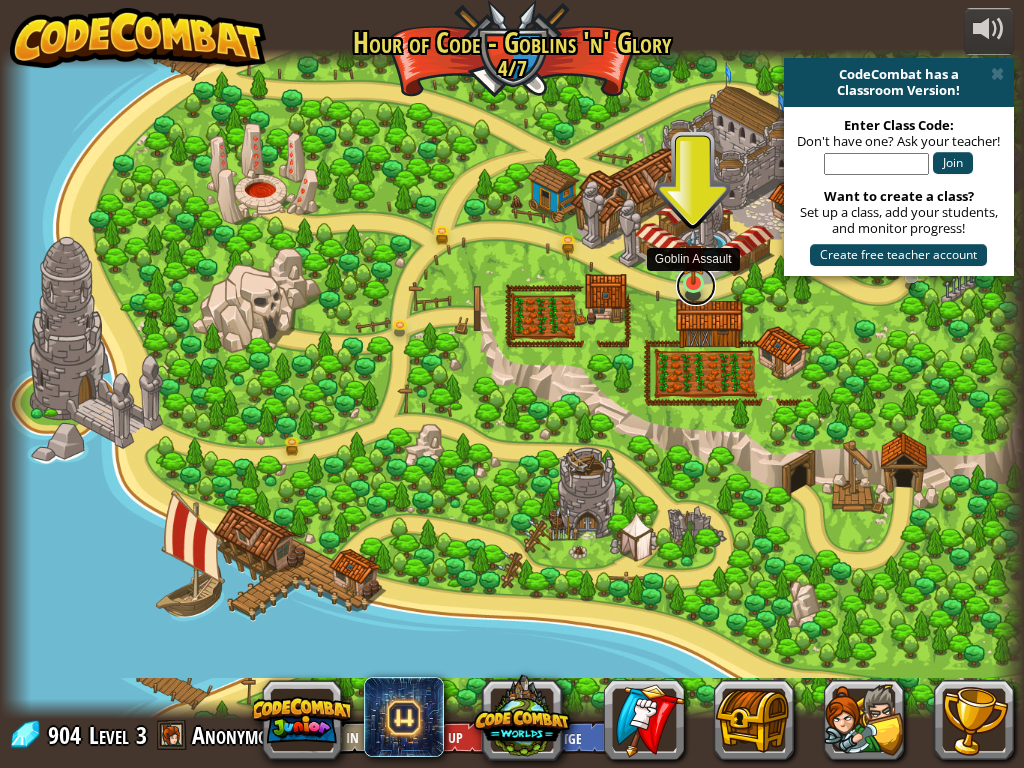 click at bounding box center [696, 286] 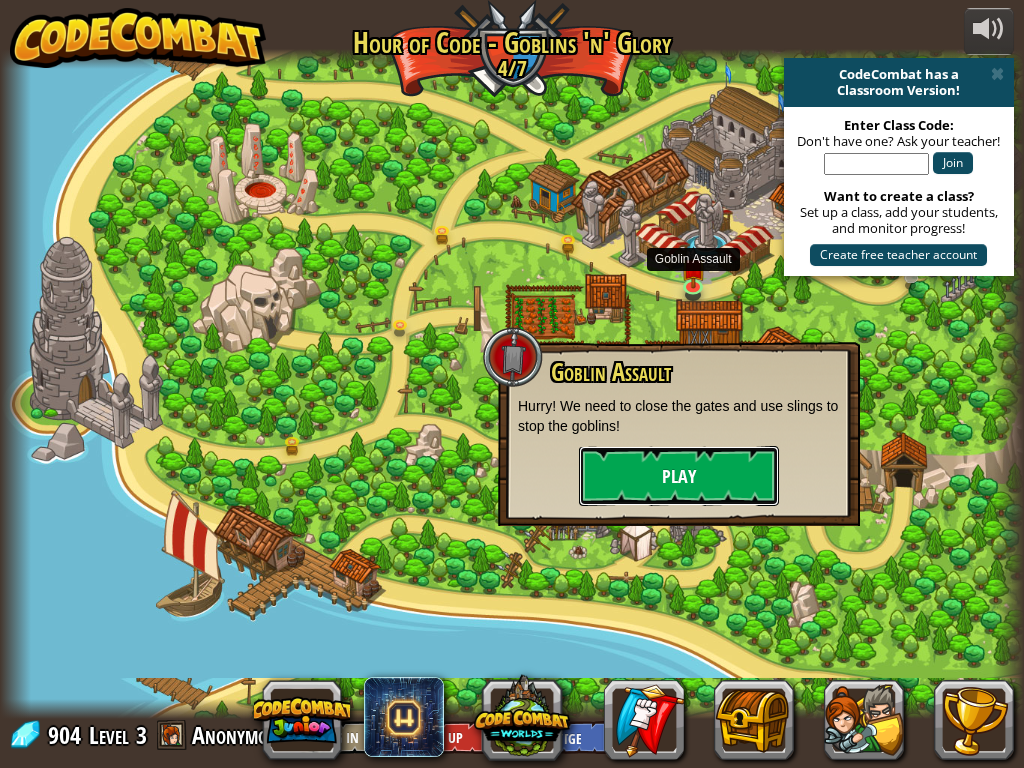 click on "Play" at bounding box center [679, 476] 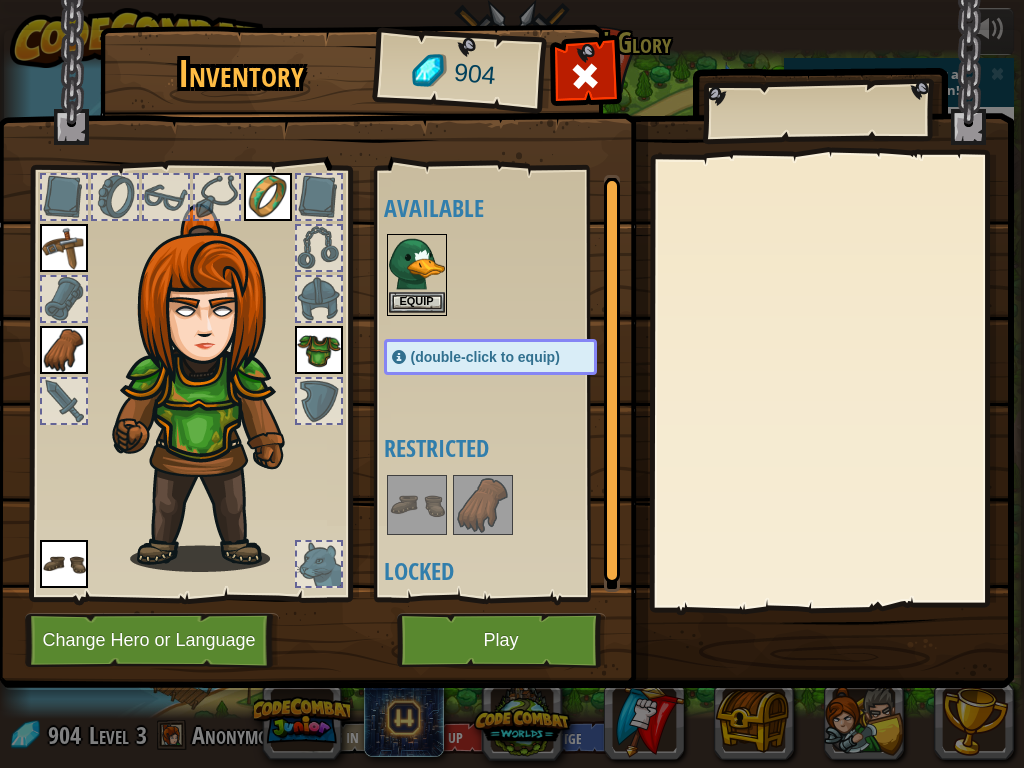 click at bounding box center [417, 264] 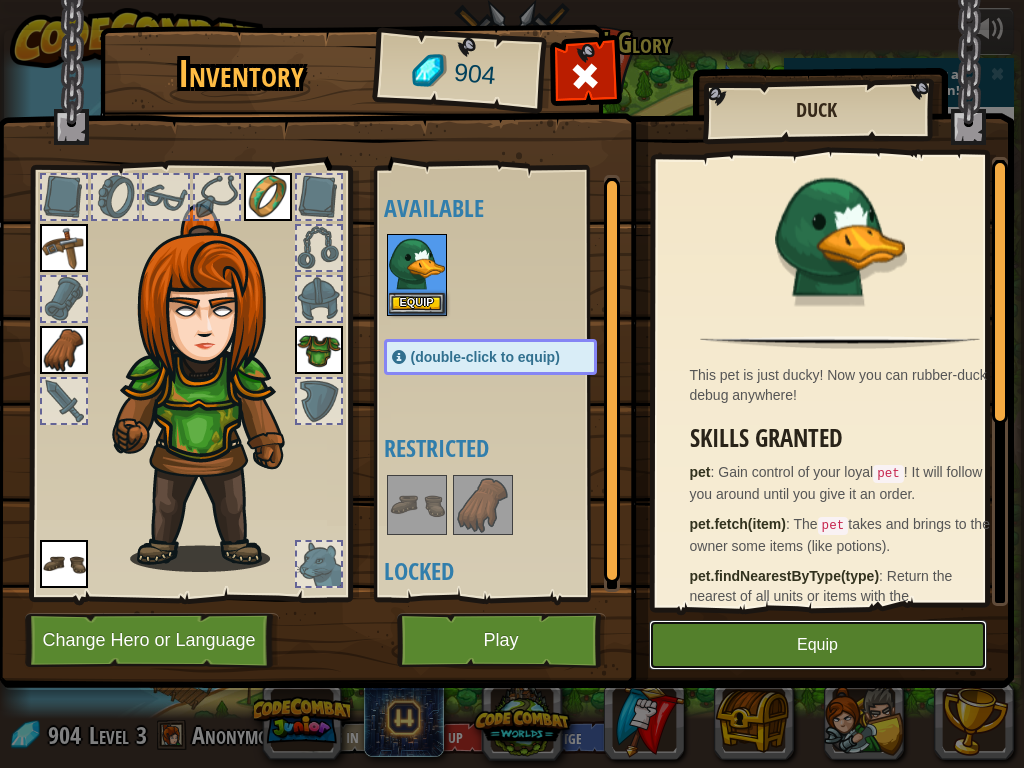 drag, startPoint x: 685, startPoint y: 650, endPoint x: 460, endPoint y: 697, distance: 229.85648 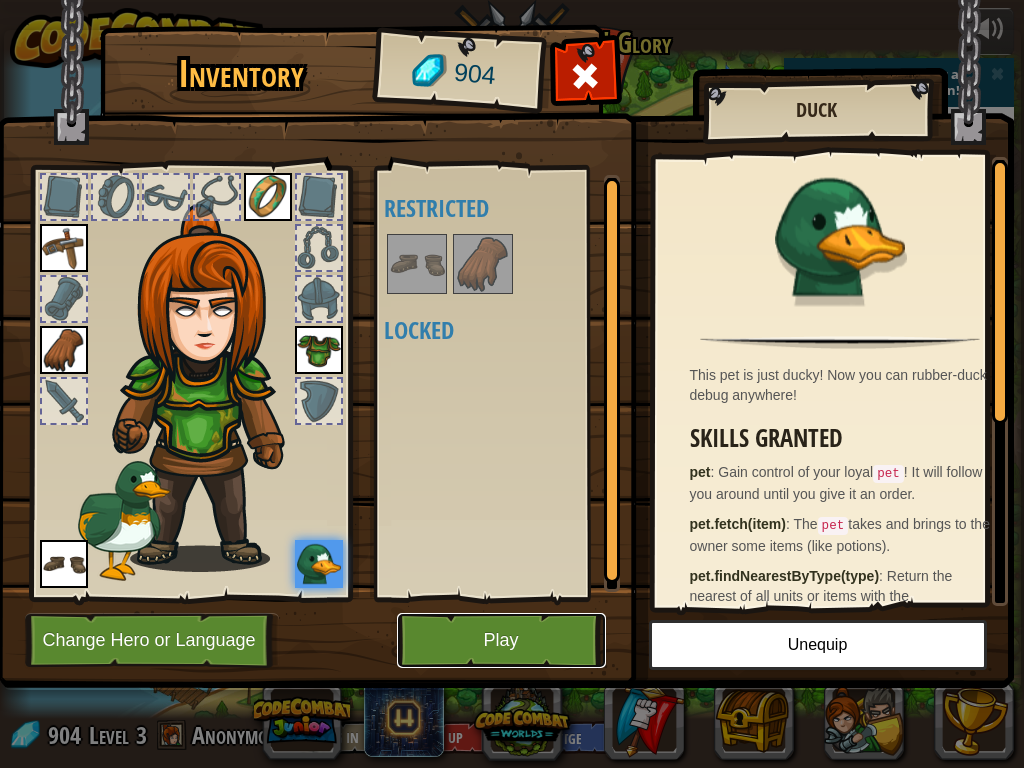 click on "Play" at bounding box center (501, 640) 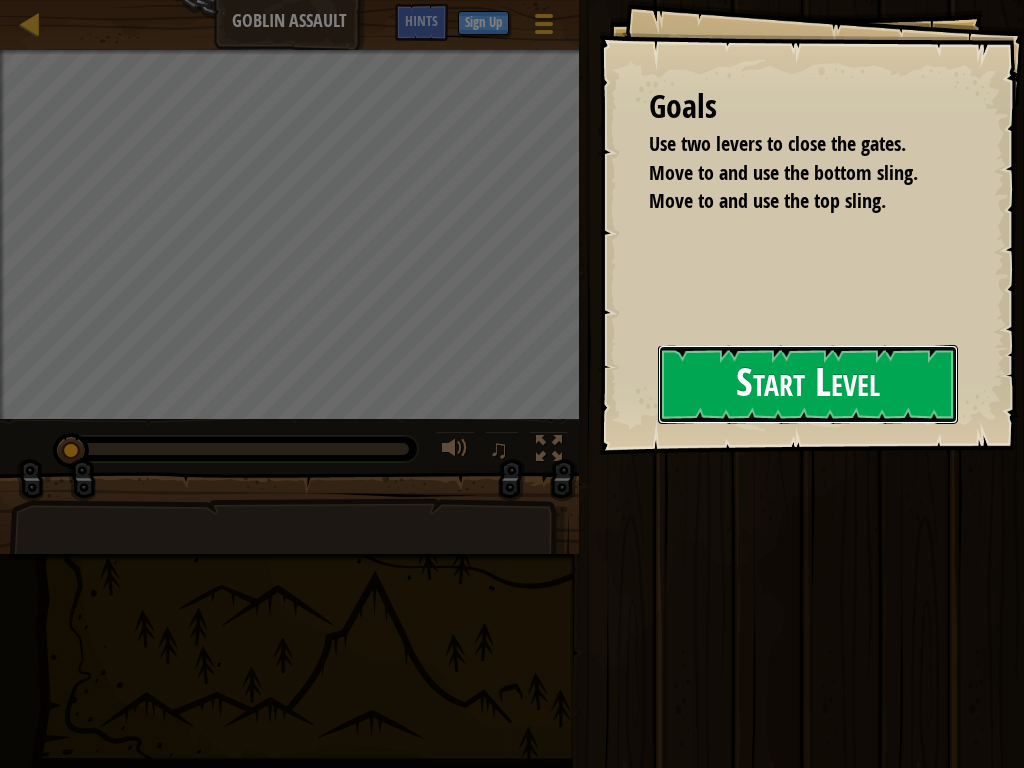 click on "Start Level" at bounding box center [808, 384] 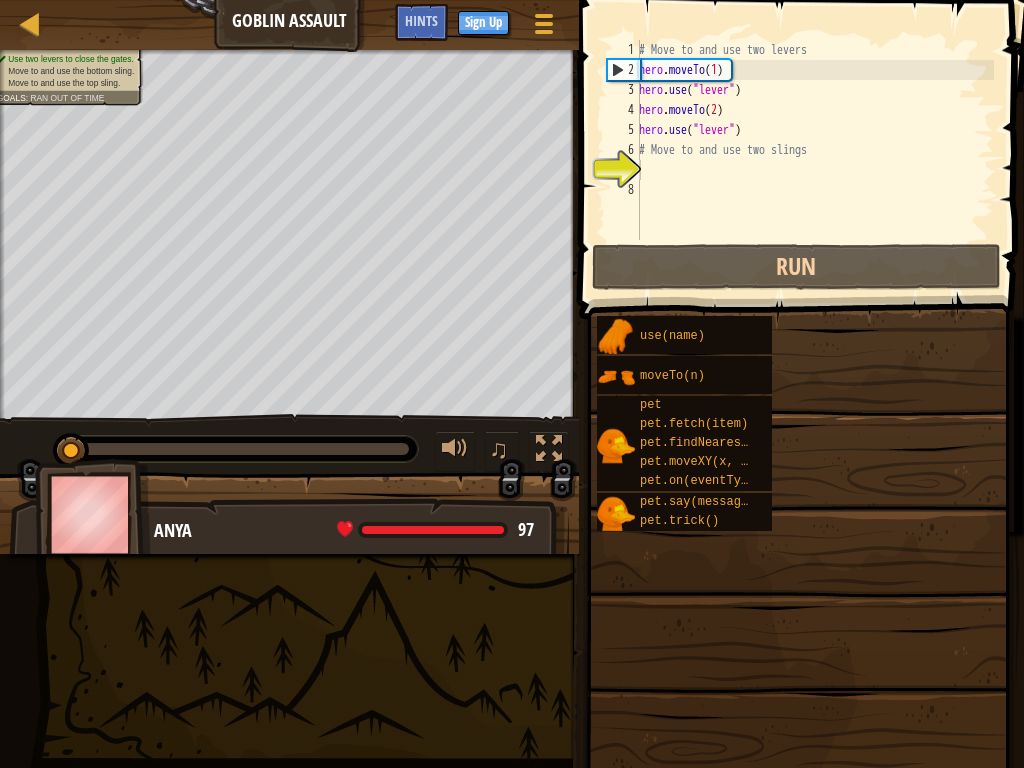 click on "# Move to and use two levers hero . moveTo ( 1 ) hero . use ( "lever" ) hero . moveTo ( 2 ) hero . use ( "lever" ) # Move to and use two slings" at bounding box center (814, 160) 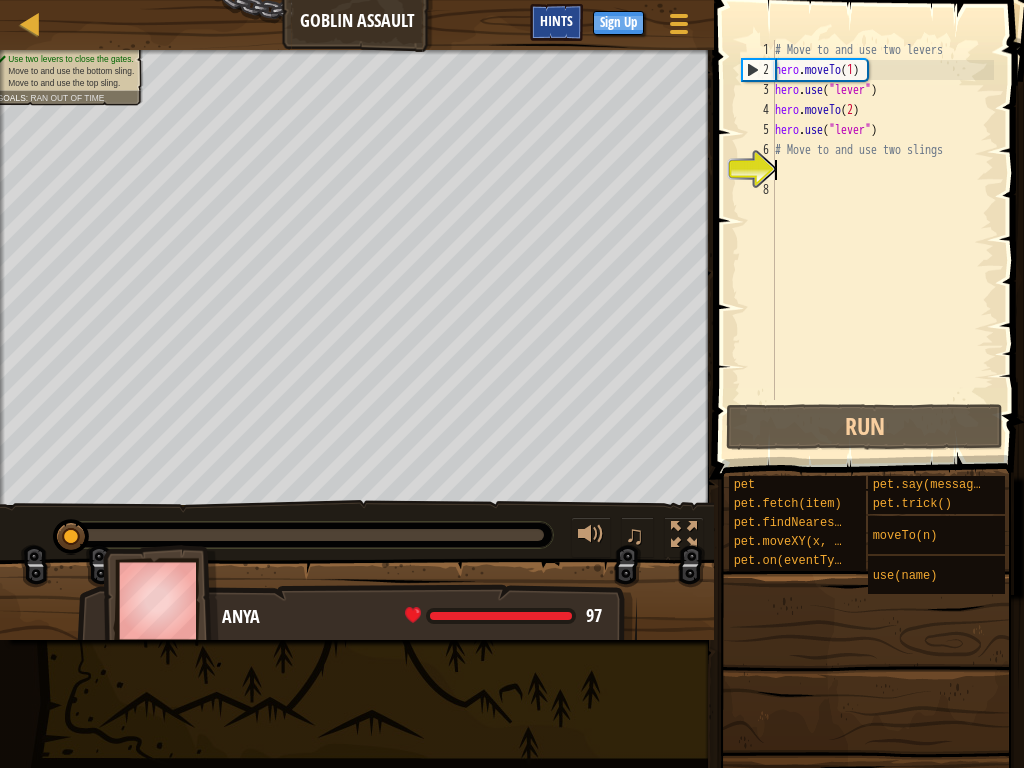 click on "Hints" at bounding box center (556, 20) 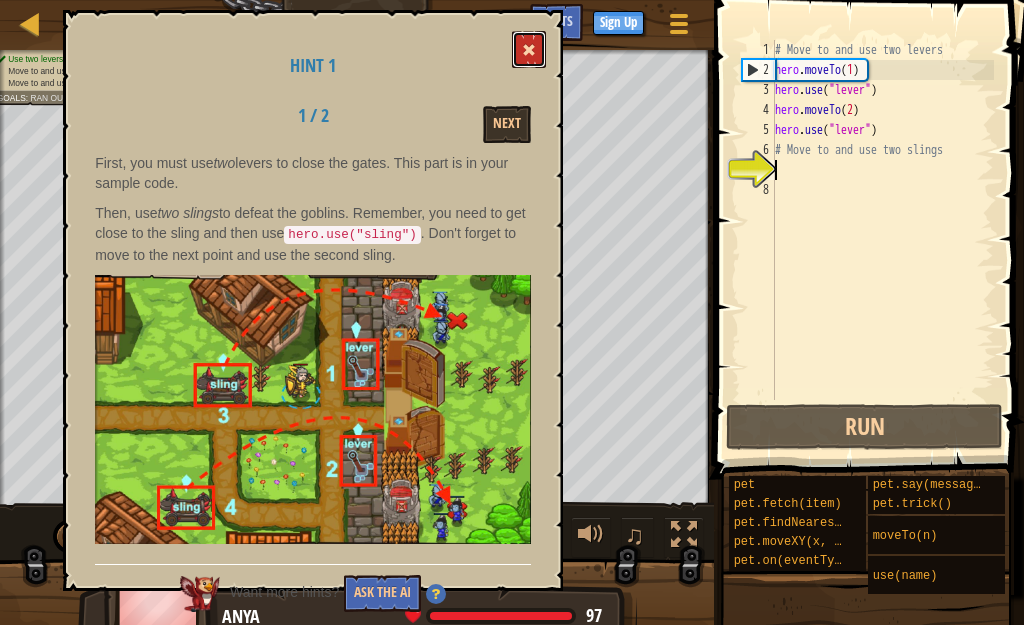 click at bounding box center (529, 50) 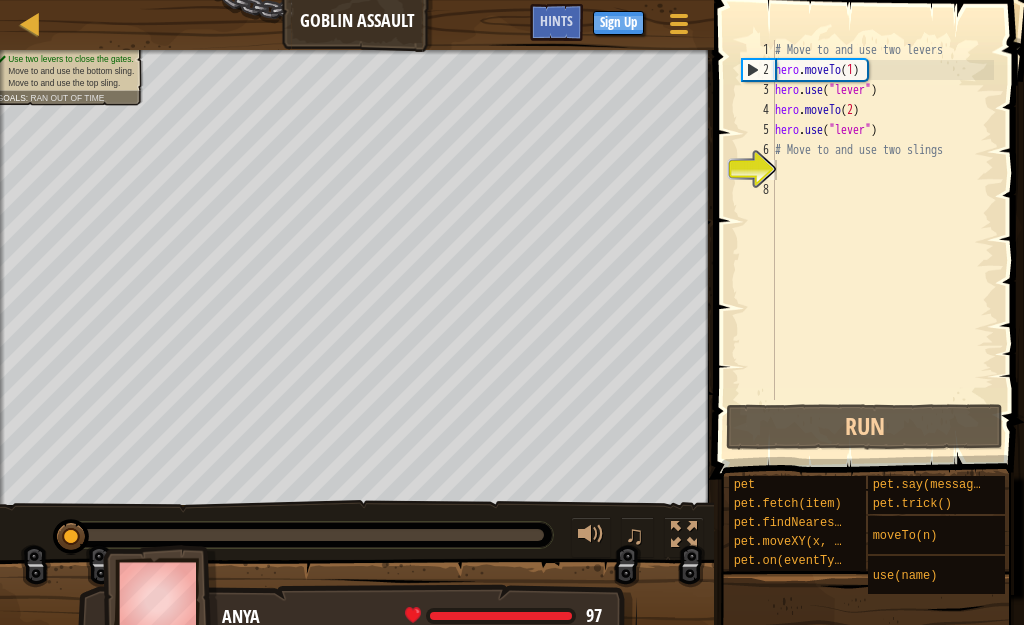 click at bounding box center (684, 535) 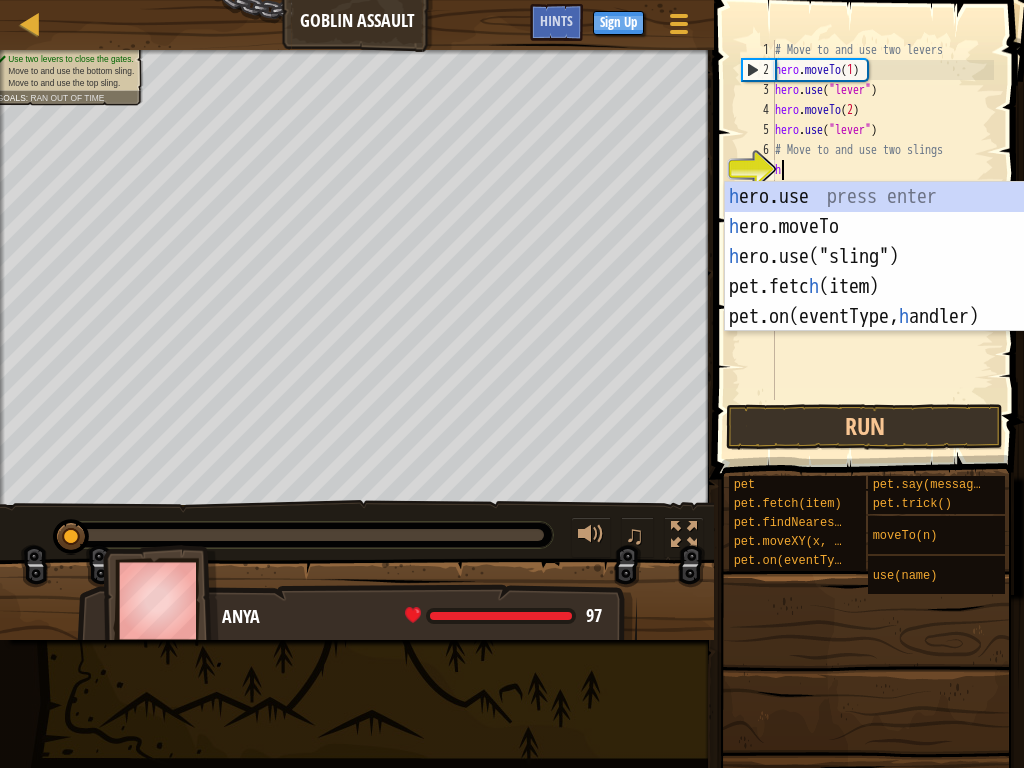 scroll, scrollTop: 9, scrollLeft: 0, axis: vertical 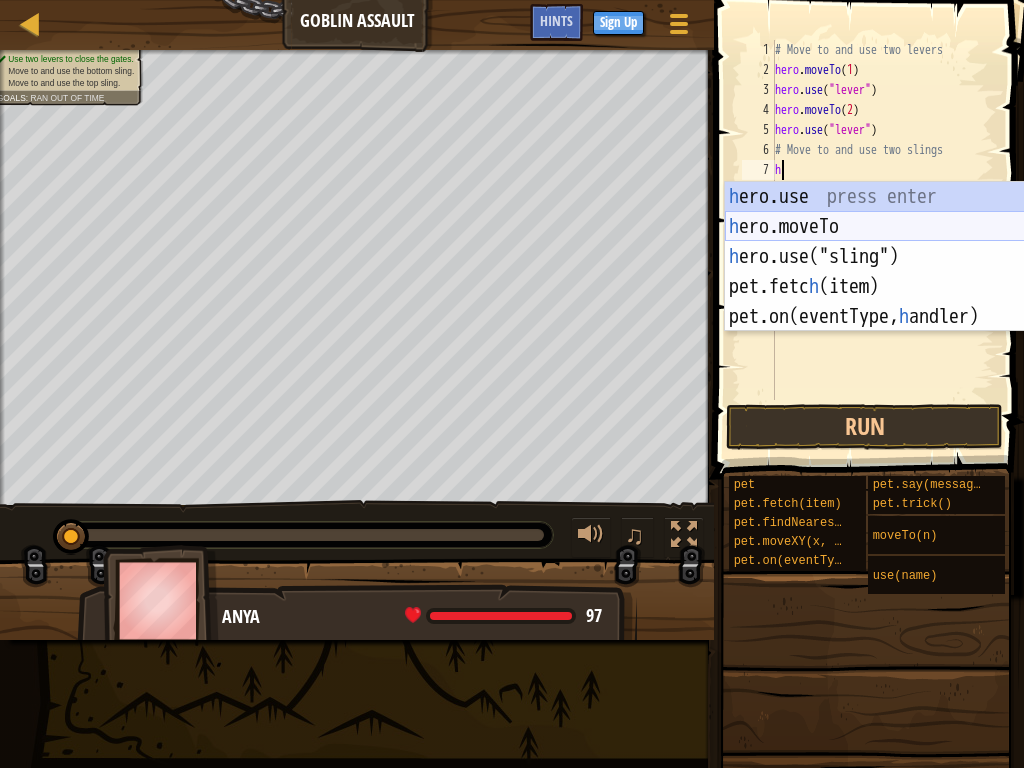click on "h ero.use press enter h ero.moveTo press enter h ero.use("sling") press enter pet.fetc h (item) press enter pet.on(eventType,  h [PERSON_NAME]) press enter" at bounding box center (914, 287) 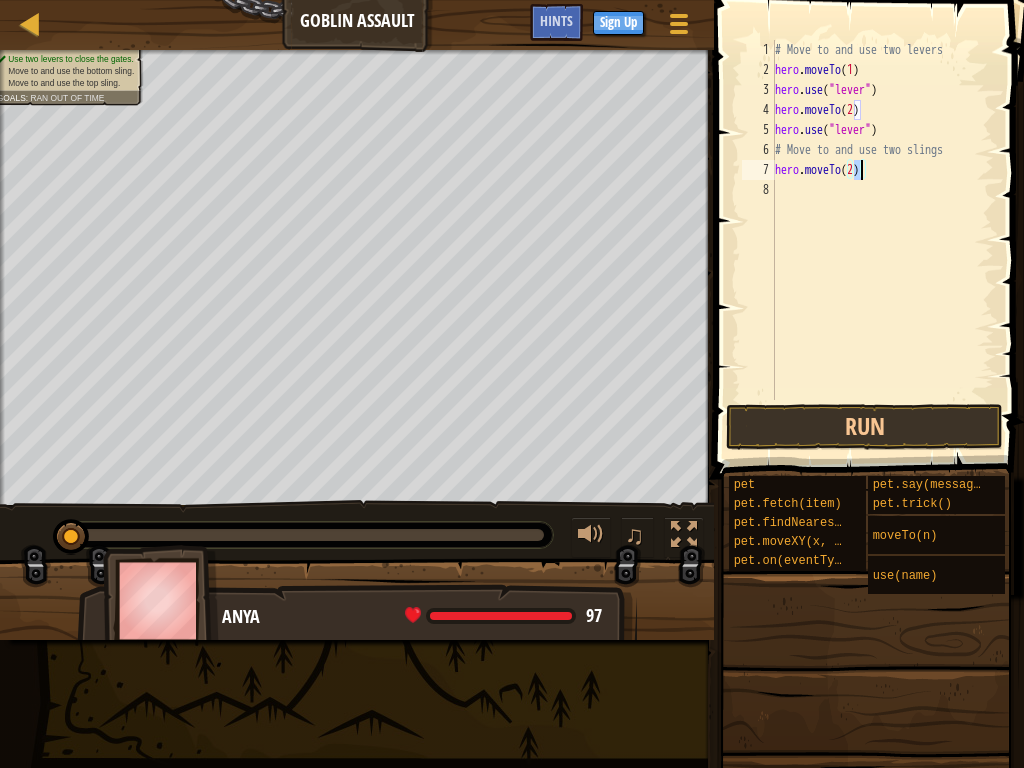type on "hero.moveTo(3)" 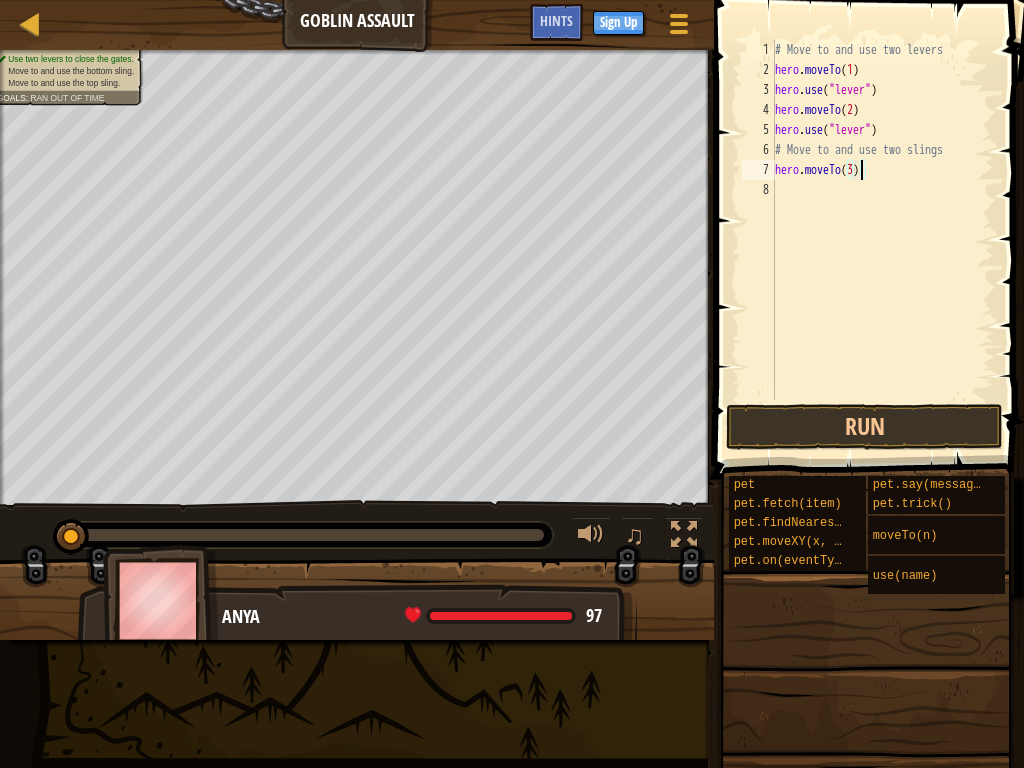 scroll, scrollTop: 9, scrollLeft: 7, axis: both 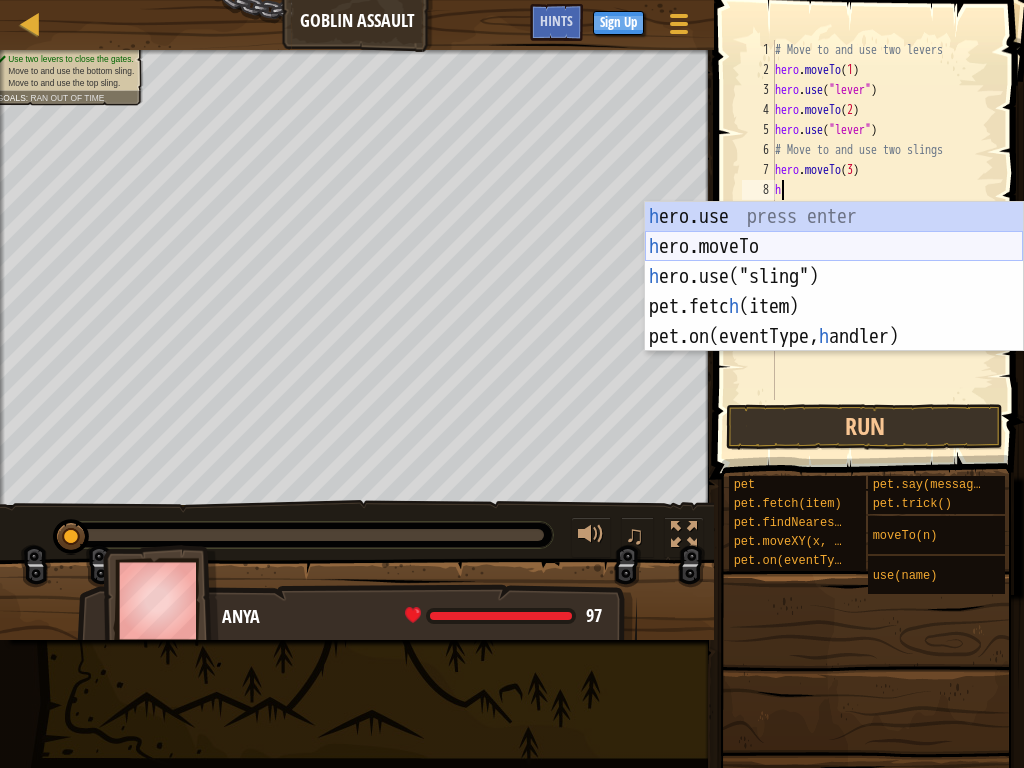 click on "h ero.use press enter h ero.moveTo press enter h ero.use("sling") press enter pet.fetc h (item) press enter pet.on(eventType,  h [PERSON_NAME]) press enter" at bounding box center [834, 307] 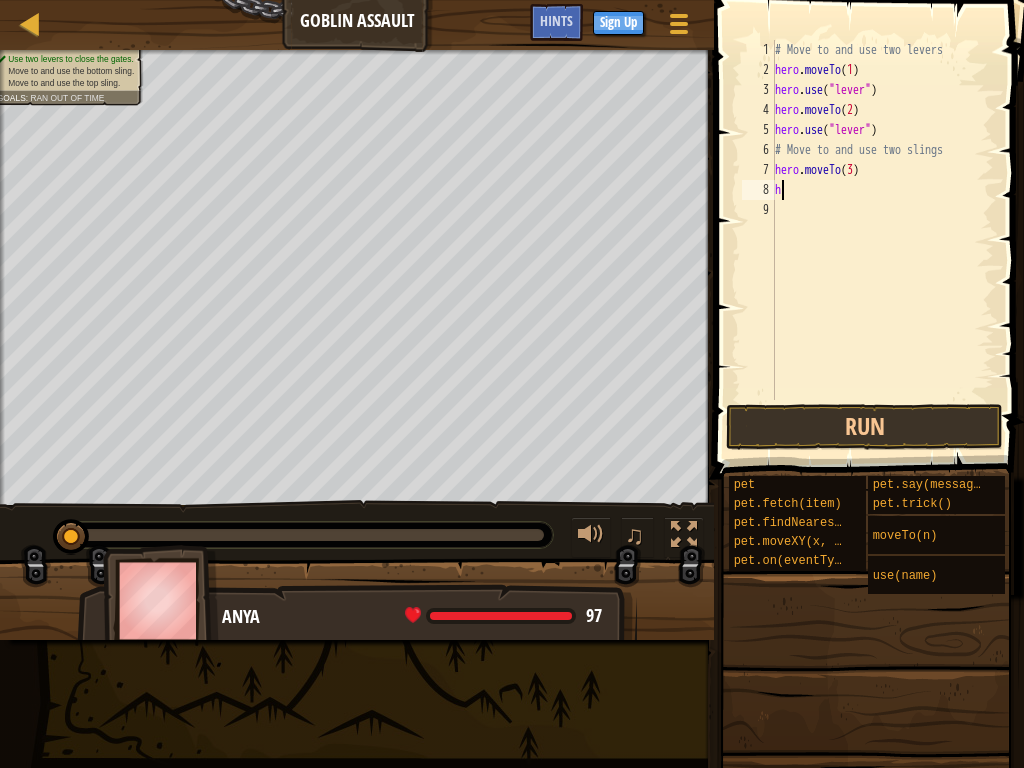 type on "hero.use("sling")" 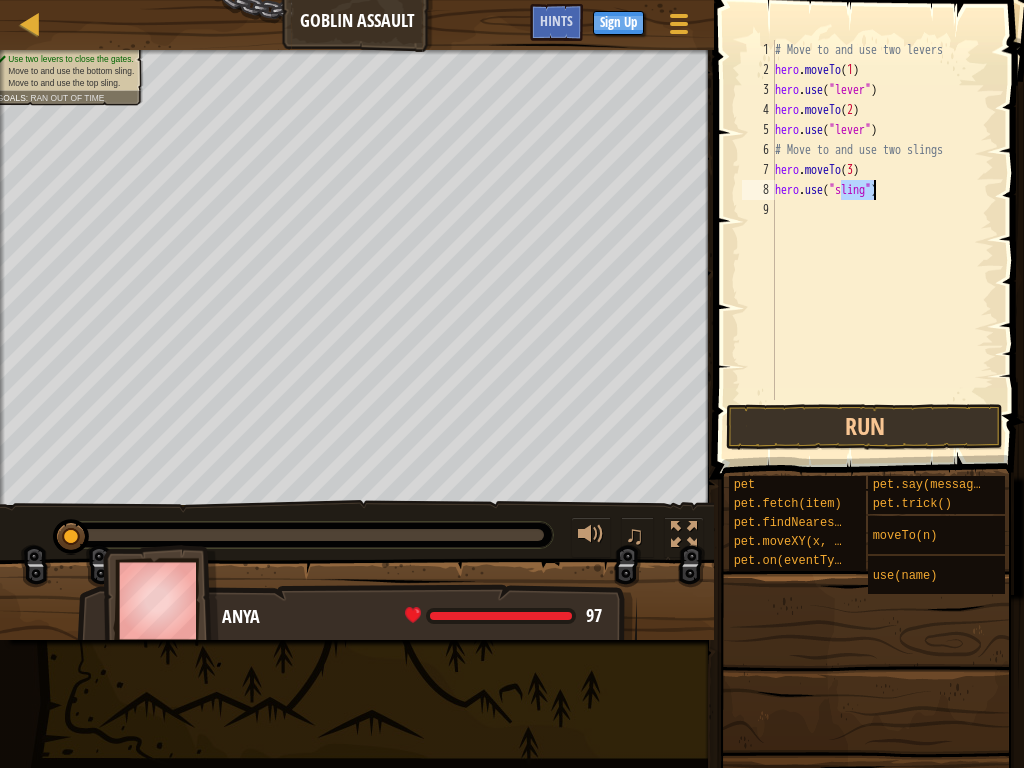 click on "# Move to and use two levers hero . moveTo ( 1 ) hero . use ( "lever" ) hero . moveTo ( 2 ) hero . use ( "lever" ) # Move to and use two slings hero . moveTo ( 3 ) hero . use ( "sling" )" at bounding box center (882, 240) 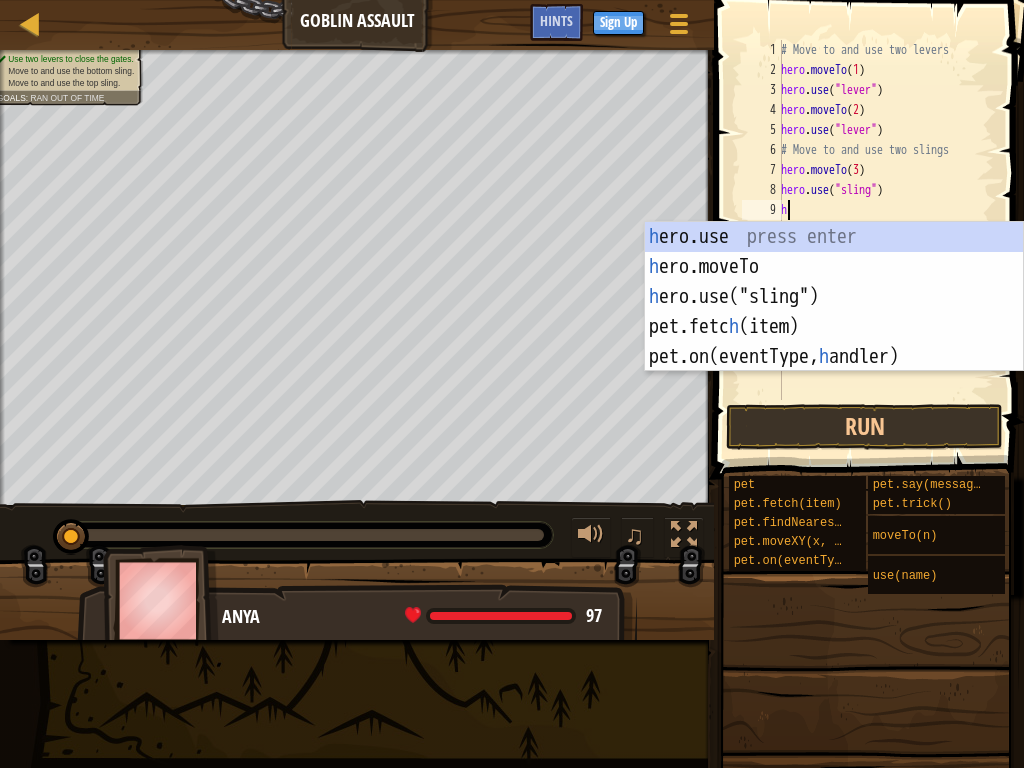 click on "h ero.use press enter h ero.moveTo press enter h ero.use("sling") press enter pet.fetc h (item) press enter pet.on(eventType,  h [PERSON_NAME]) press enter" at bounding box center (834, 327) 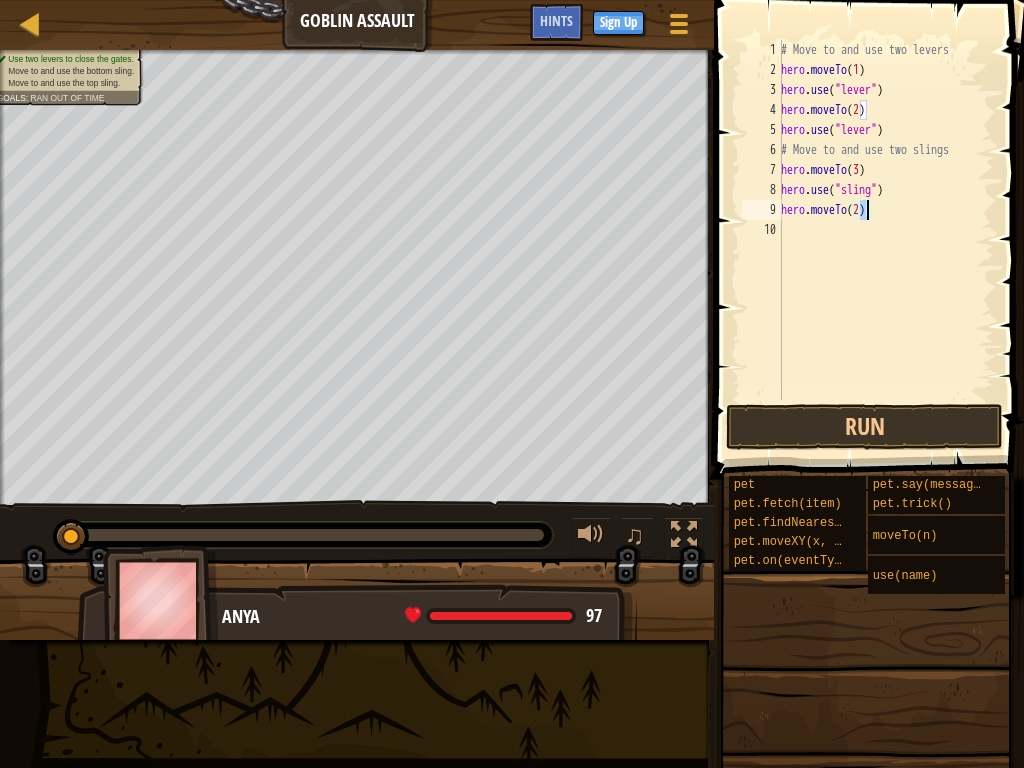 type on "hero.moveTo(4)" 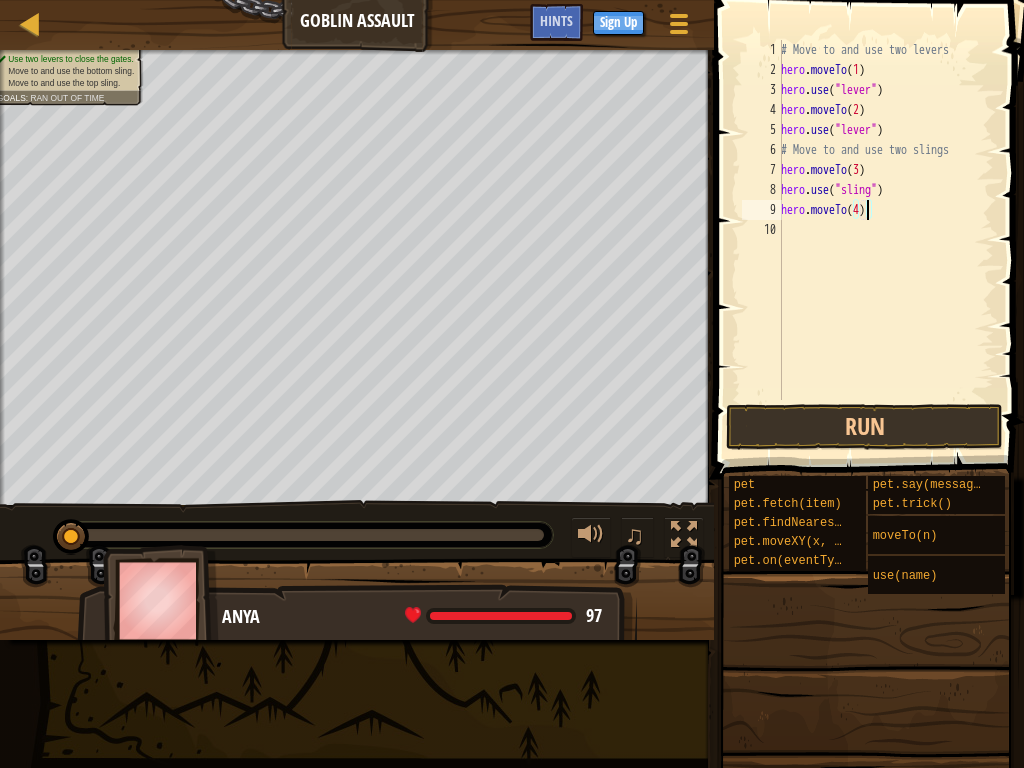 click on "# Move to and use two levers hero . moveTo ( 1 ) hero . use ( "lever" ) hero . moveTo ( 2 ) hero . use ( "lever" ) # Move to and use two slings hero . moveTo ( 3 ) hero . use ( "sling" ) hero . moveTo ( 4 )" at bounding box center [885, 240] 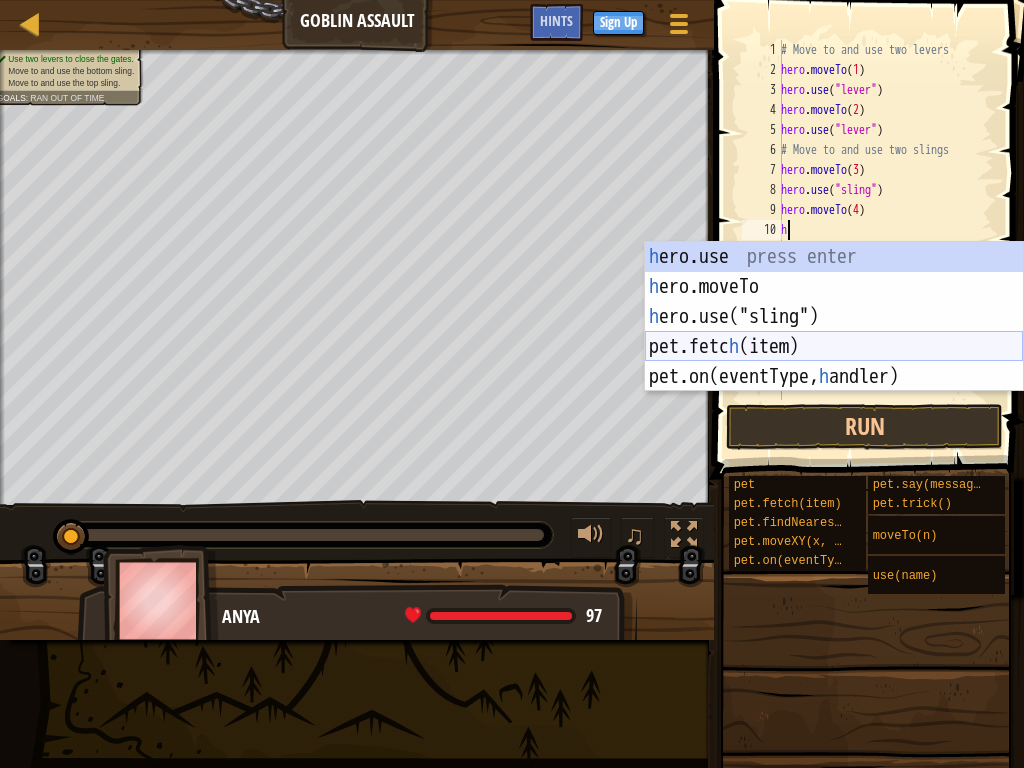 click on "h ero.use press enter h ero.moveTo press enter h ero.use("sling") press enter pet.fetc h (item) press enter pet.on(eventType,  h [PERSON_NAME]) press enter" at bounding box center (834, 347) 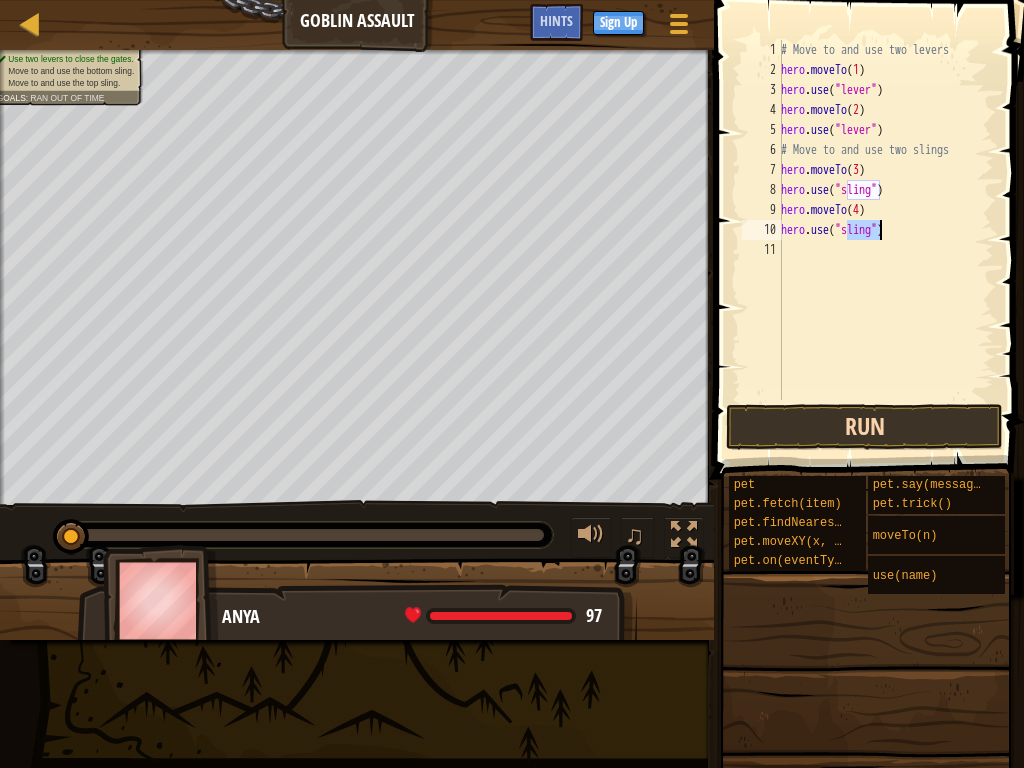 type on "hero.use("sling")" 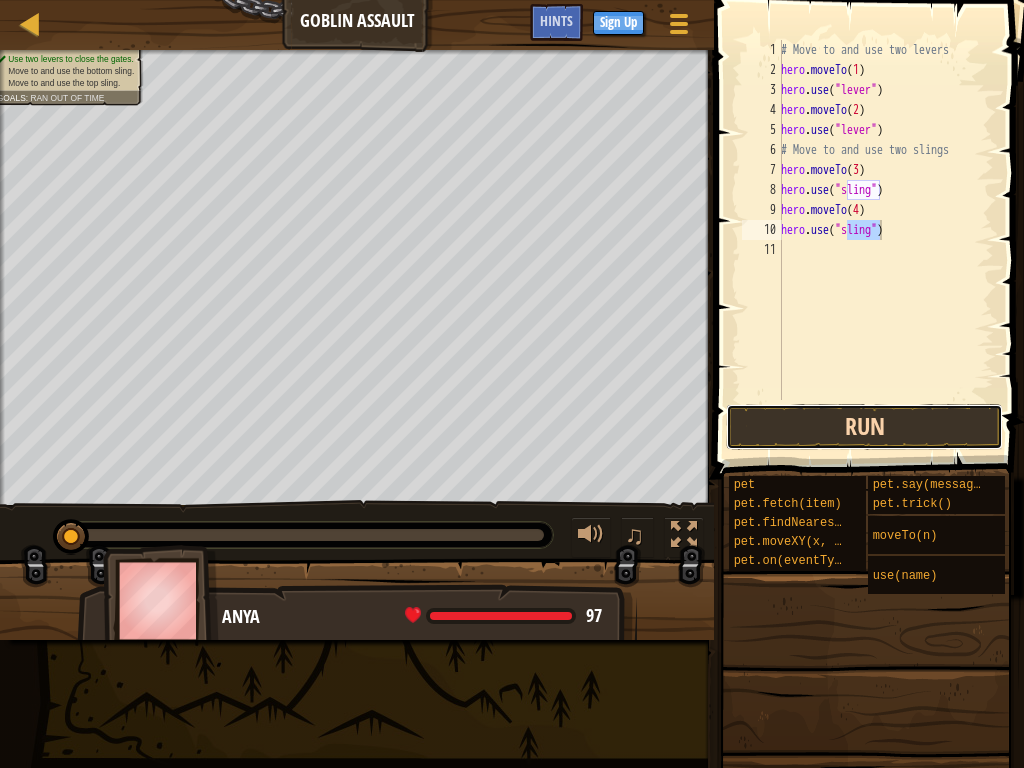 click on "Run" at bounding box center (864, 427) 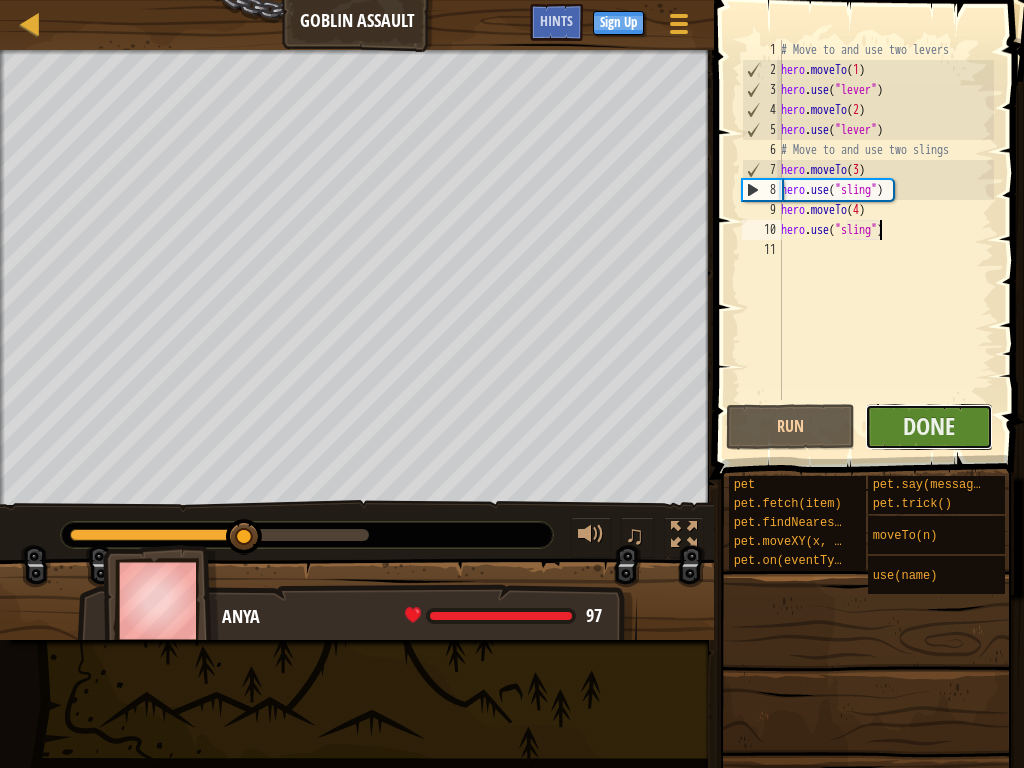 click on "Done" at bounding box center (929, 427) 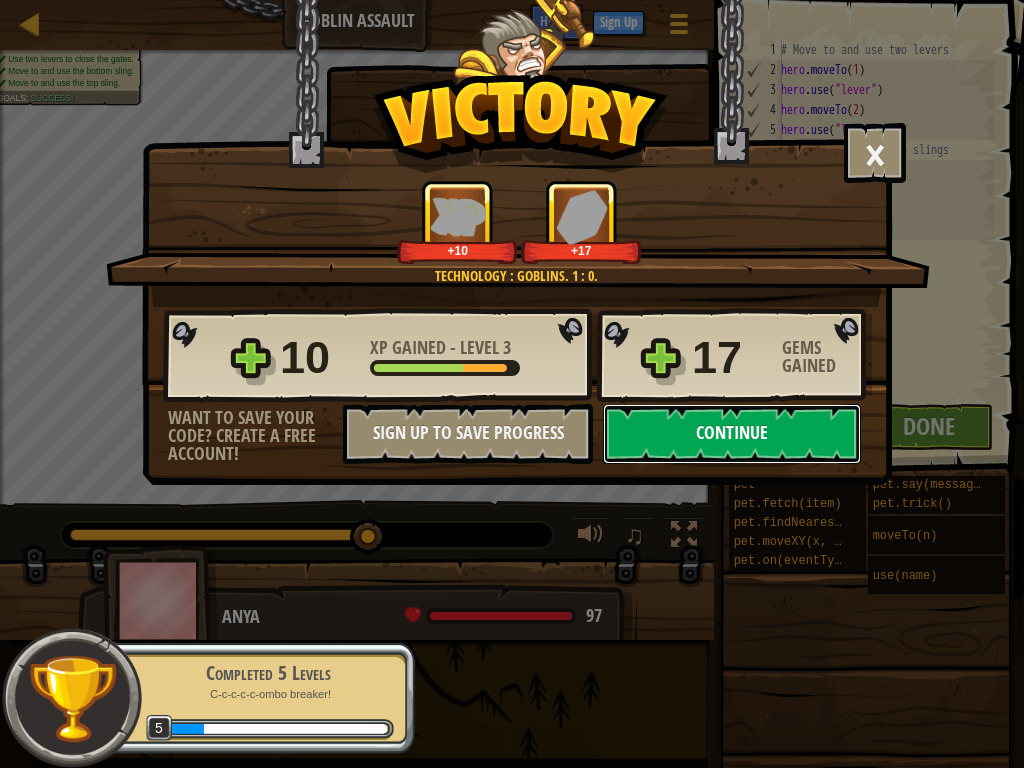 click on "Continue" at bounding box center [732, 434] 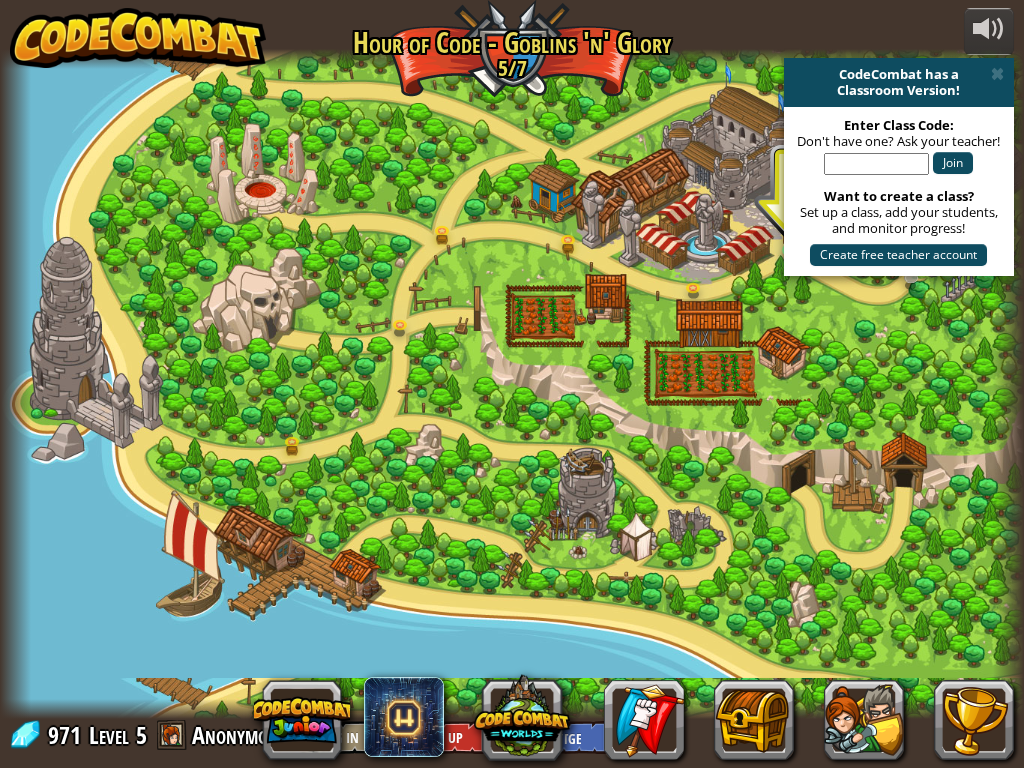 click on "CodeCombat has a" at bounding box center (899, 74) 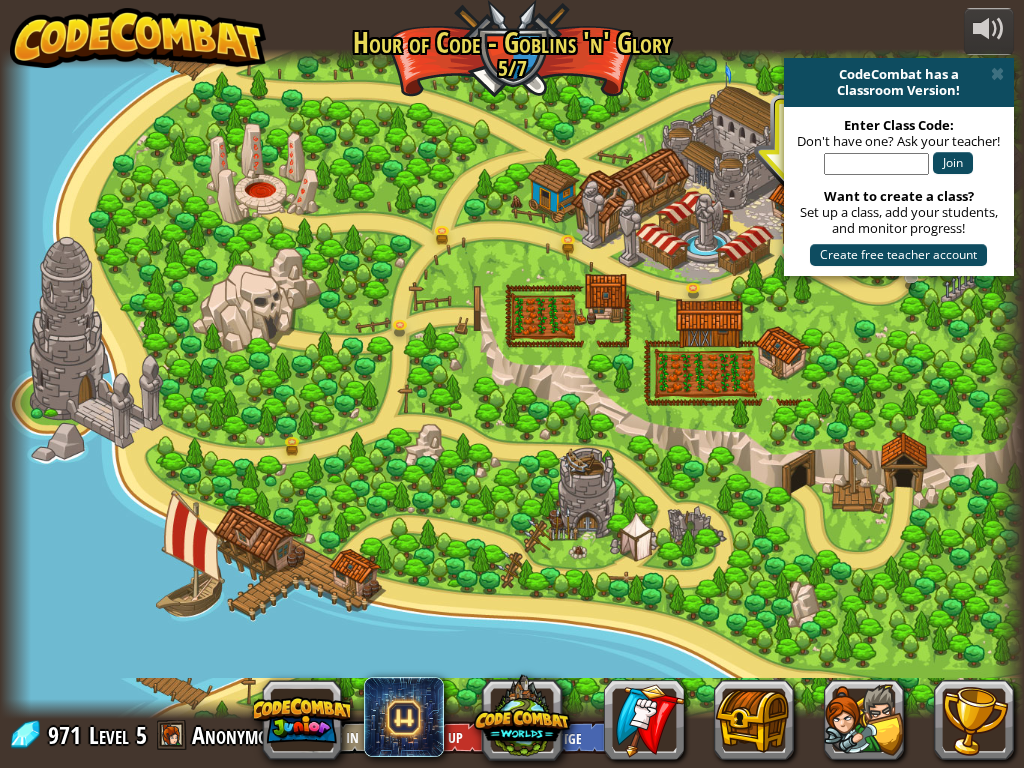 click at bounding box center (997, 74) 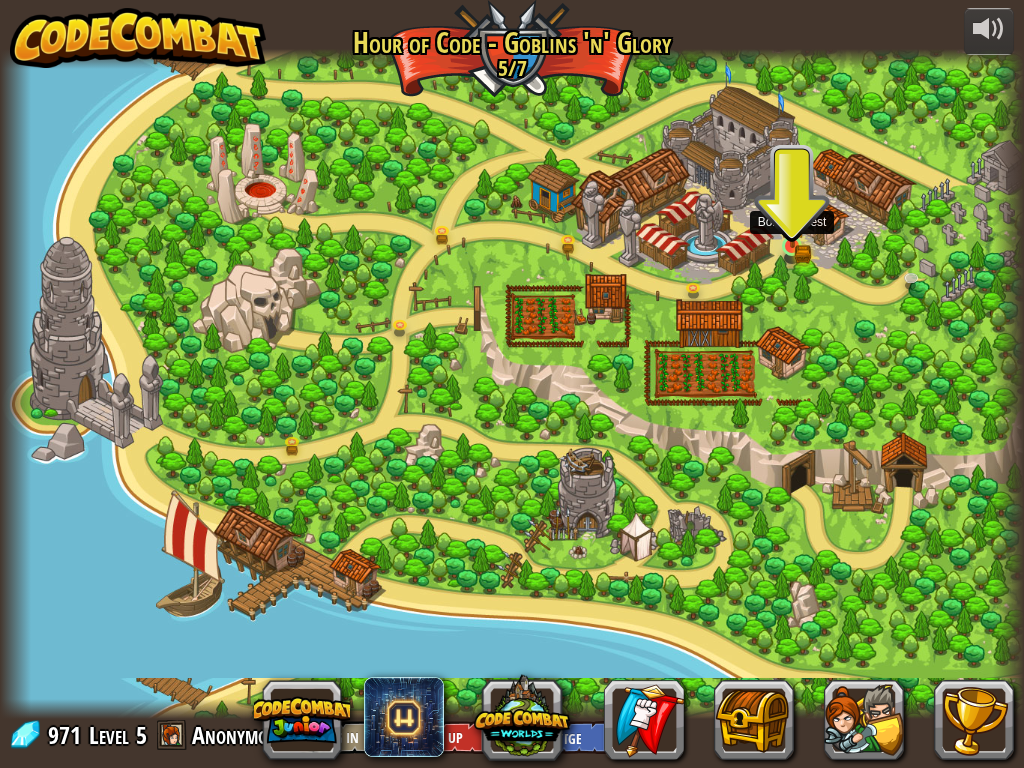 click at bounding box center [792, 221] 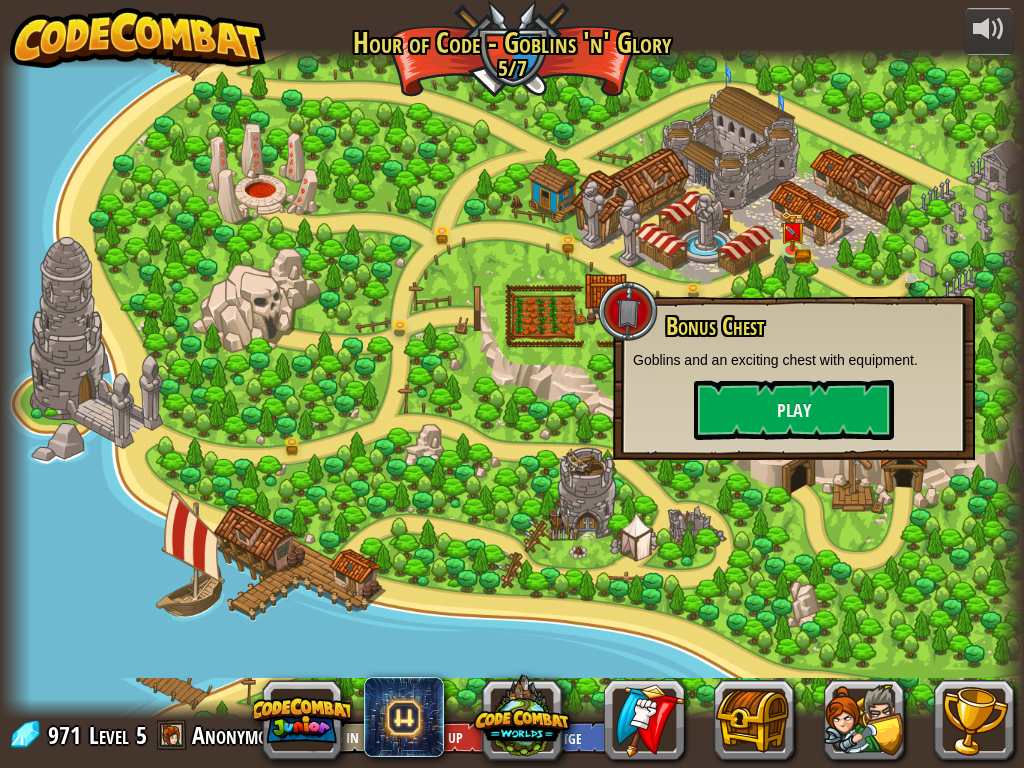 drag, startPoint x: 814, startPoint y: 412, endPoint x: 728, endPoint y: 655, distance: 257.7693 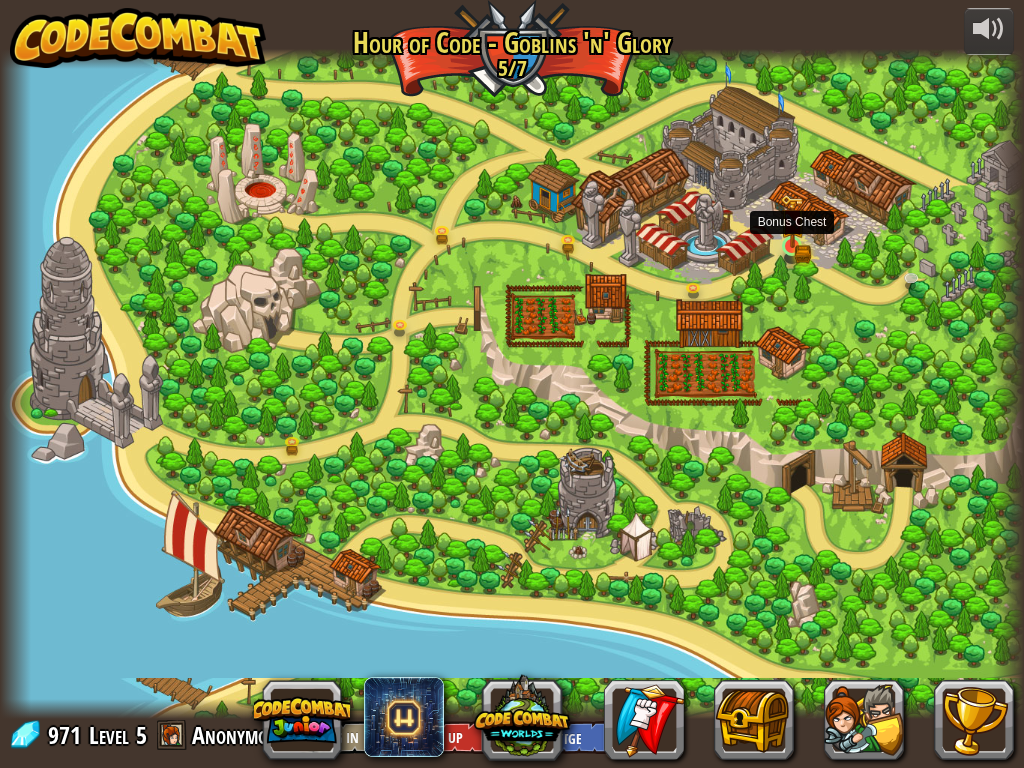 click at bounding box center [792, 221] 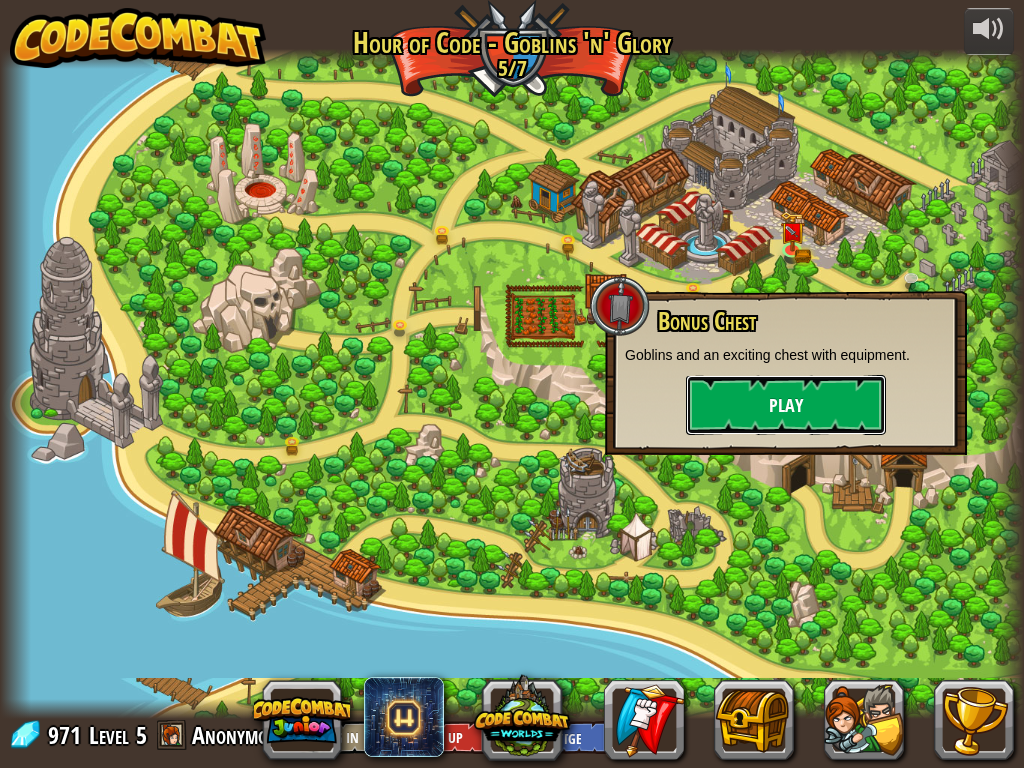 click on "Play" at bounding box center [786, 405] 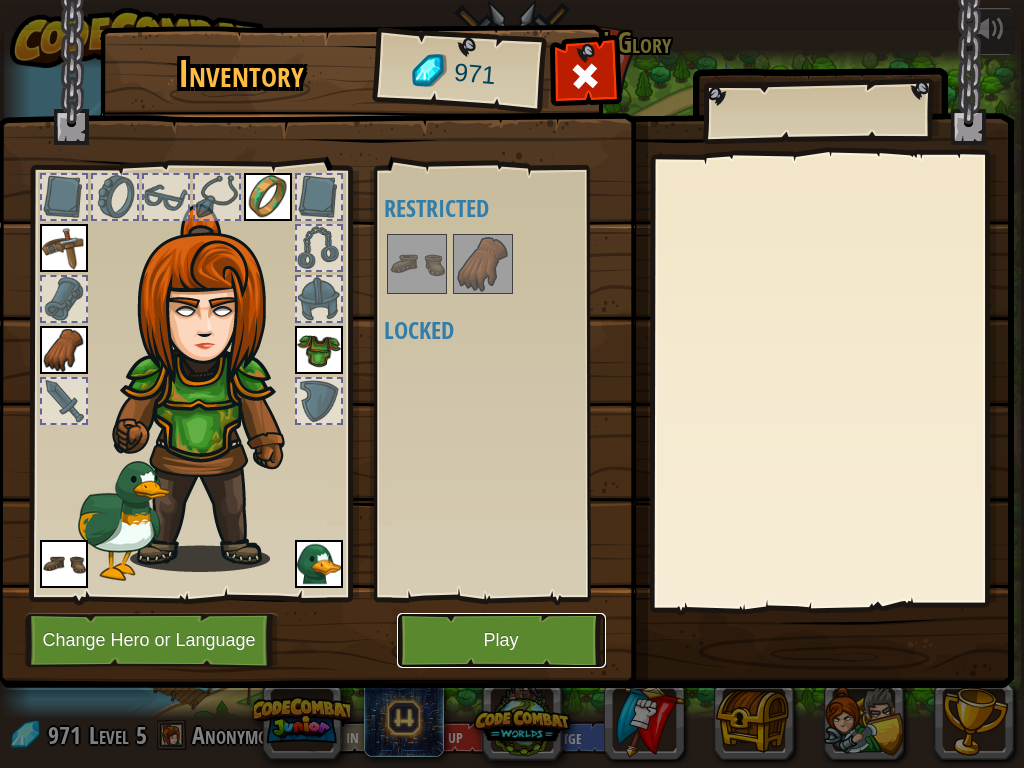 click on "Play" at bounding box center (501, 640) 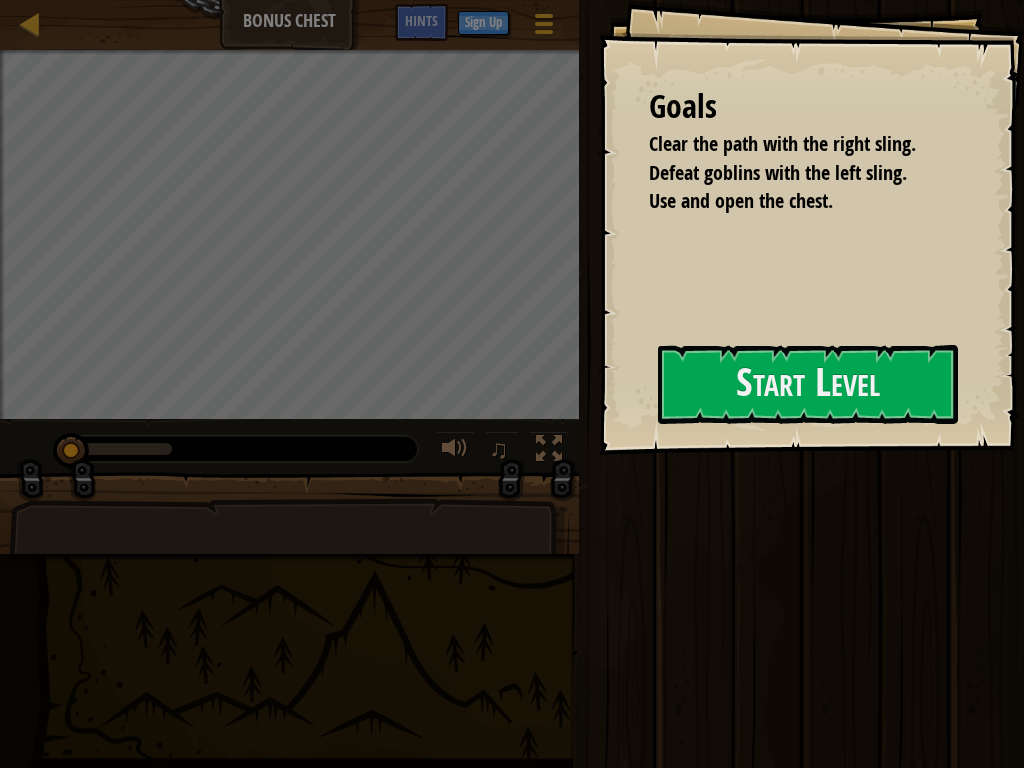 click on "Goals Clear the path with the right sling. Defeat goblins with the left sling. Use and open the chest. Start Level Error loading from server. Try refreshing the page. You'll need a subscription to play this level. Subscribe You'll need to join a course to play this level. Back to my courses Ask your teacher to assign a license to you so you can continue to play CodeCombat! Back to my courses This level is locked. Back to my courses Map Bonus Chest Game Menu Done Sign Up Hints 1     הההההההההההההההההההההההההההההההההההההההההההההההההההההההההההההההההההההההההההההההההההההההההההההההההההההההההההההההההההההההההההההההההההההההההההההההההההההההההההההההההההההההההההההההההההההההההההההההההההההההההההההההההההההההההההההההההההההההההההההההההההההההההההההההה Solution × Run Submit" at bounding box center [512, 384] 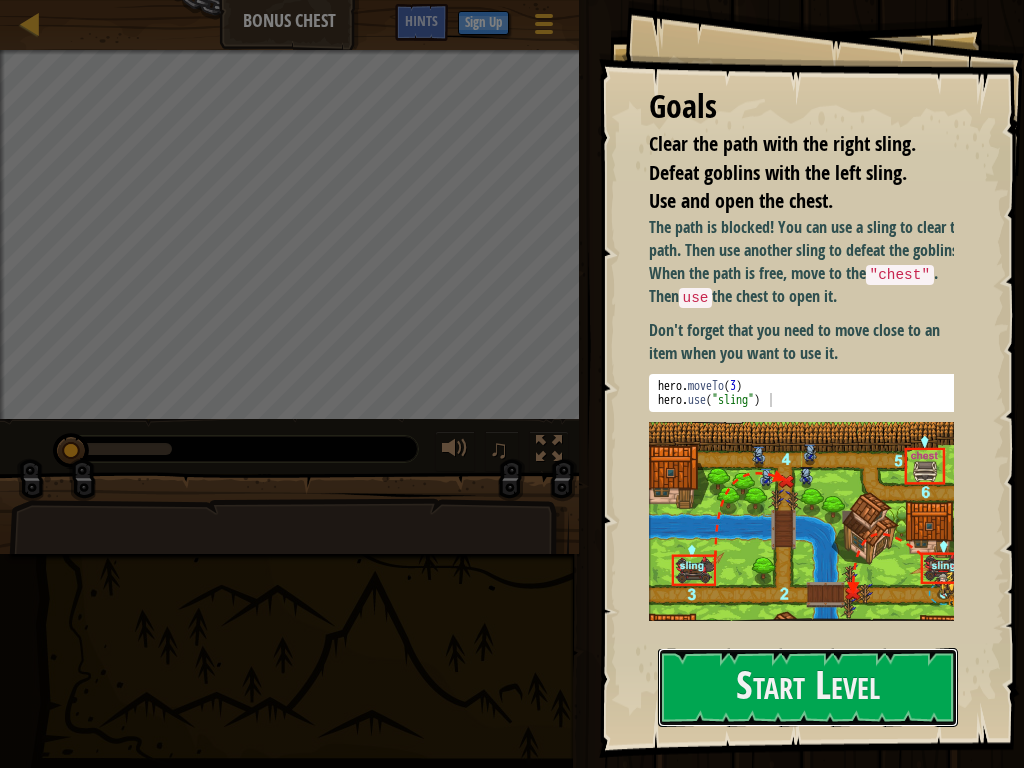 click on "Start Level" at bounding box center [808, 687] 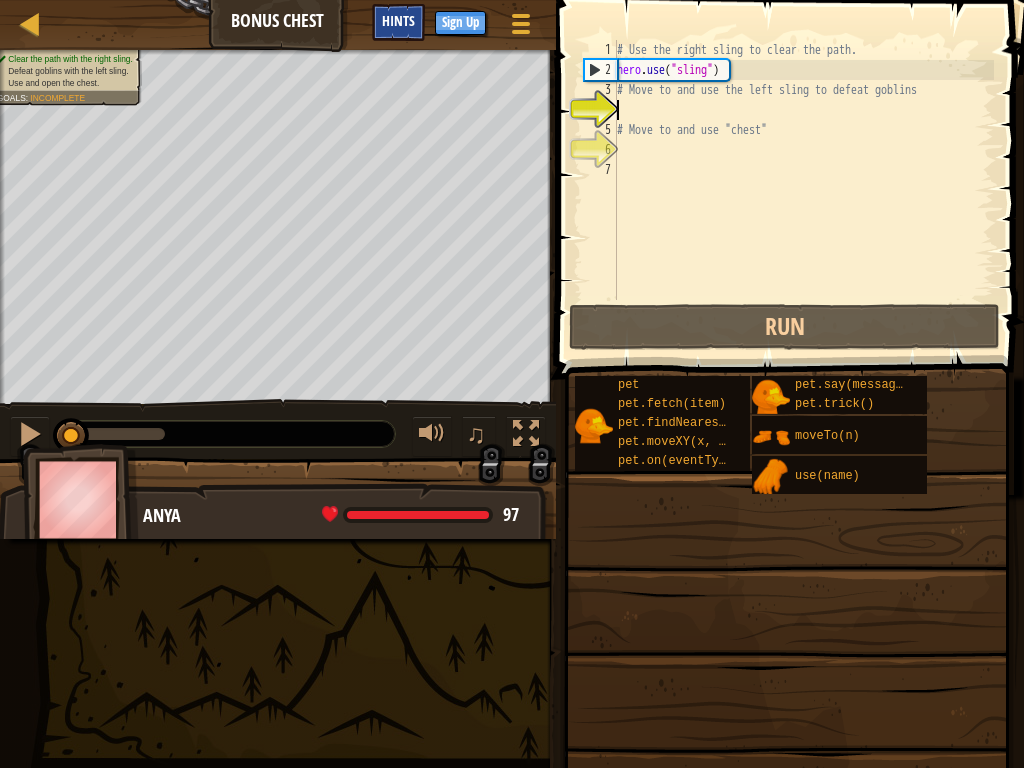 click on "Hints" at bounding box center (398, 20) 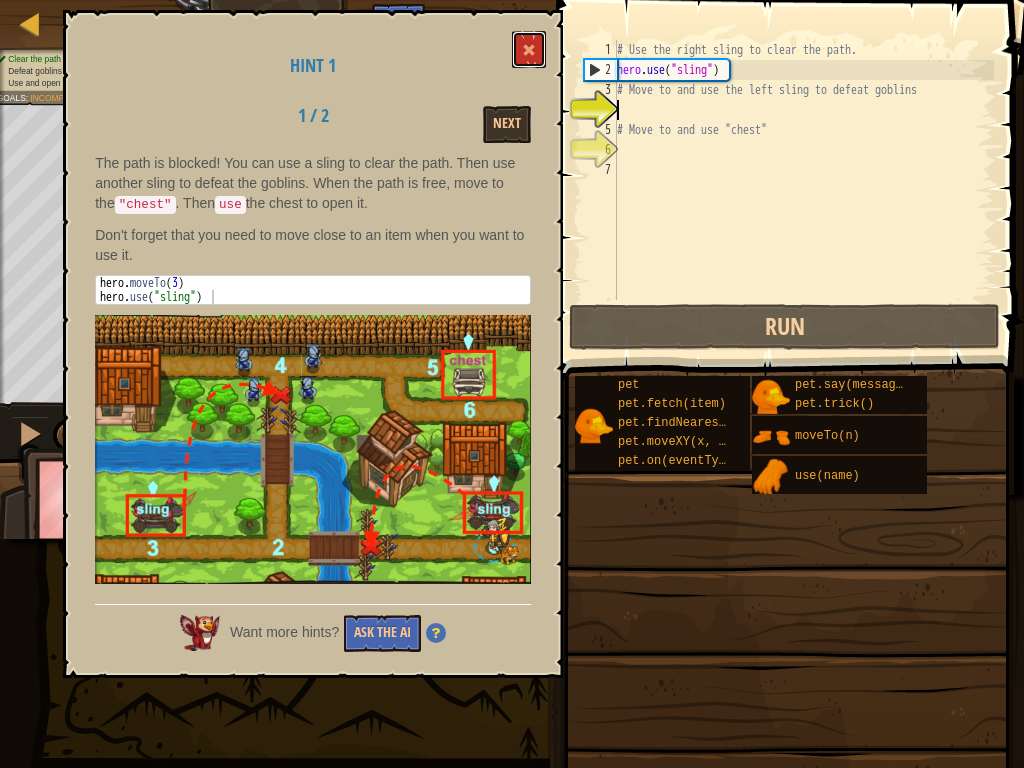 click at bounding box center (529, 49) 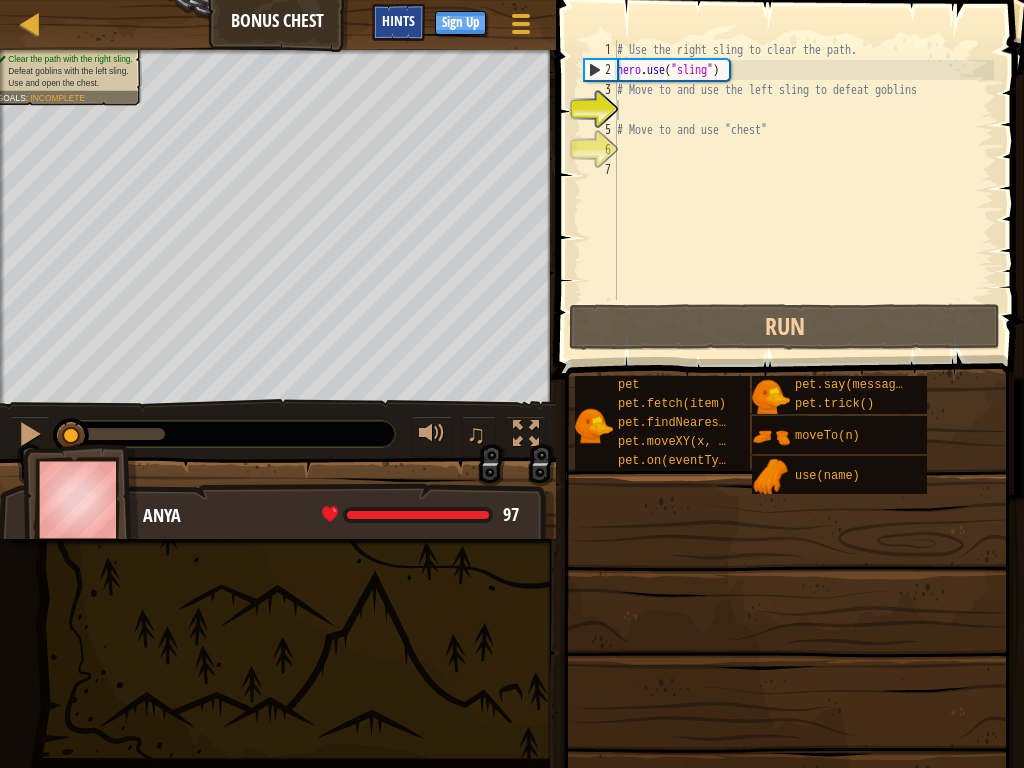 click on "Hints" at bounding box center [398, 20] 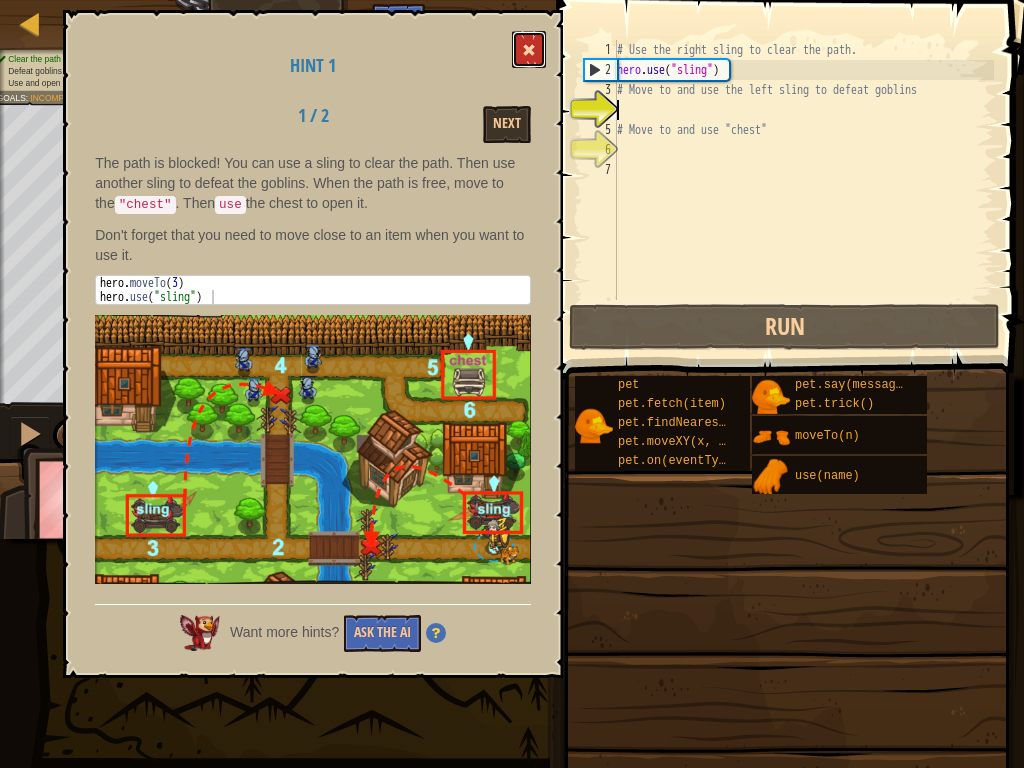 click at bounding box center (529, 49) 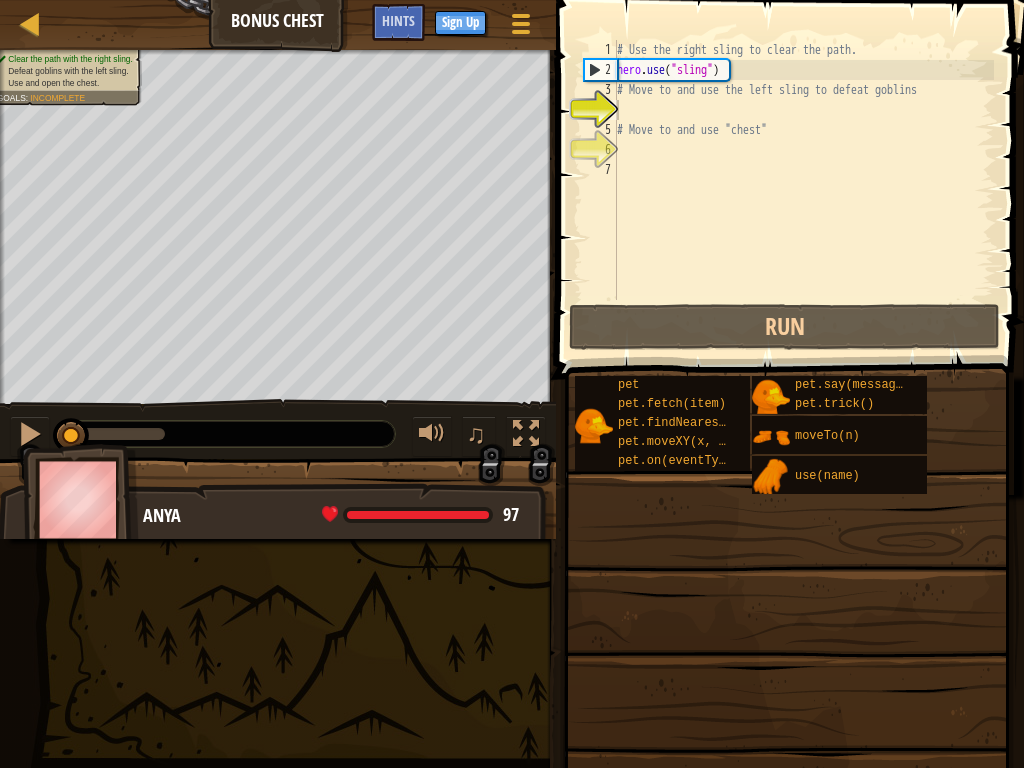 click on "# Use the right sling to clear the path. hero . use ( "sling" ) # Move to and use the left sling to defeat goblins # Move to and use "chest"" at bounding box center [803, 190] 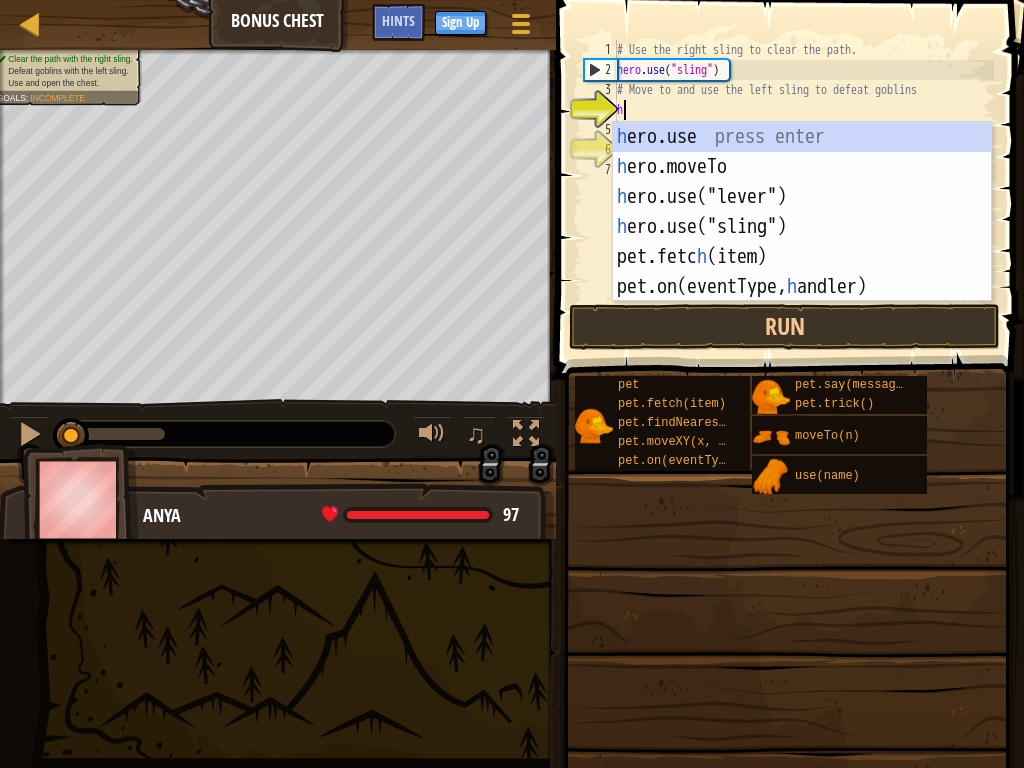 click on "h ero.use press enter h ero.moveTo press enter h ero.use("lever") press enter h ero.use("sling") press enter pet.fetc h (item) press enter pet.on(eventType,  h [PERSON_NAME]) press enter" at bounding box center [802, 242] 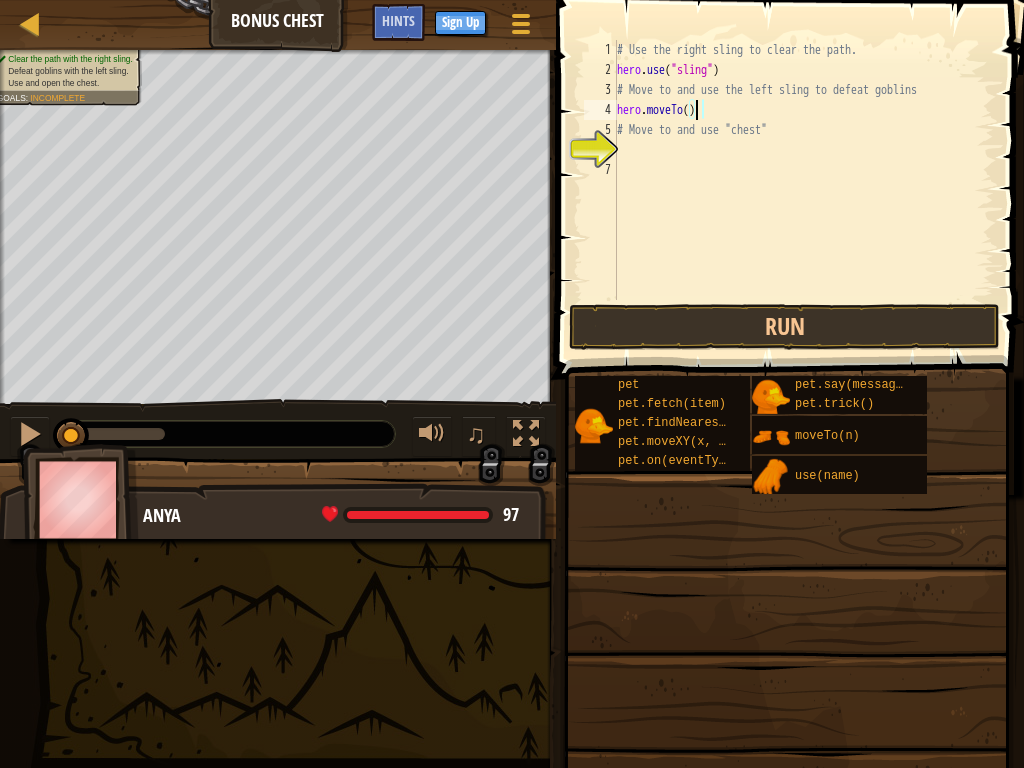 type on "hero.moveTo(3)" 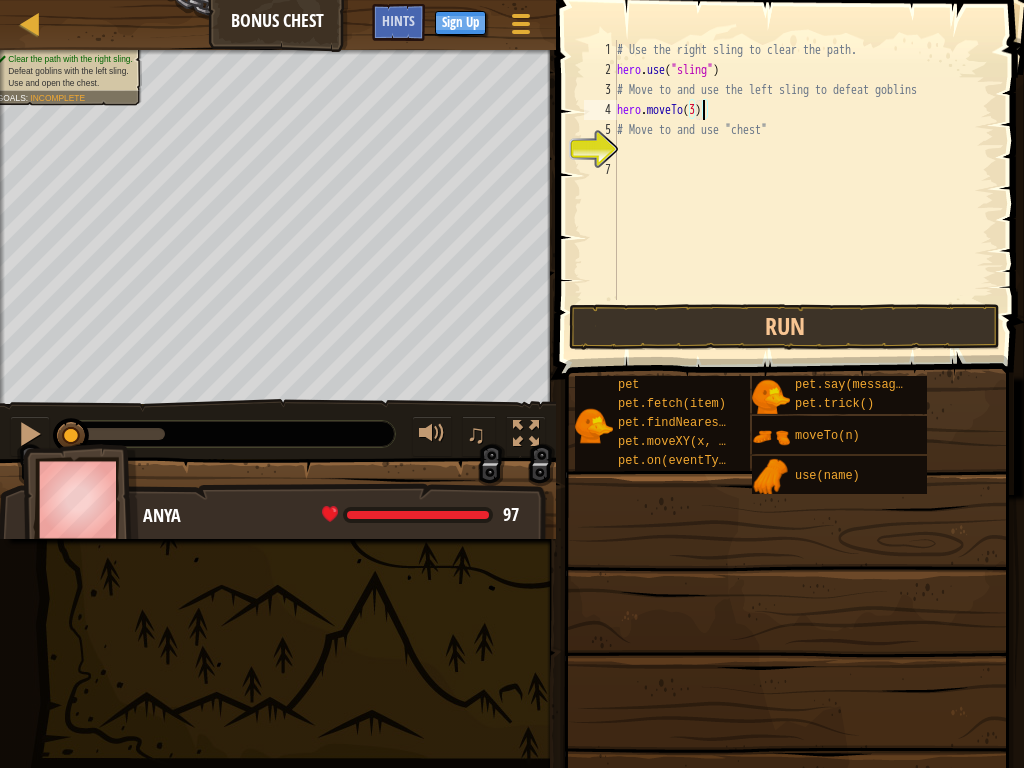 click on "# Use the right sling to clear the path. hero . use ( "sling" ) # Move to and use the left sling to defeat goblins hero . moveTo ( 3 ) # Move to and use "chest"" at bounding box center [803, 190] 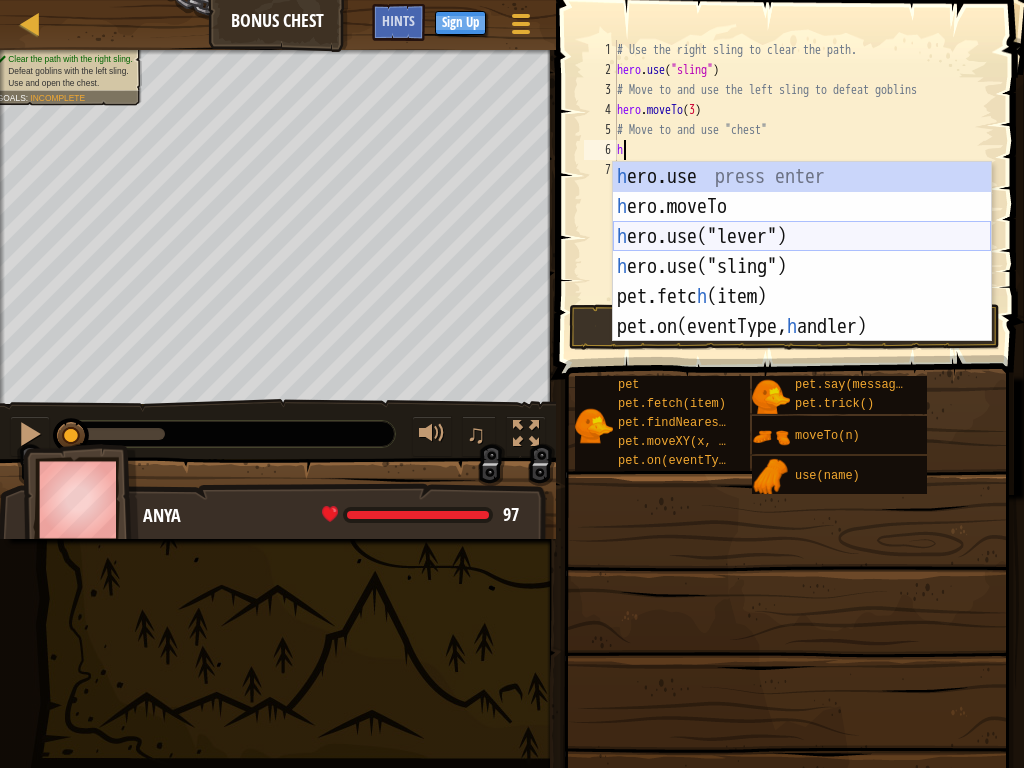 click on "h ero.use press enter h ero.moveTo press enter h ero.use("lever") press enter h ero.use("sling") press enter pet.fetc h (item) press enter pet.on(eventType,  h [PERSON_NAME]) press enter" at bounding box center (802, 282) 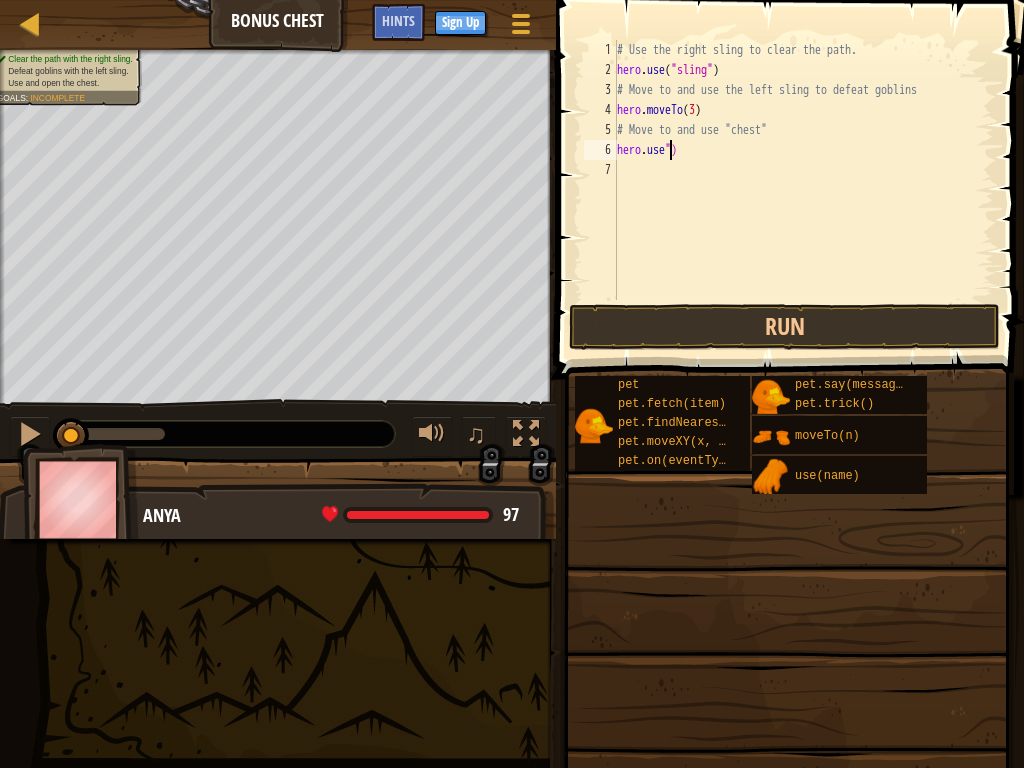 click on "# Use the right sling to clear the path. hero . use ( "sling" ) # Move to and use the left sling to defeat goblins hero . moveTo ( 3 ) # Move to and use "chest" hero . use ")" at bounding box center [803, 190] 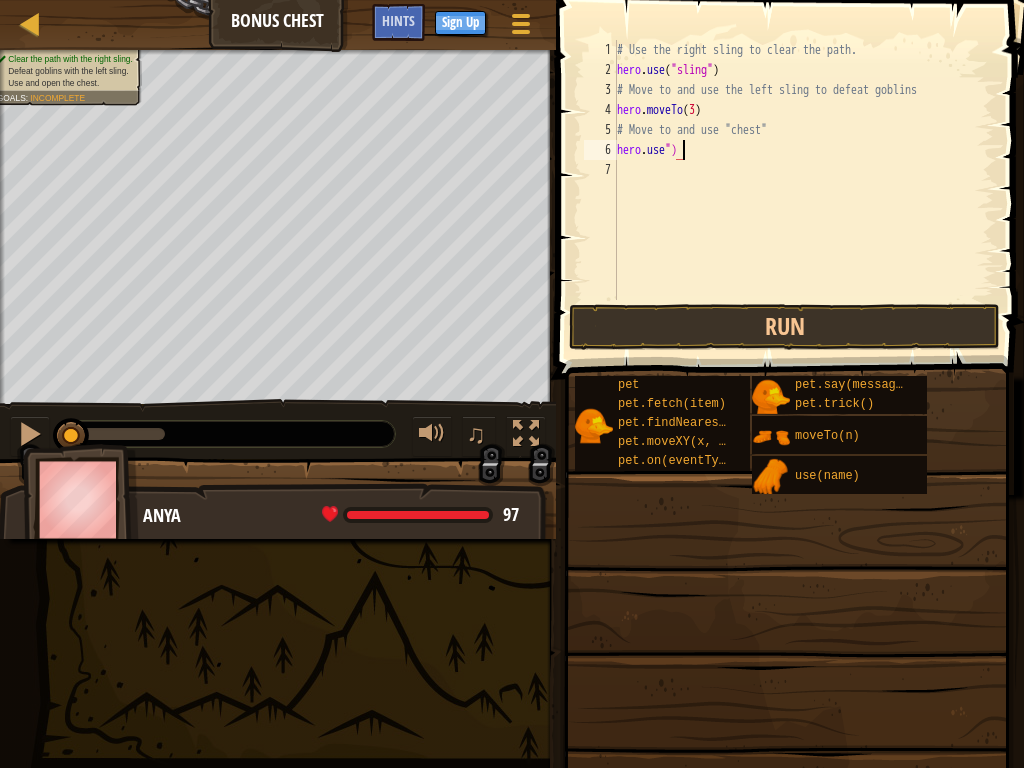 click on "# Use the right sling to clear the path. hero . use ( "sling" ) # Move to and use the left sling to defeat goblins hero . moveTo ( 3 ) # Move to and use "chest" hero . use ")" at bounding box center [803, 190] 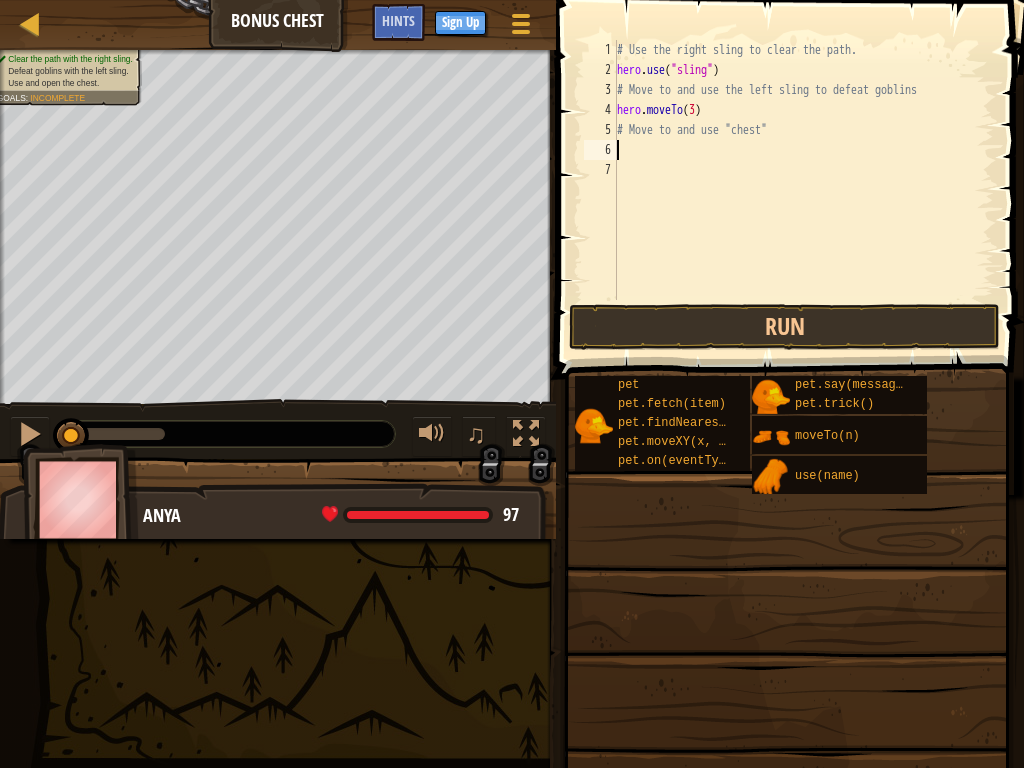 type on "# Move to an" 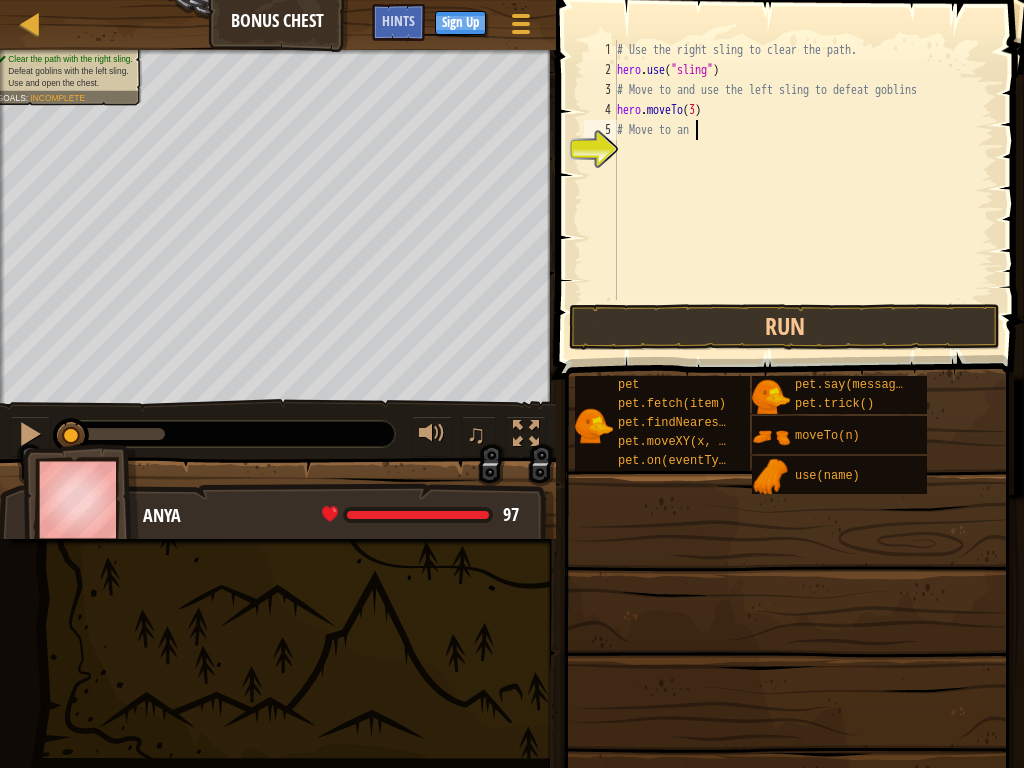 click on "# Use the right sling to clear the path. hero . use ( "sling" ) # Move to and use the left sling to defeat goblins hero . moveTo ( 3 ) # Move to an" at bounding box center (803, 190) 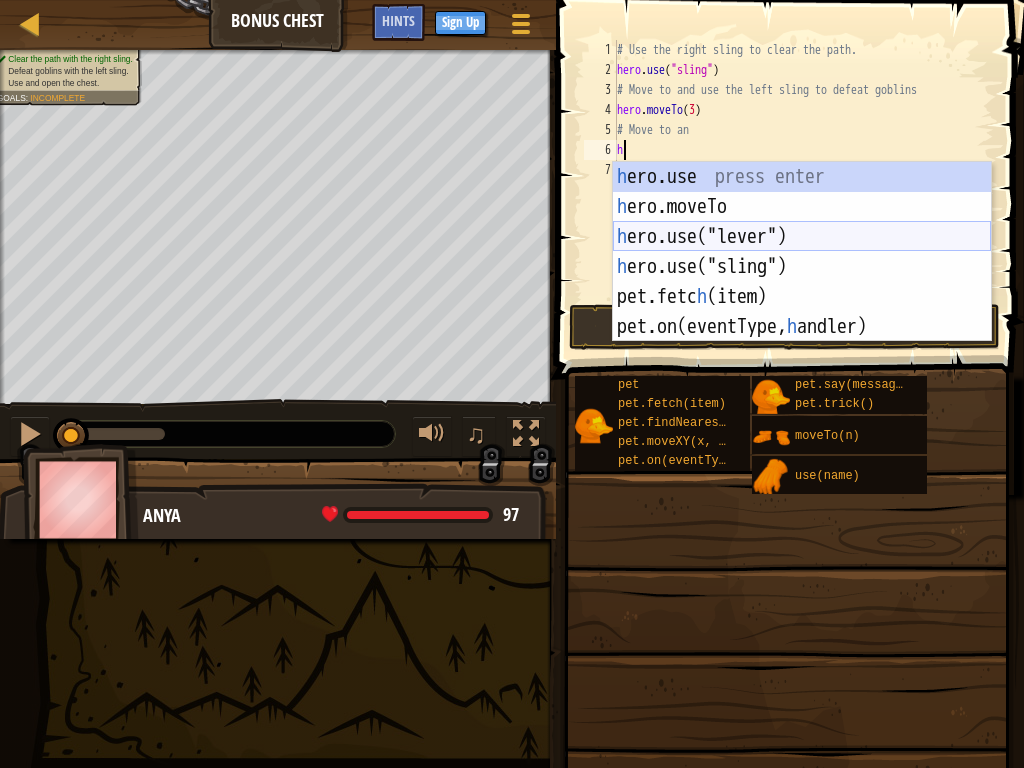 click on "h ero.use press enter h ero.moveTo press enter h ero.use("lever") press enter h ero.use("sling") press enter pet.fetc h (item) press enter pet.on(eventType,  h [PERSON_NAME]) press enter" at bounding box center (802, 282) 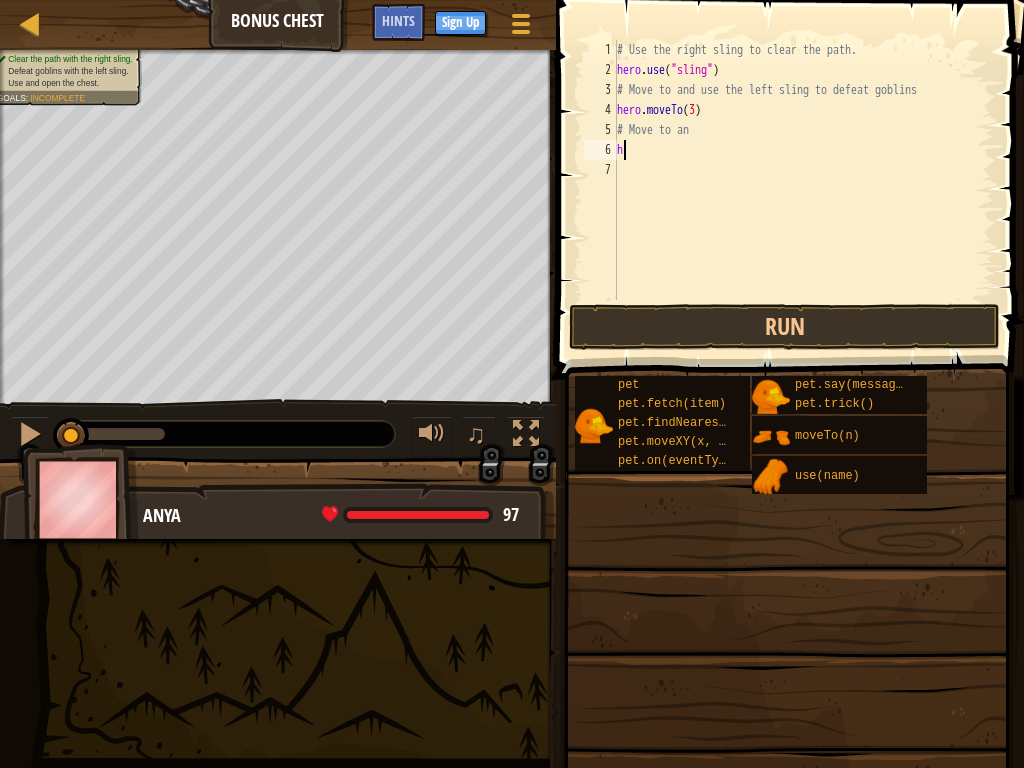 type on "hero.use("sling")" 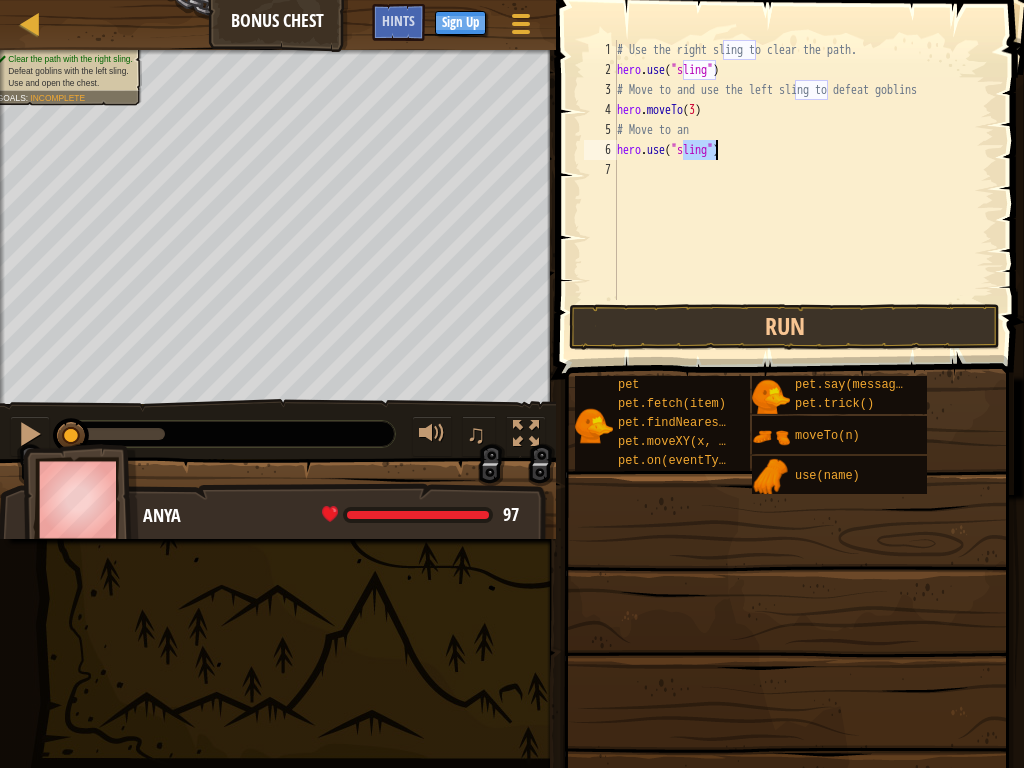 click on "# Use the right sling to clear the path. hero . use ( "sling" ) # Move to and use the left sling to defeat goblins hero . moveTo ( 3 ) # Move to an hero . use ( "sling" )" at bounding box center (803, 190) 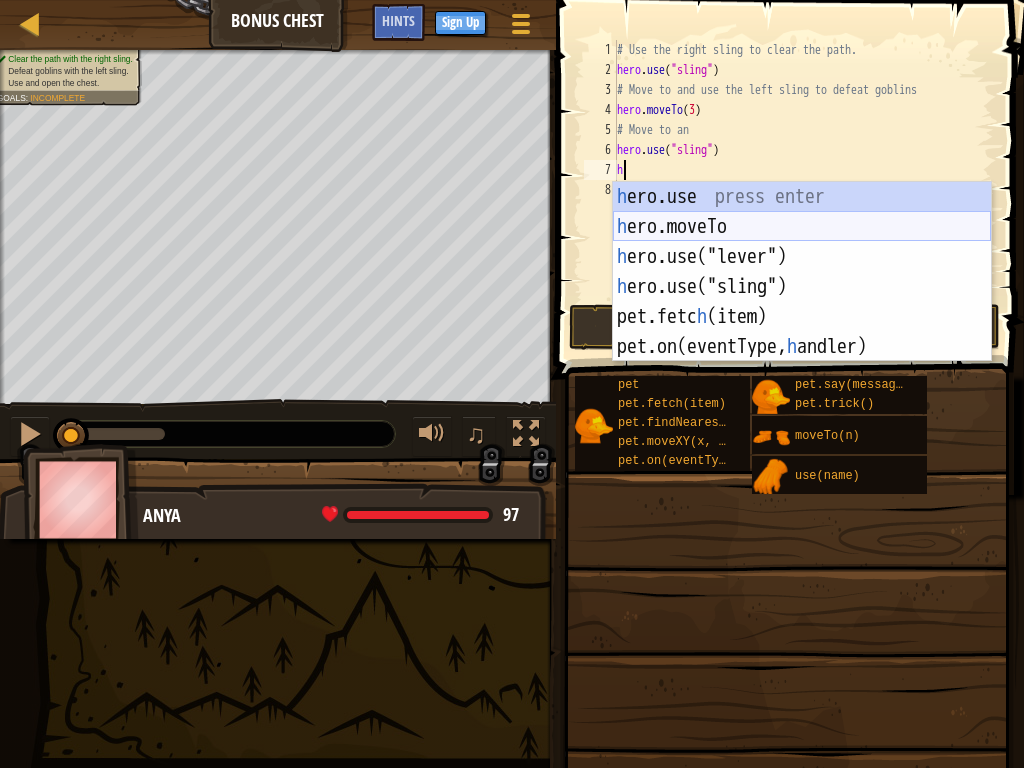 click on "h ero.use press enter h ero.moveTo press enter h ero.use("lever") press enter h ero.use("sling") press enter pet.fetc h (item) press enter pet.on(eventType,  h [PERSON_NAME]) press enter" at bounding box center [802, 302] 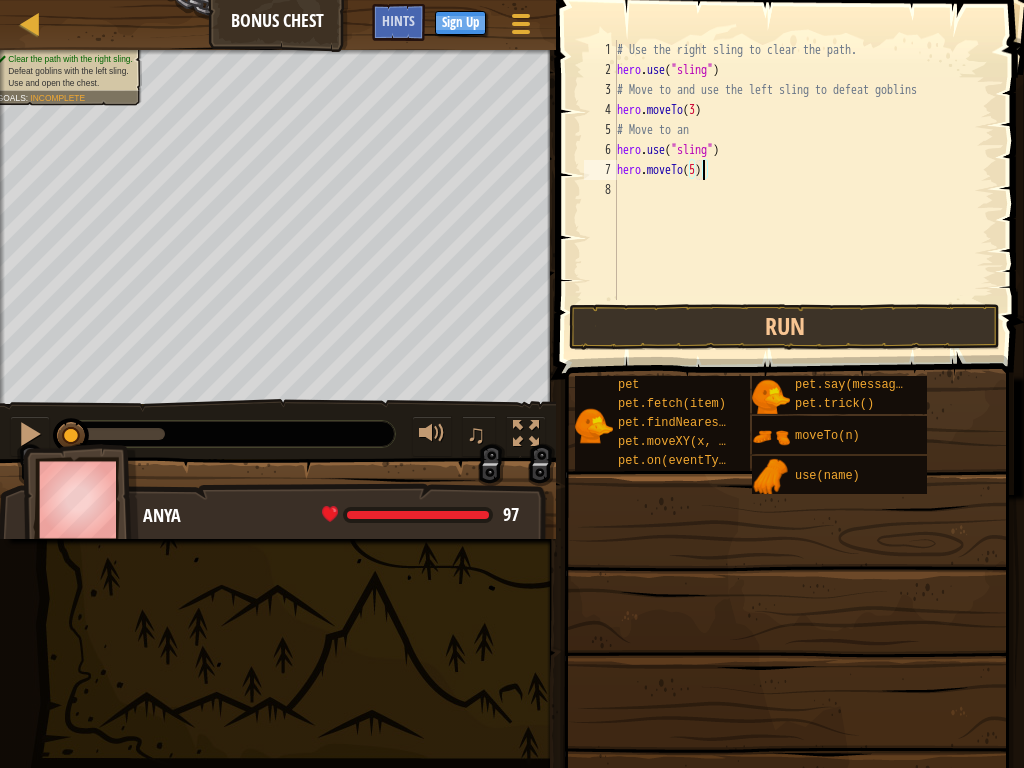 scroll, scrollTop: 9, scrollLeft: 6, axis: both 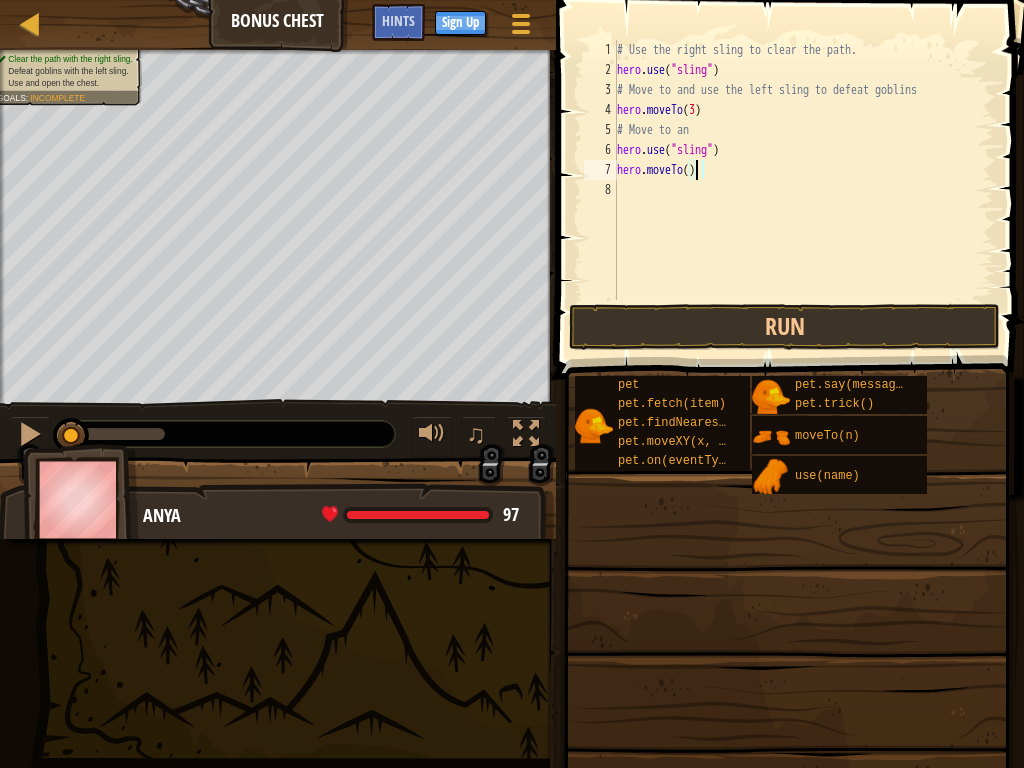 type on "hero.moveTo(6)" 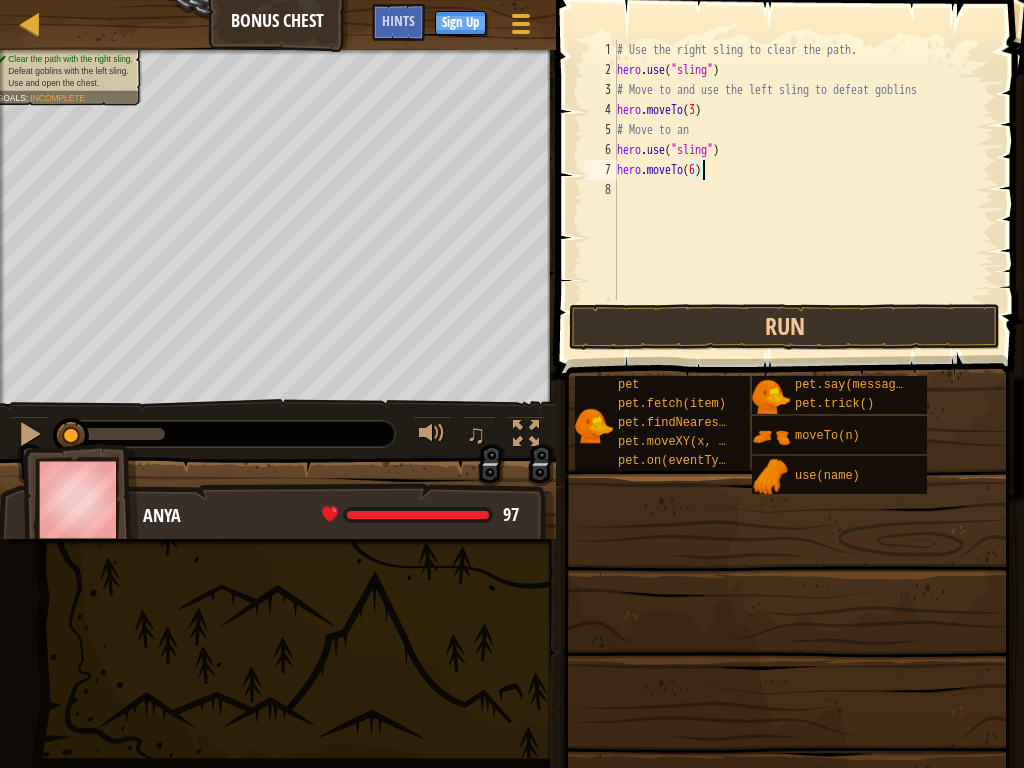 click on "# Use the right sling to clear the path. hero . use ( "sling" ) # Move to and use the left sling to defeat goblins hero . moveTo ( 3 ) # Move to an hero . use ( "sling" ) hero . moveTo ( 6 )" at bounding box center [803, 190] 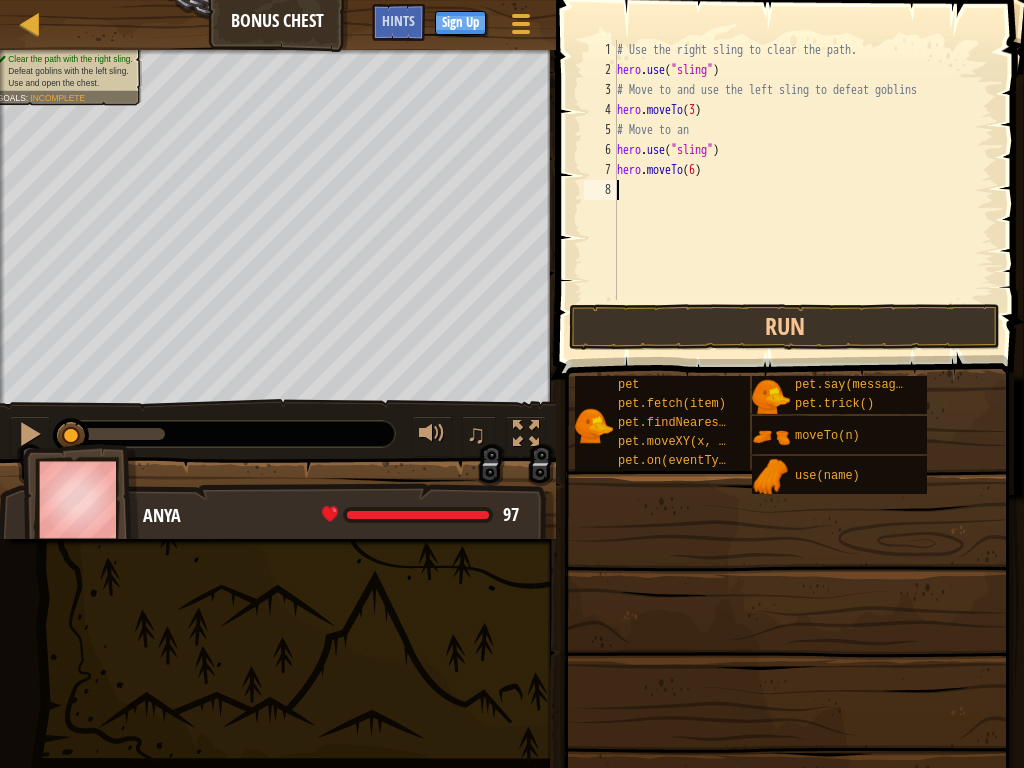 scroll, scrollTop: 9, scrollLeft: 0, axis: vertical 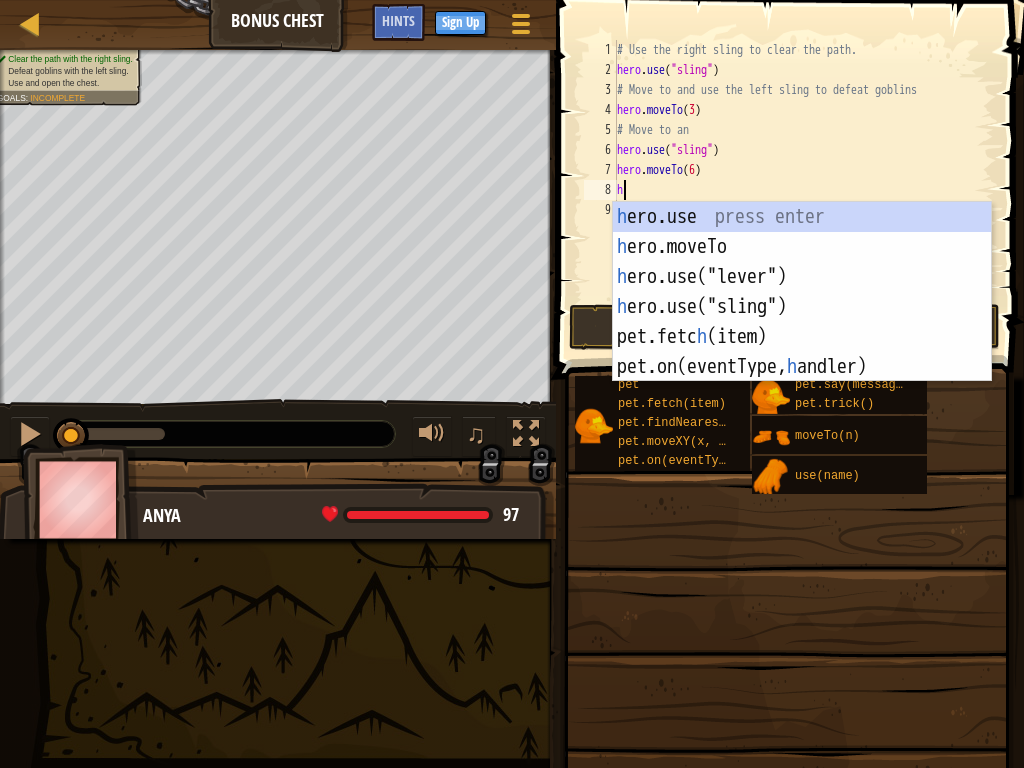 type on "h" 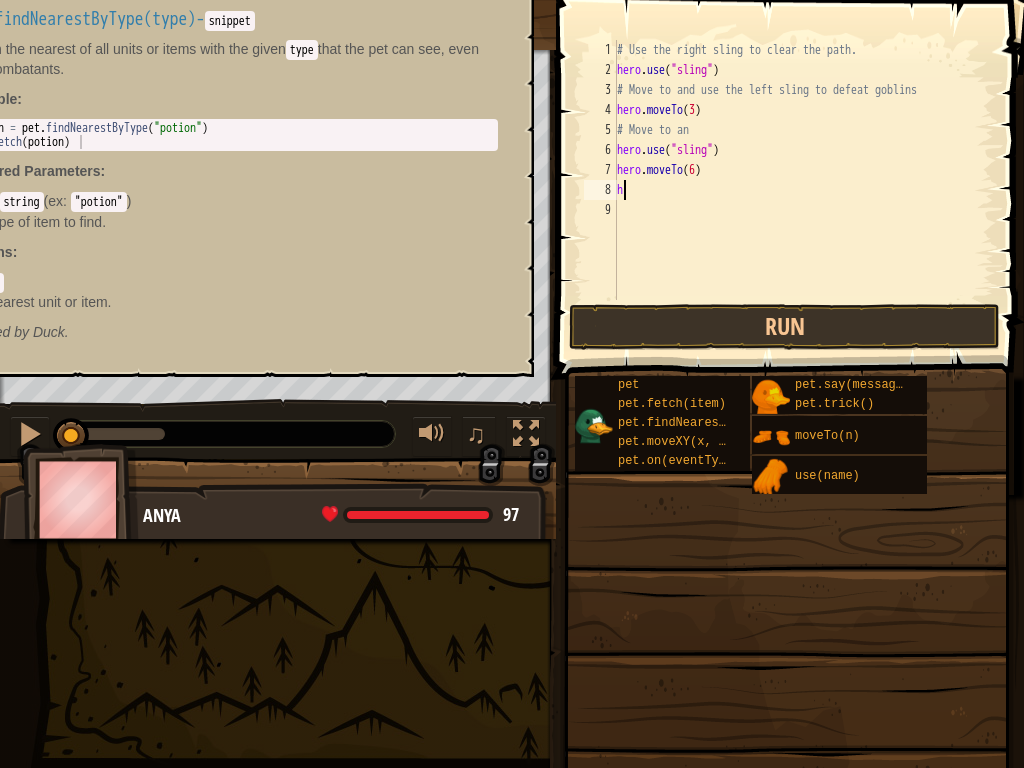 click at bounding box center (787, 651) 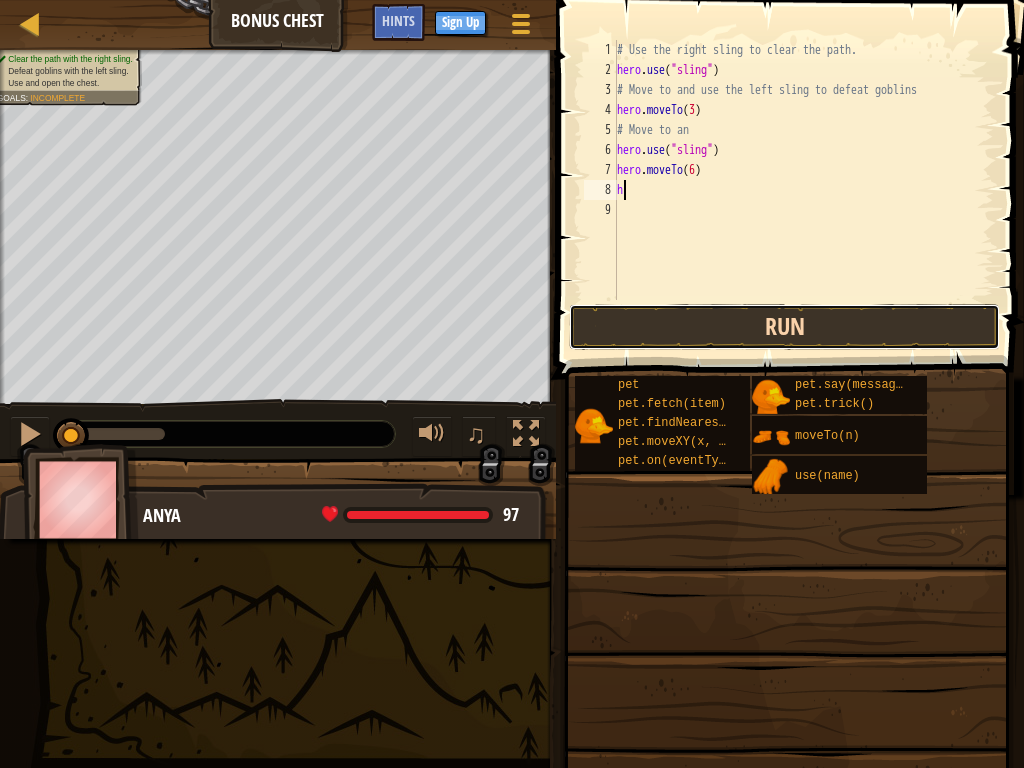 click on "Run" at bounding box center (784, 327) 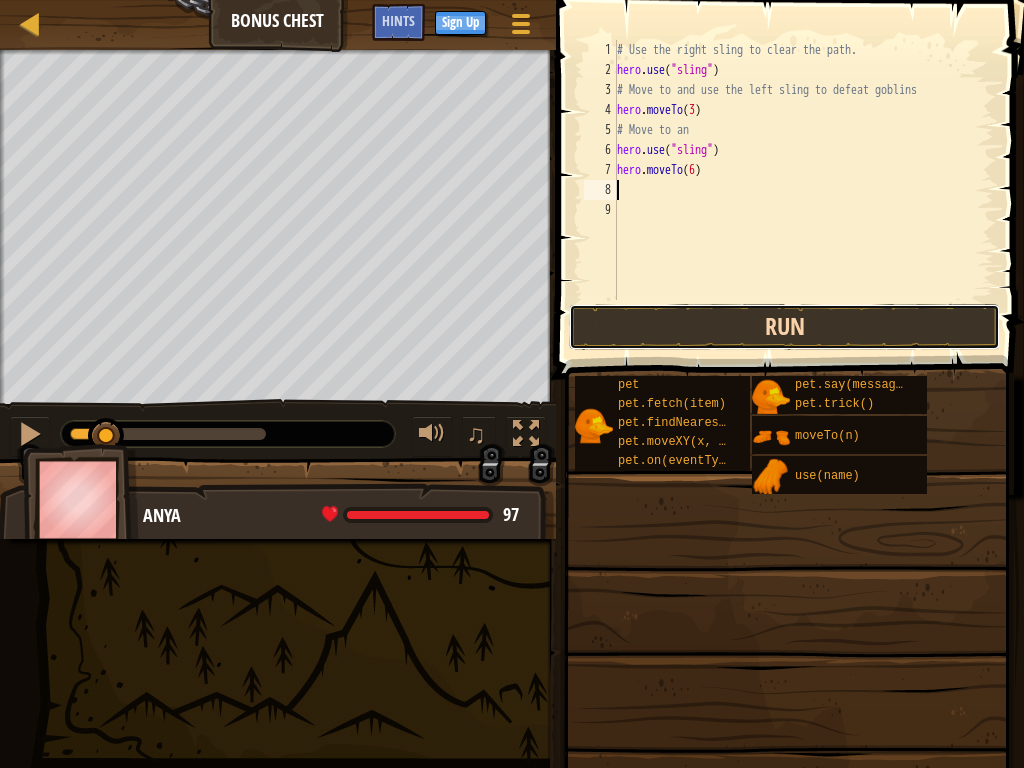 click on "Run" at bounding box center [784, 327] 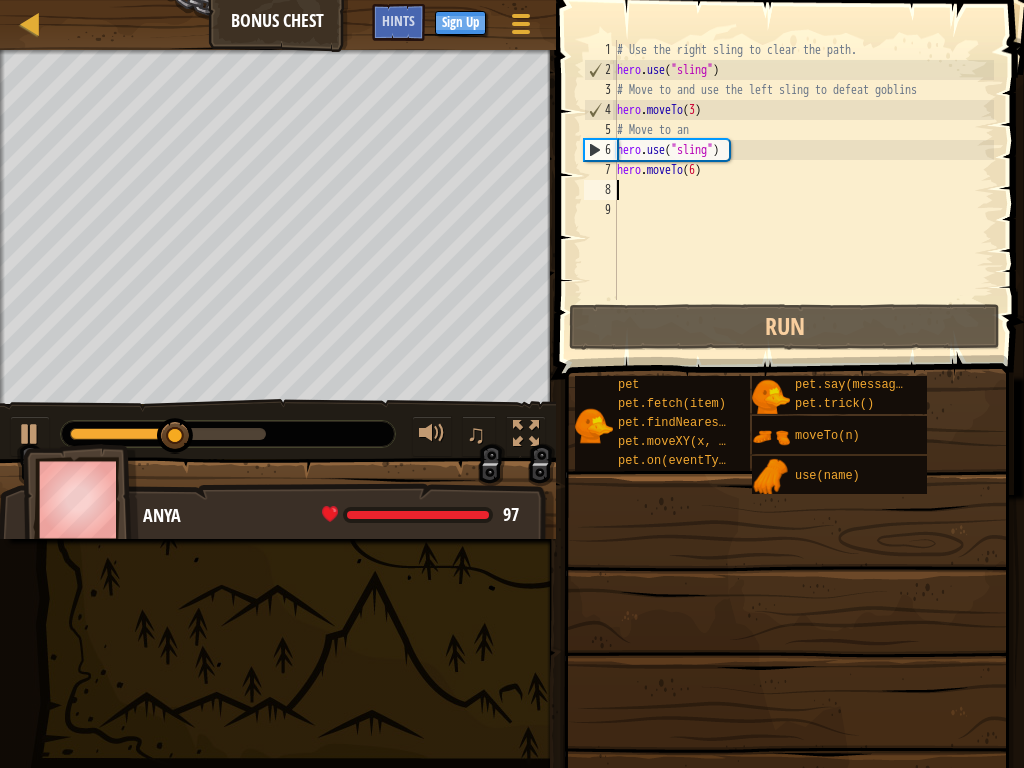 click on "# Use the right sling to clear the path. hero . use ( "sling" ) # Move to and use the left sling to defeat goblins hero . moveTo ( 3 ) # Move to an hero . use ( "sling" ) hero . moveTo ( 6 )" at bounding box center (803, 190) 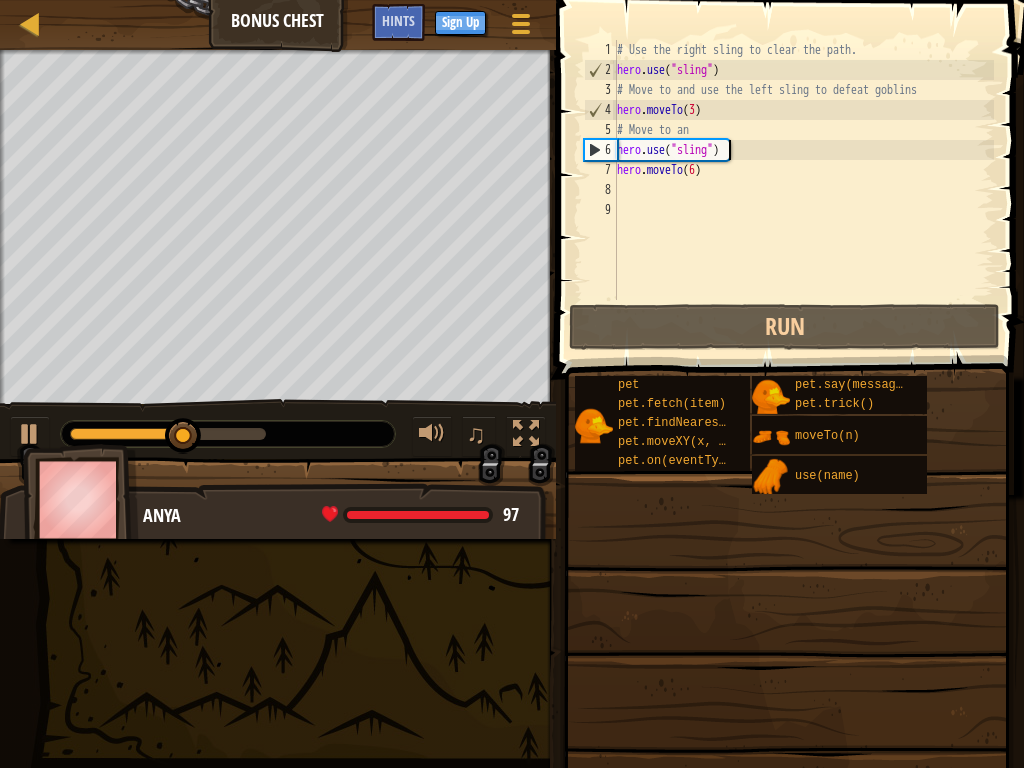 type on "hero.use("sling")" 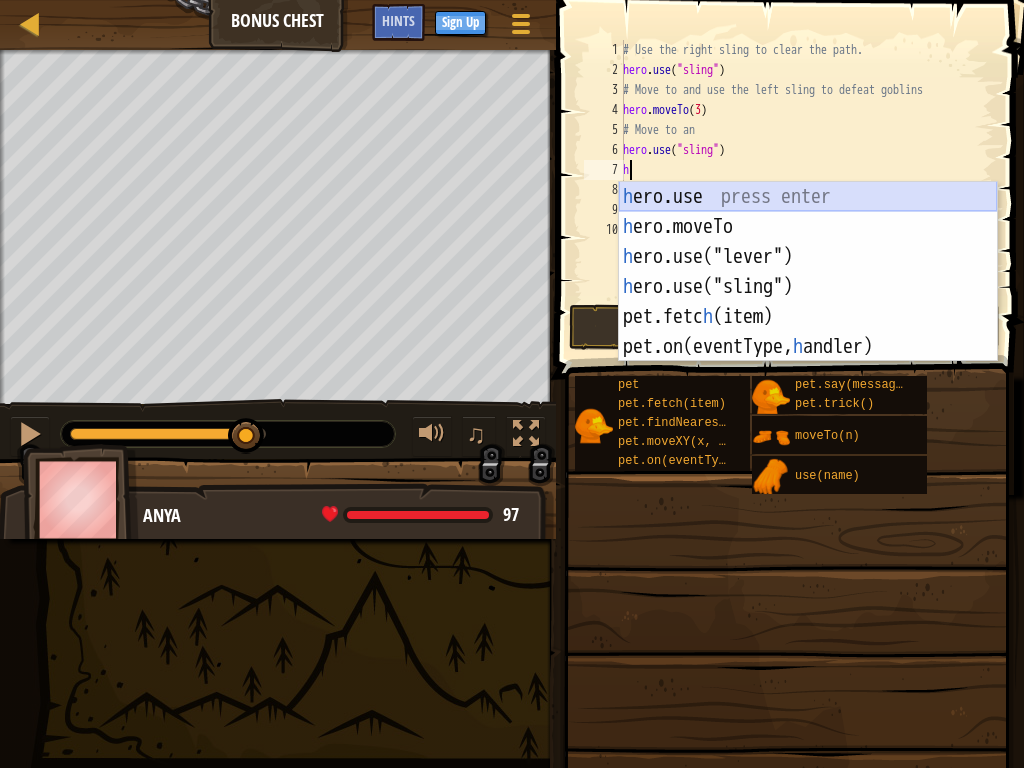 click on "h ero.use press enter h ero.moveTo press enter h ero.use("lever") press enter h ero.use("sling") press enter pet.fetc h (item) press enter pet.on(eventType,  h [PERSON_NAME]) press enter" at bounding box center [808, 302] 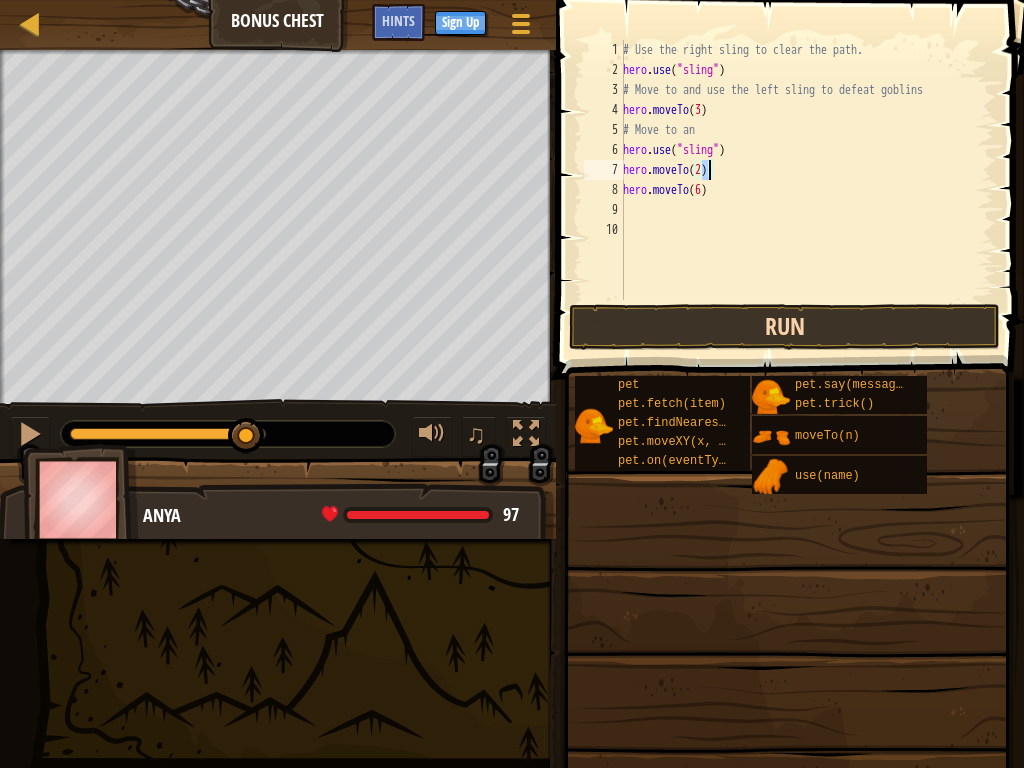 type on "hero.moveTo(2)" 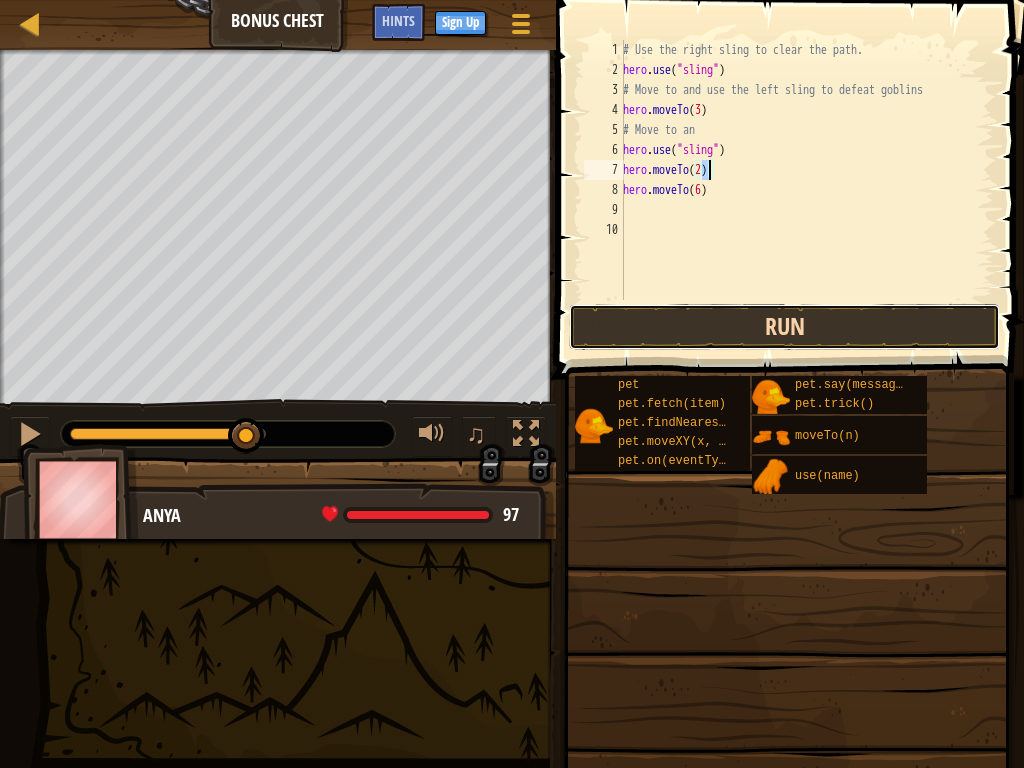 click on "Run" at bounding box center (784, 327) 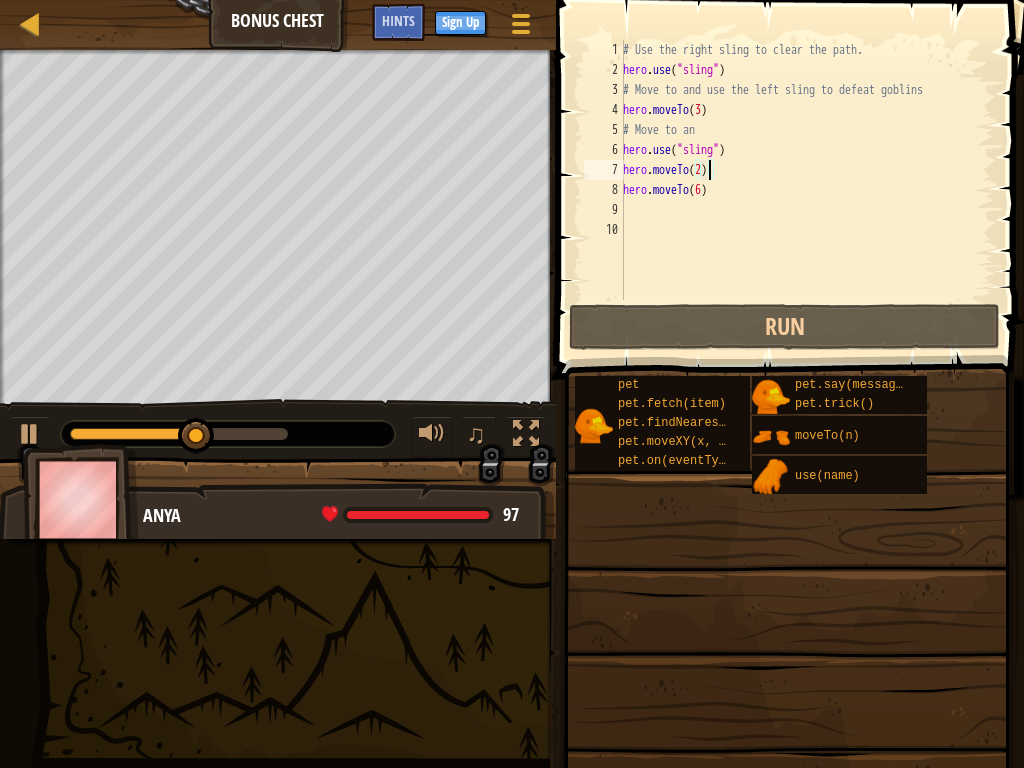 click on "# Use the right sling to clear the path. hero . use ( "sling" ) # Move to and use the left sling to defeat goblins hero . moveTo ( 3 ) # Move to an hero . use ( "sling" ) hero . moveTo ( 2 ) hero . moveTo ( 6 )" at bounding box center (806, 190) 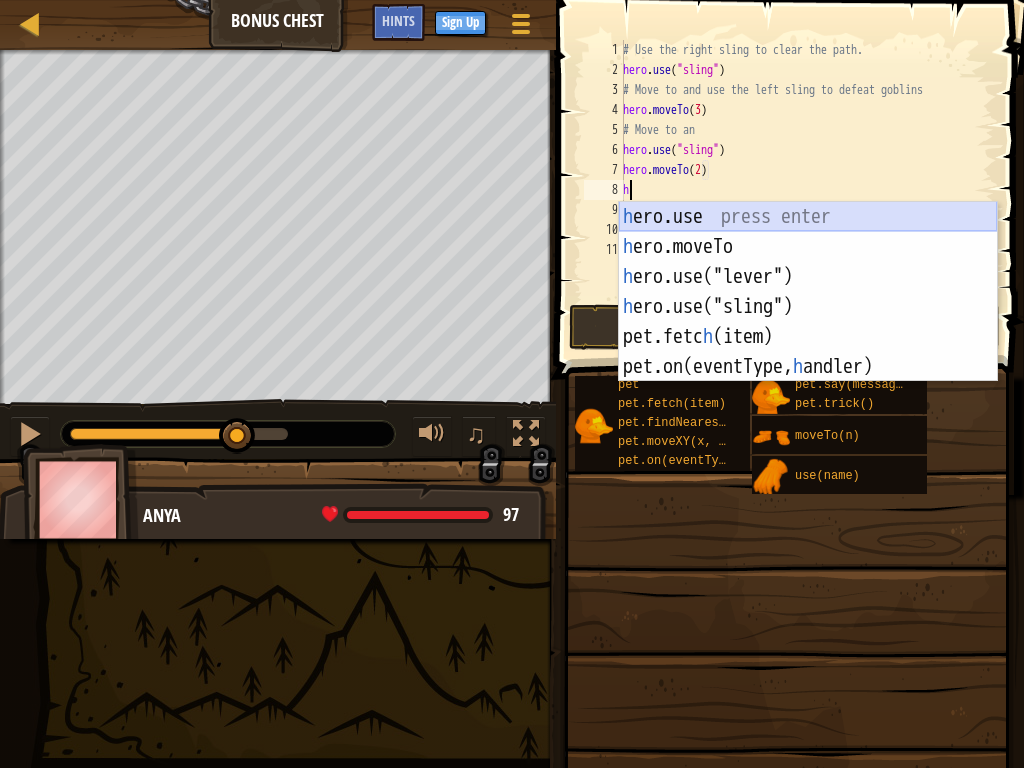 click on "h ero.use press enter h ero.moveTo press enter h ero.use("lever") press enter h ero.use("sling") press enter pet.fetc h (item) press enter pet.on(eventType,  h [PERSON_NAME]) press enter" at bounding box center (808, 322) 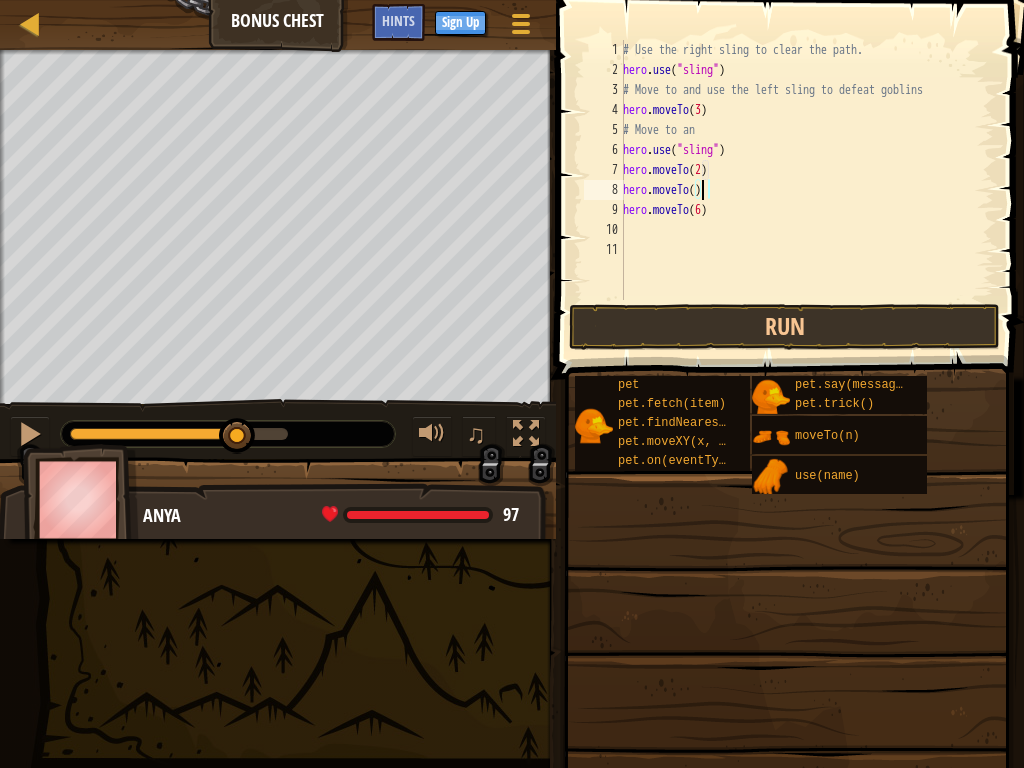 type on "hero.moveTo(4)" 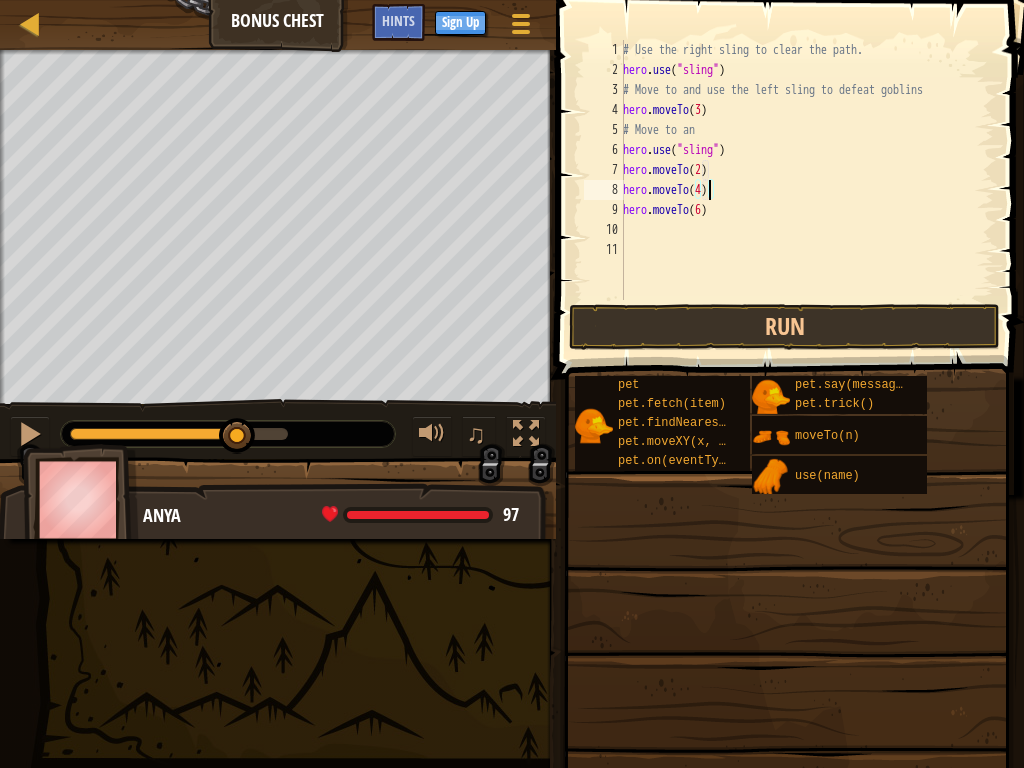 click on "# Use the right sling to clear the path. hero . use ( "sling" ) # Move to and use the left sling to defeat goblins hero . moveTo ( 3 ) # Move to an hero . use ( "sling" ) hero . moveTo ( 2 ) hero . moveTo ( 4 ) hero . moveTo ( 6 )" at bounding box center (806, 190) 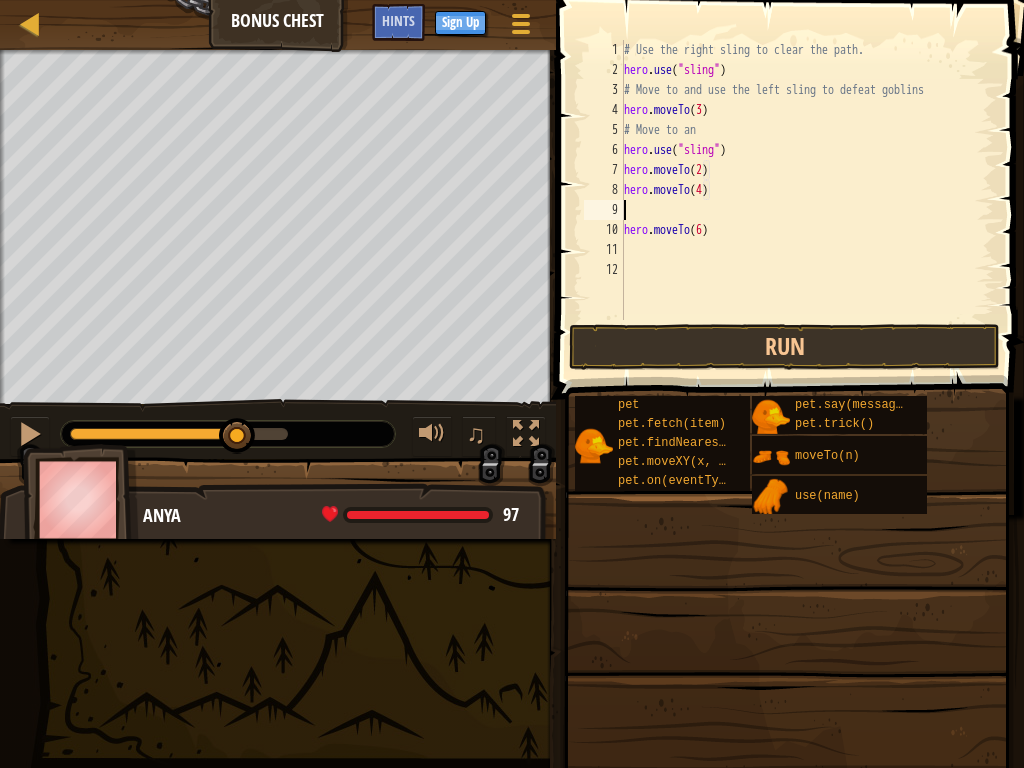 scroll, scrollTop: 9, scrollLeft: 0, axis: vertical 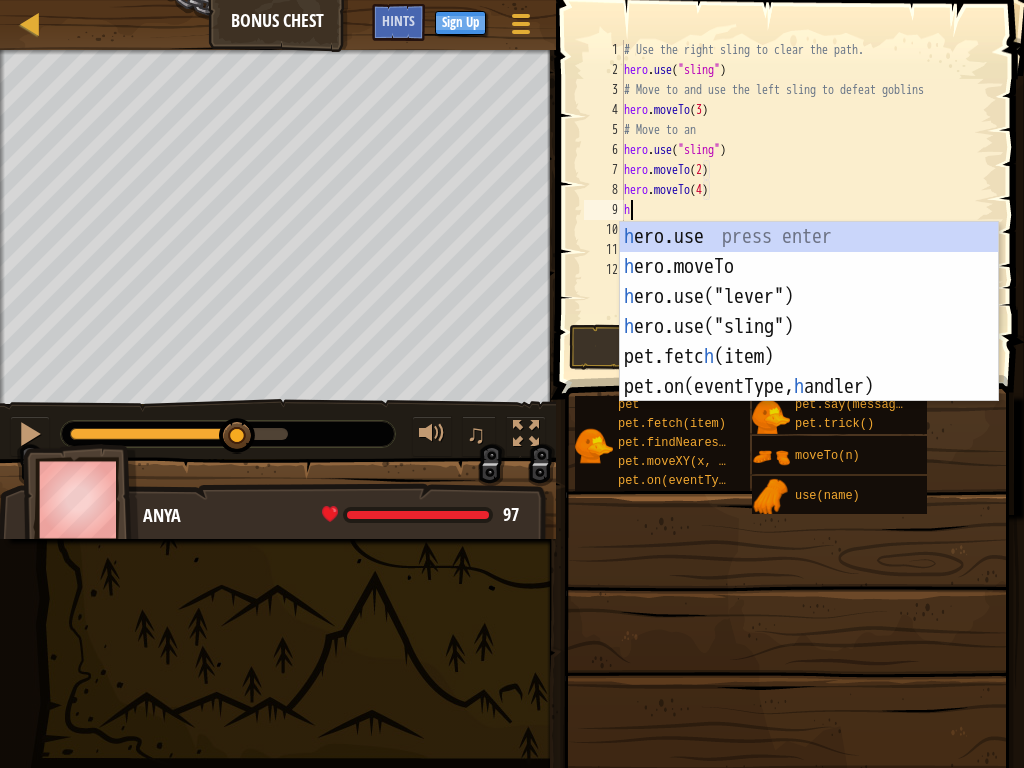 click on "h ero.use press enter h ero.moveTo press enter h ero.use("lever") press enter h ero.use("sling") press enter pet.fetc h (item) press enter pet.on(eventType,  h [PERSON_NAME]) press enter" at bounding box center [809, 342] 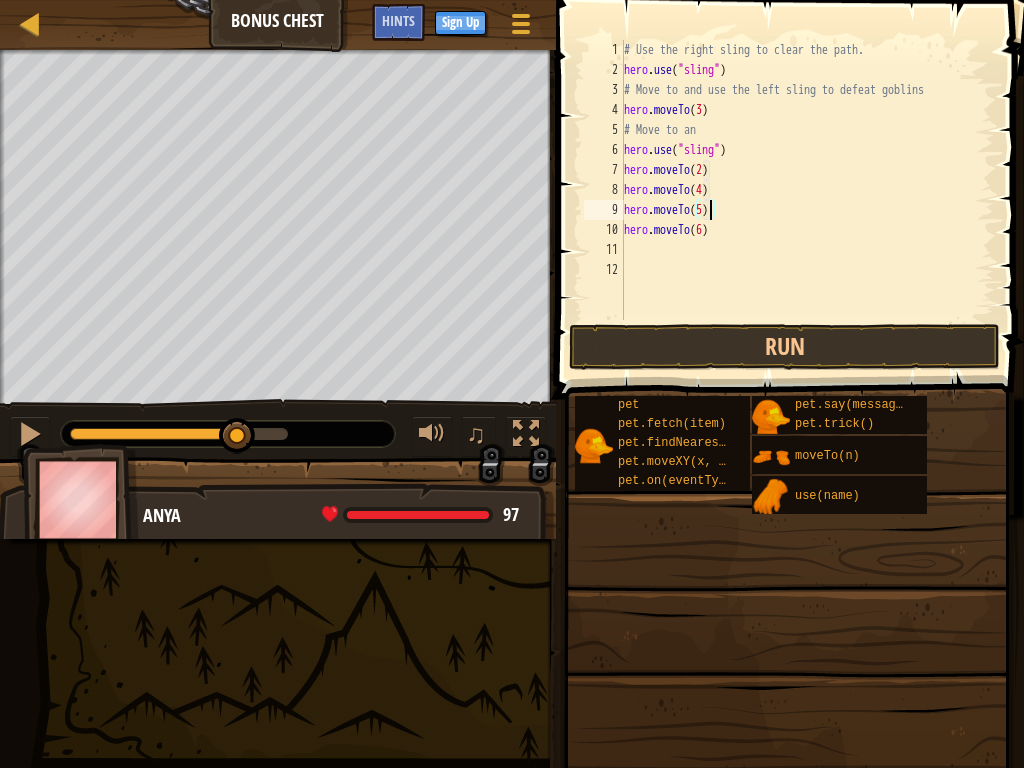 click on "# Use the right sling to clear the path. hero . use ( "sling" ) # Move to and use the left sling to defeat goblins hero . moveTo ( 3 ) # Move to an hero . use ( "sling" ) hero . moveTo ( 2 ) hero . moveTo ( 4 ) hero . moveTo ( 5 ) hero . moveTo ( 6 )" at bounding box center (807, 200) 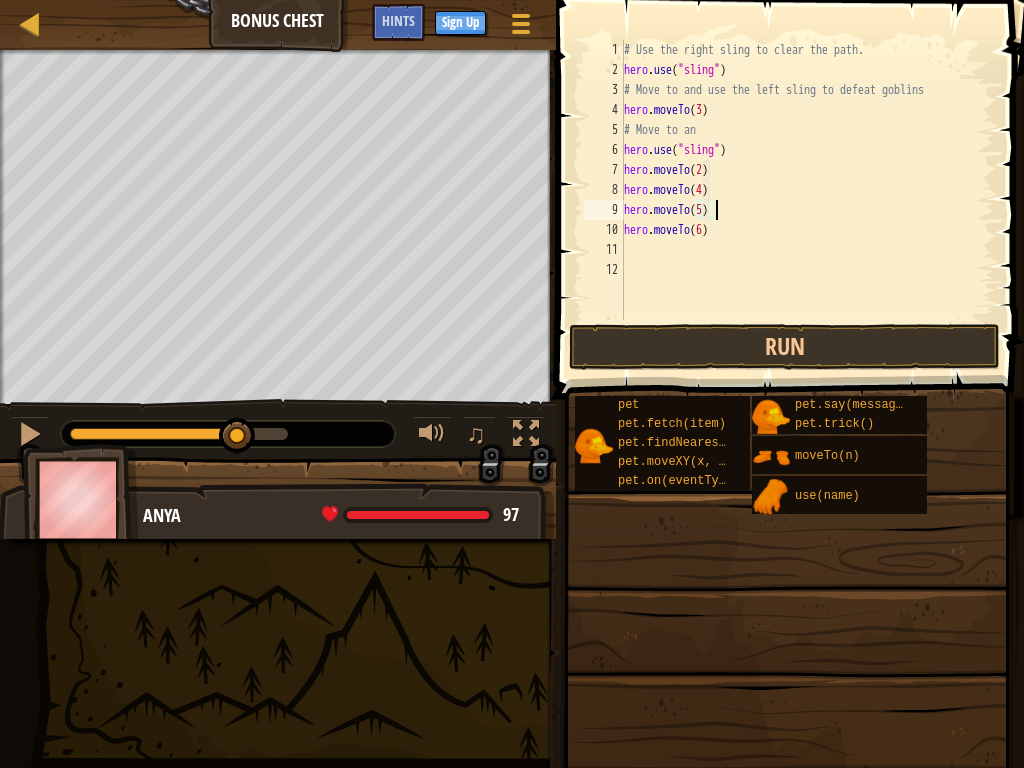 scroll, scrollTop: 9, scrollLeft: 6, axis: both 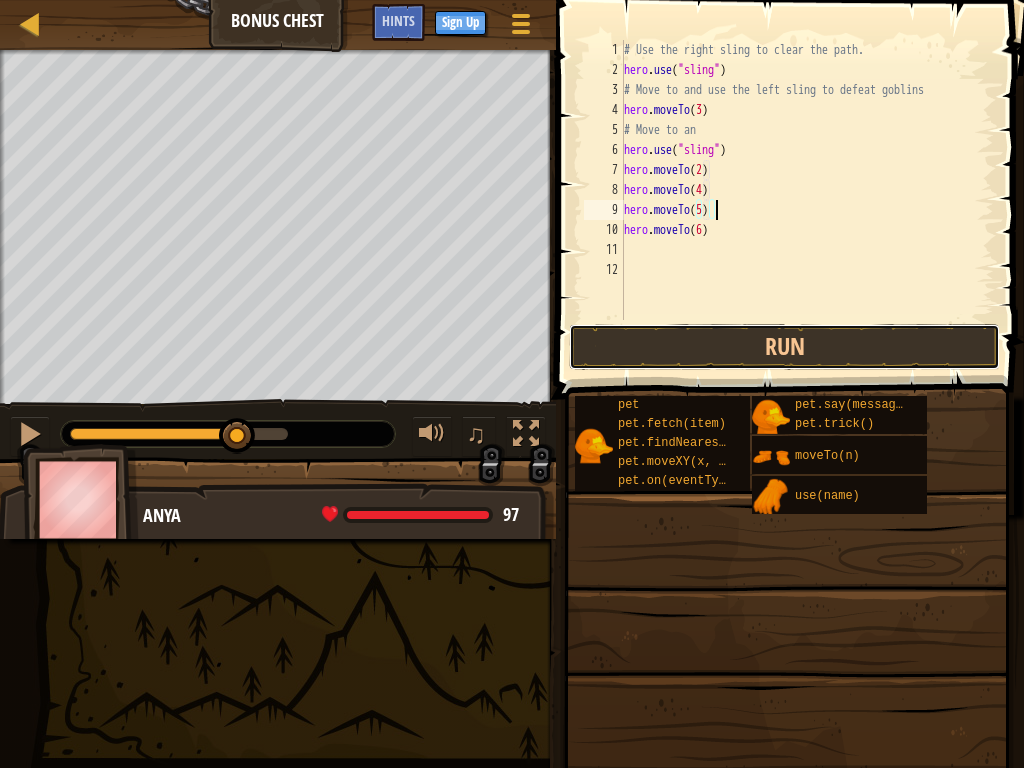 click on "Run" at bounding box center [784, 347] 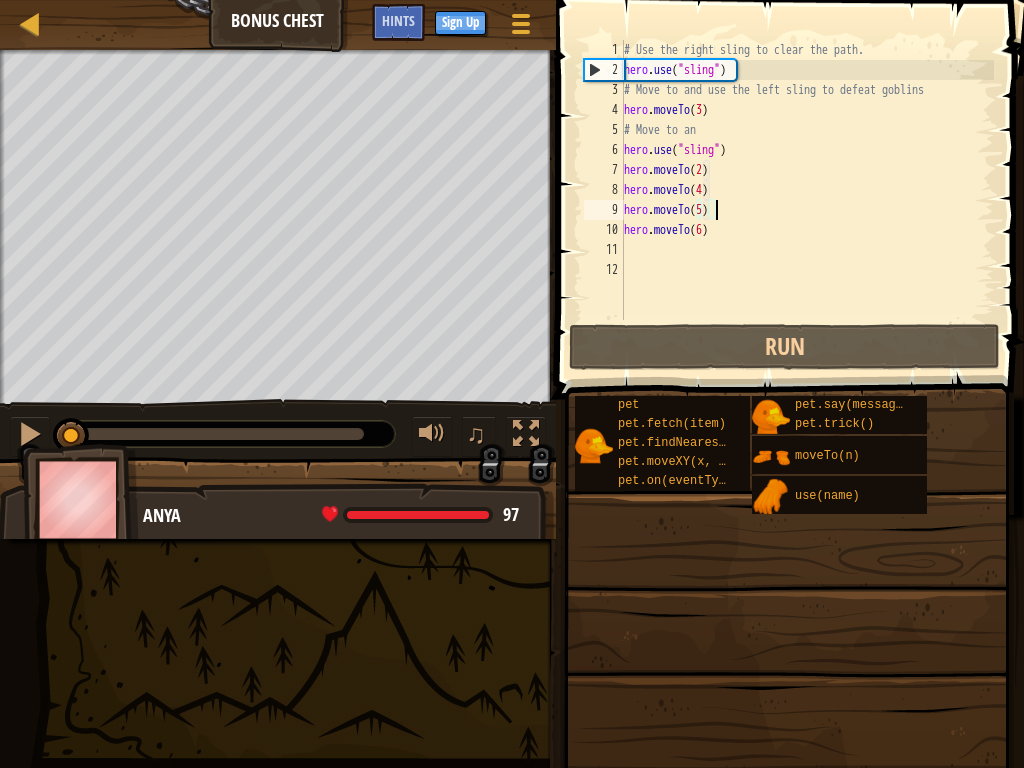 click on "# Use the right sling to clear the path. hero . use ( "sling" ) # Move to and use the left sling to defeat goblins hero . moveTo ( 3 ) # Move to an hero . use ( "sling" ) hero . moveTo ( 2 ) hero . moveTo ( 4 ) hero . moveTo ( 5 ) hero . moveTo ( 6 )" at bounding box center (807, 200) 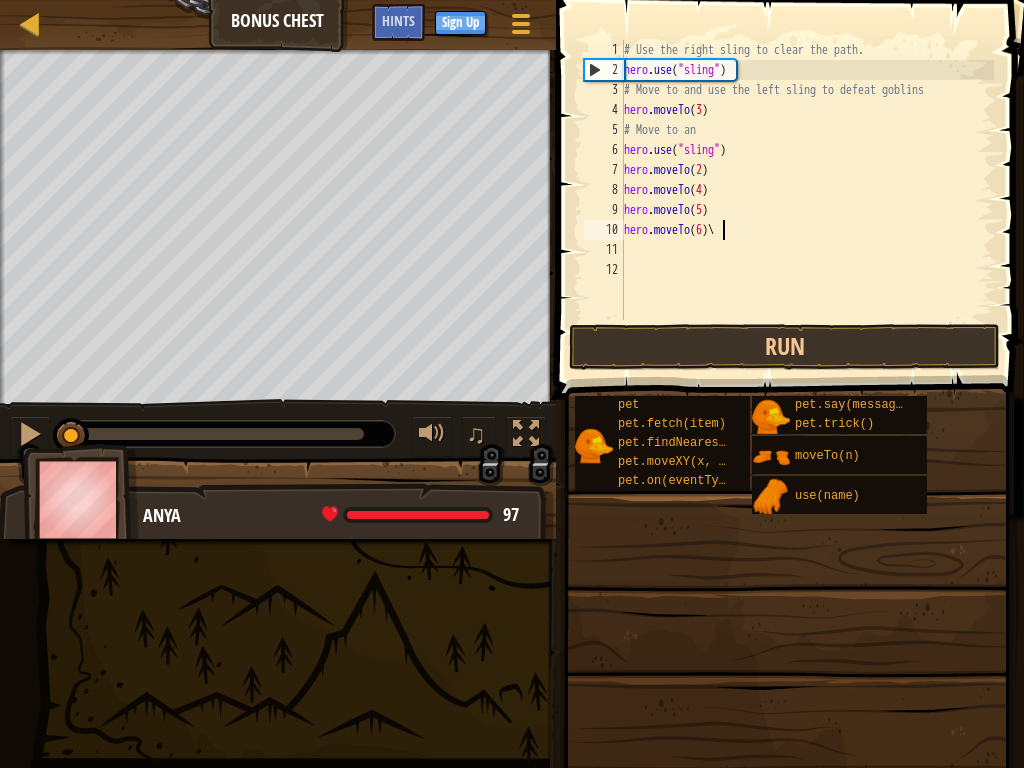 scroll, scrollTop: 9, scrollLeft: 7, axis: both 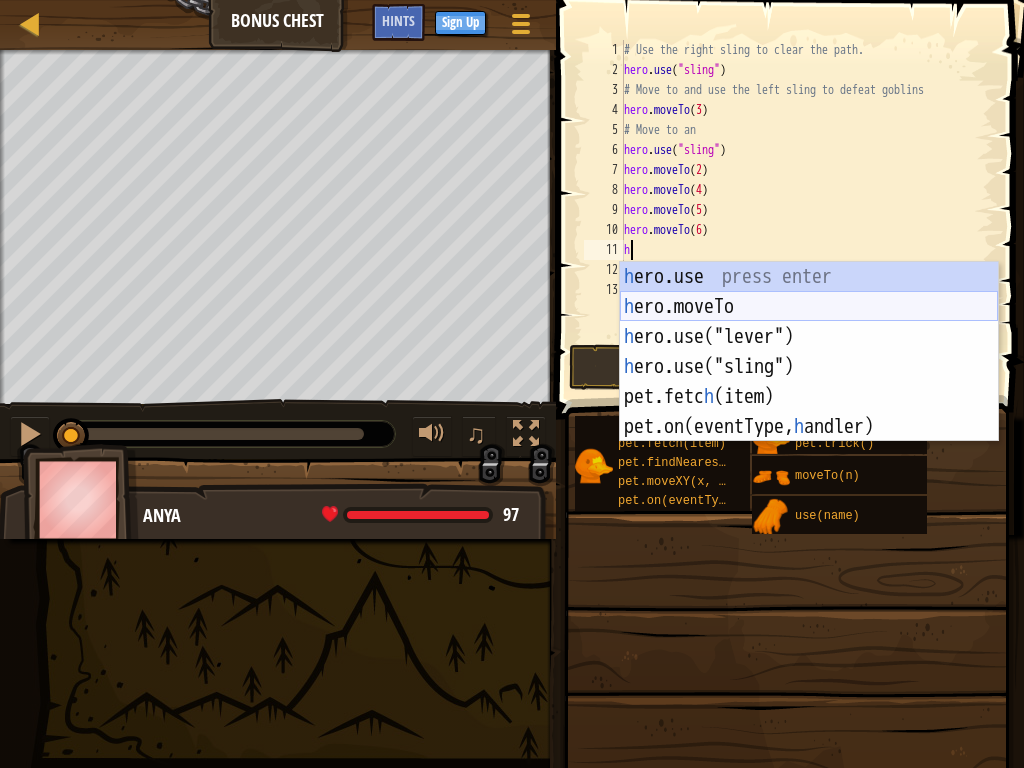 click on "h ero.use press enter h ero.moveTo press enter h ero.use("lever") press enter h ero.use("sling") press enter pet.fetc h (item) press enter pet.on(eventType,  h [PERSON_NAME]) press enter" at bounding box center [809, 382] 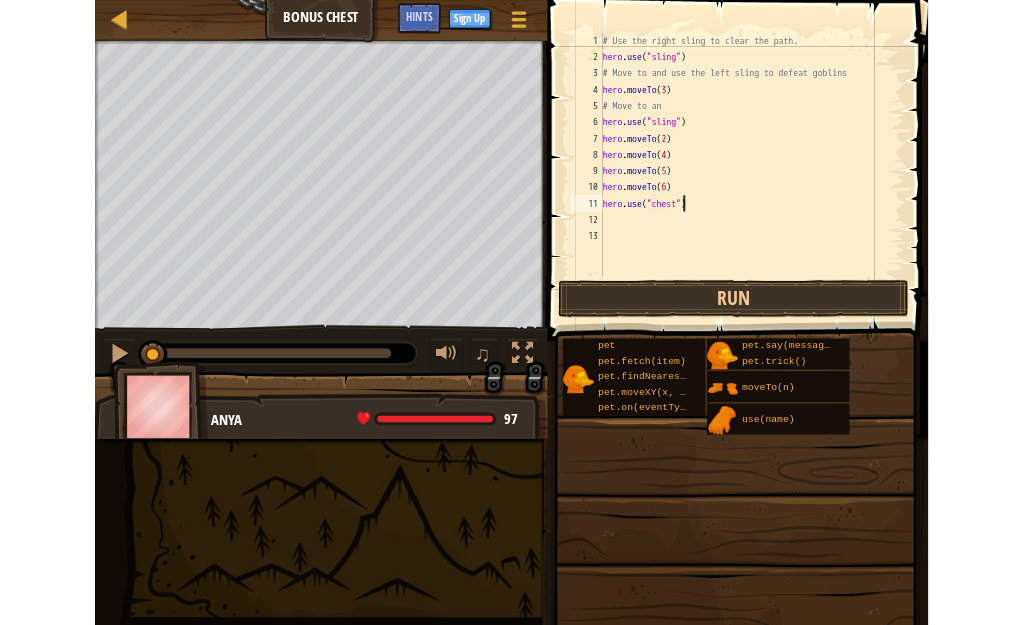 scroll, scrollTop: 9, scrollLeft: 8, axis: both 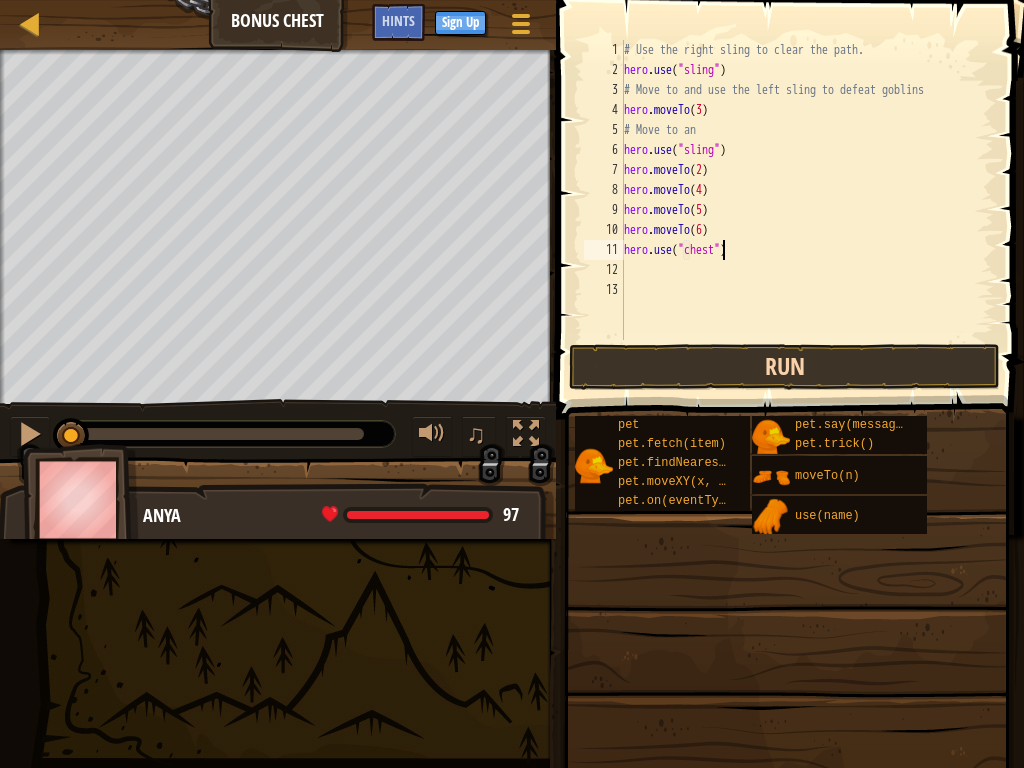 type on "hero.use("chest")" 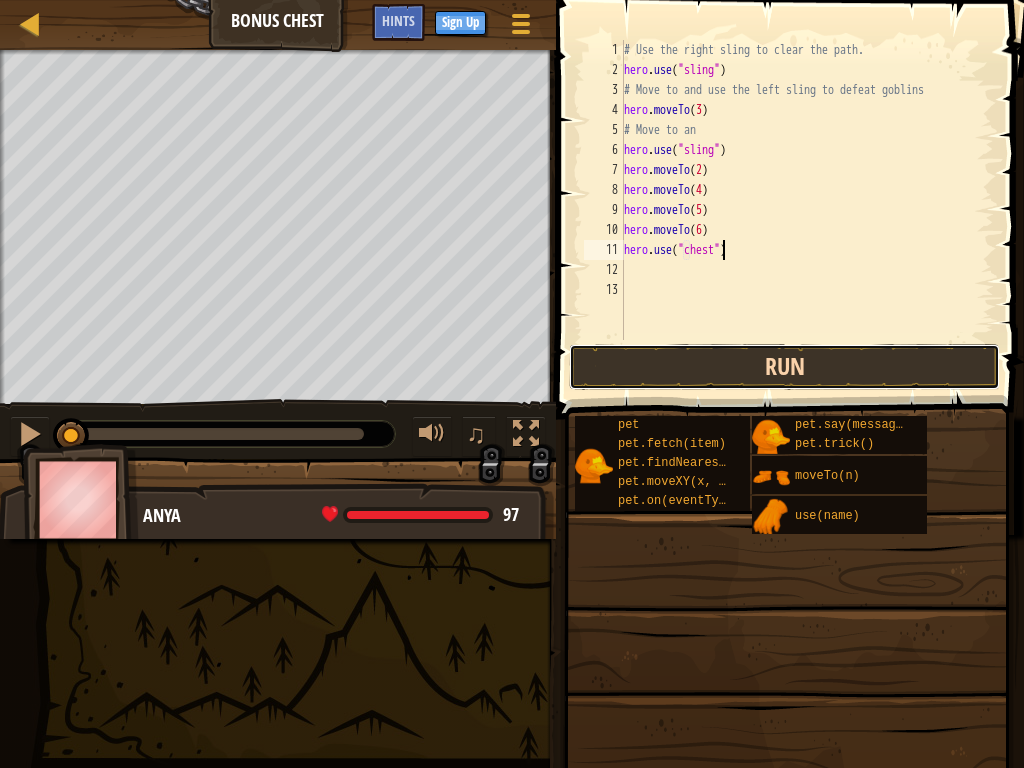 click on "Run" at bounding box center [784, 367] 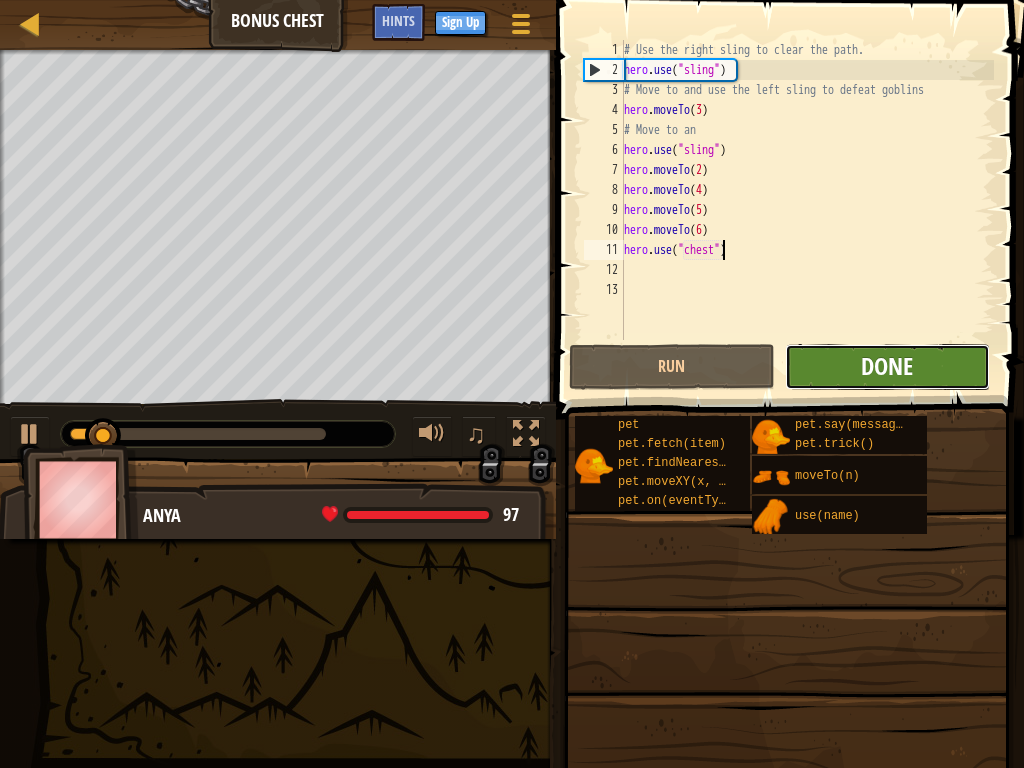 click on "Done" at bounding box center (887, 366) 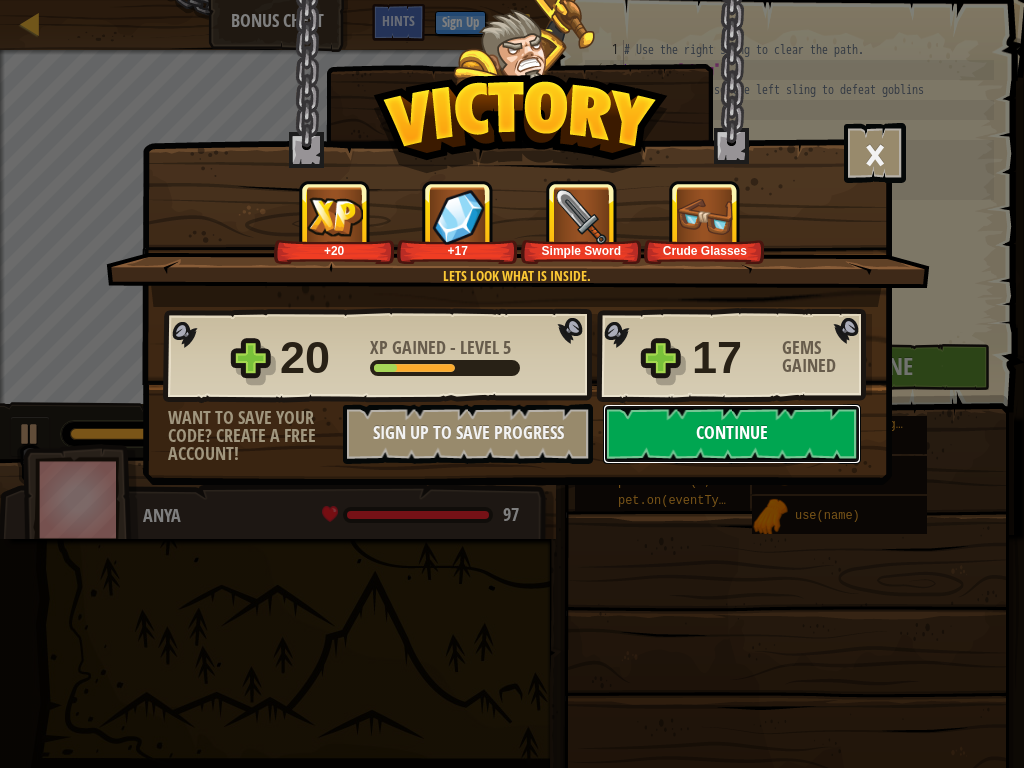 click on "Continue" at bounding box center [732, 434] 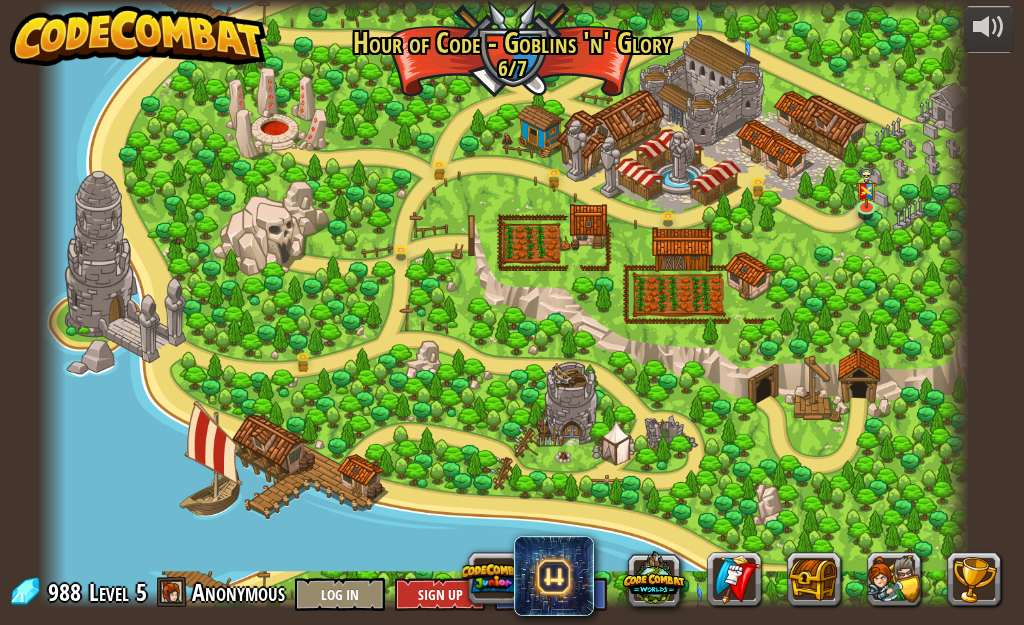 drag, startPoint x: 835, startPoint y: 462, endPoint x: 853, endPoint y: 662, distance: 200.80836 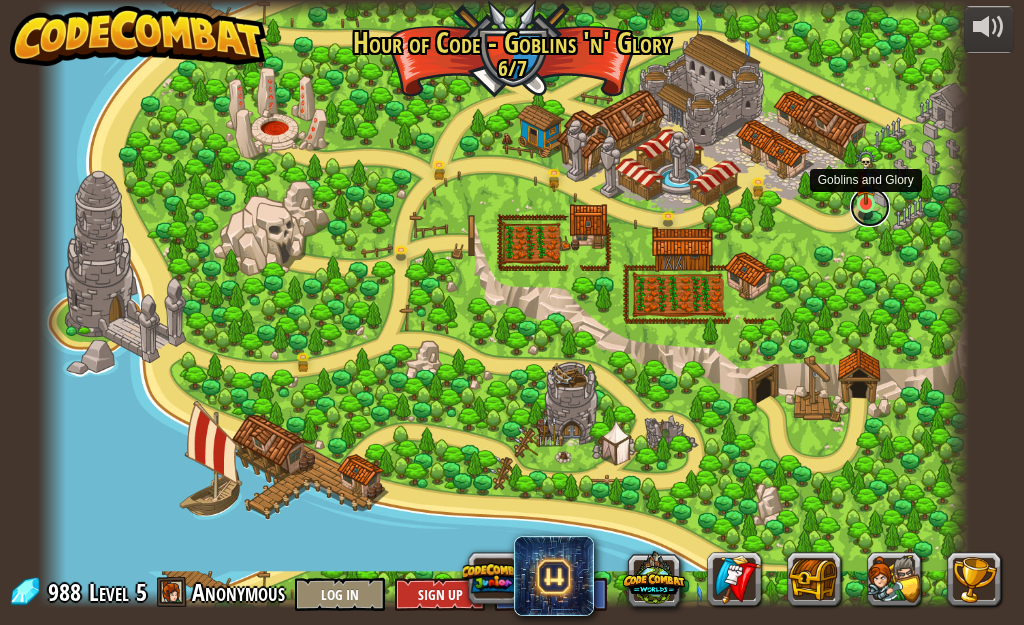 click at bounding box center (870, 207) 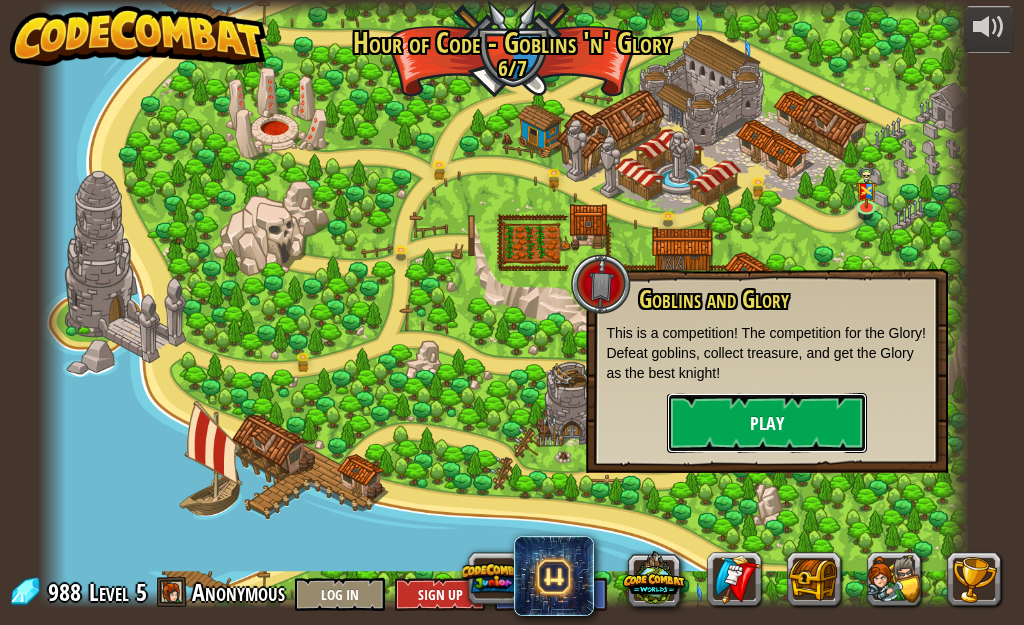 click on "Play" at bounding box center (767, 423) 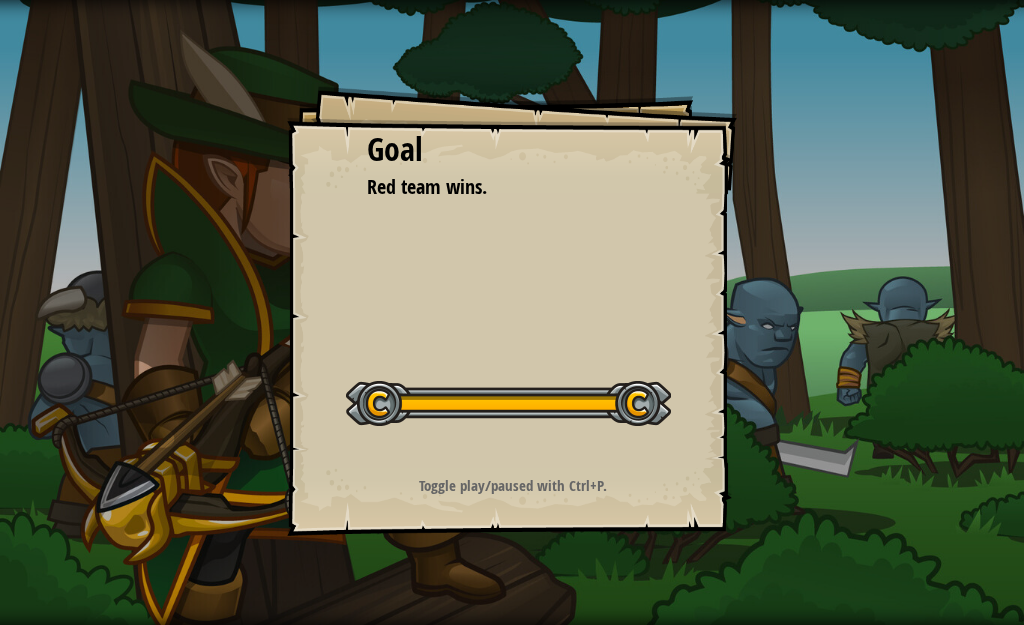click on "Goal Red team wins. Start Level Error loading from server. Try refreshing the page. You'll need a subscription to play this level. Subscribe You'll need to join a course to play this level. Back to my courses Ask your teacher to assign a license to you so you can continue to play CodeCombat! Back to my courses This level is locked. Back to my courses Toggle play/paused with Ctrl+P." at bounding box center [512, 312] 